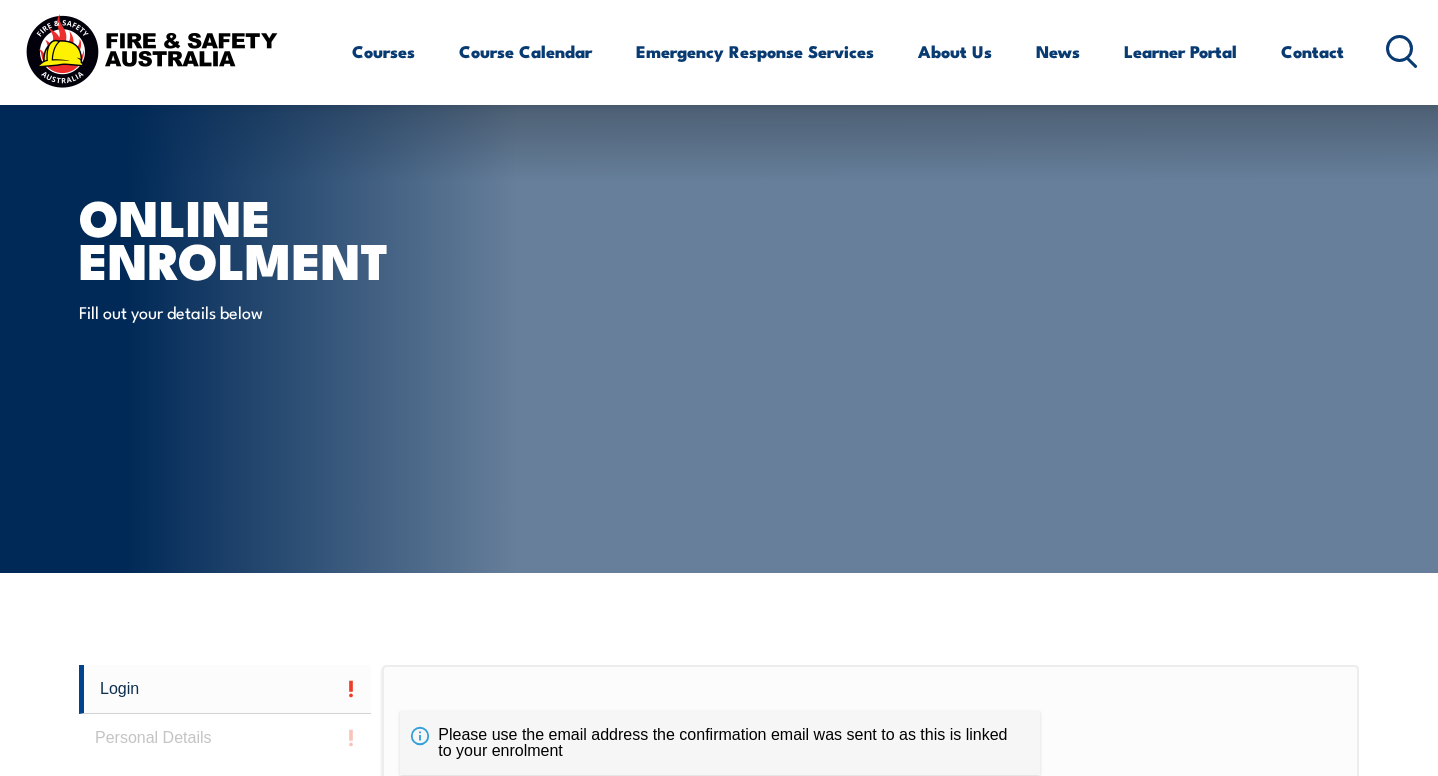 scroll, scrollTop: 533, scrollLeft: 0, axis: vertical 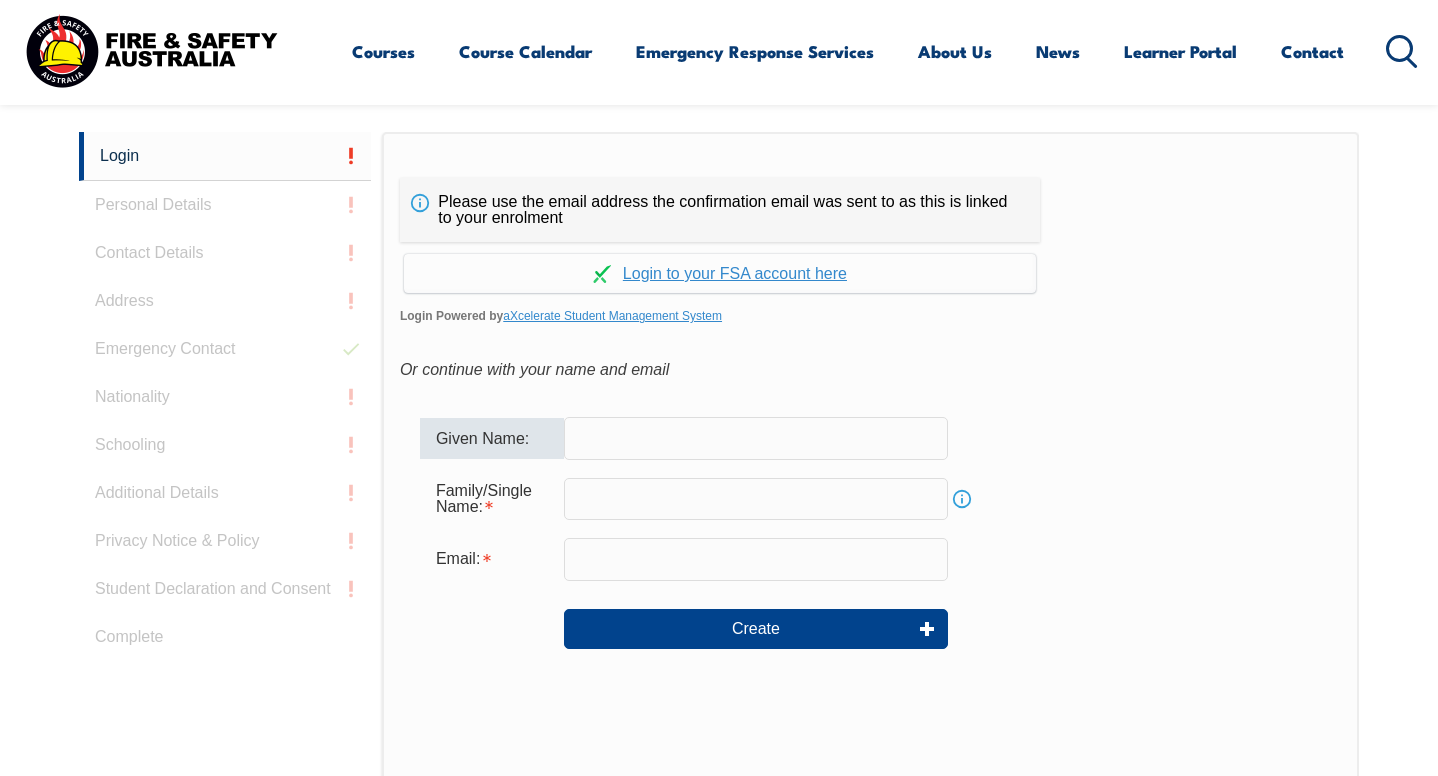 click at bounding box center [756, 438] 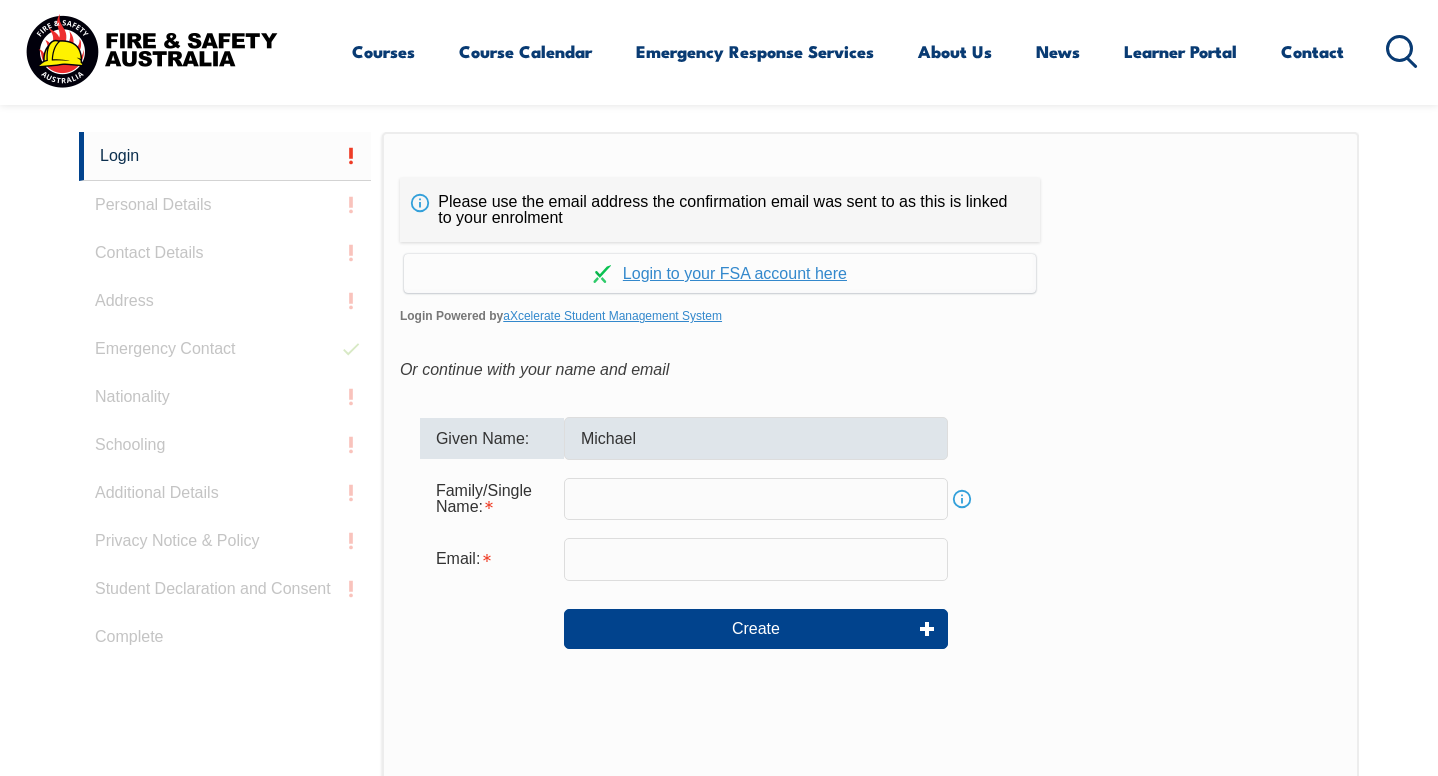 type on "[CITY]" 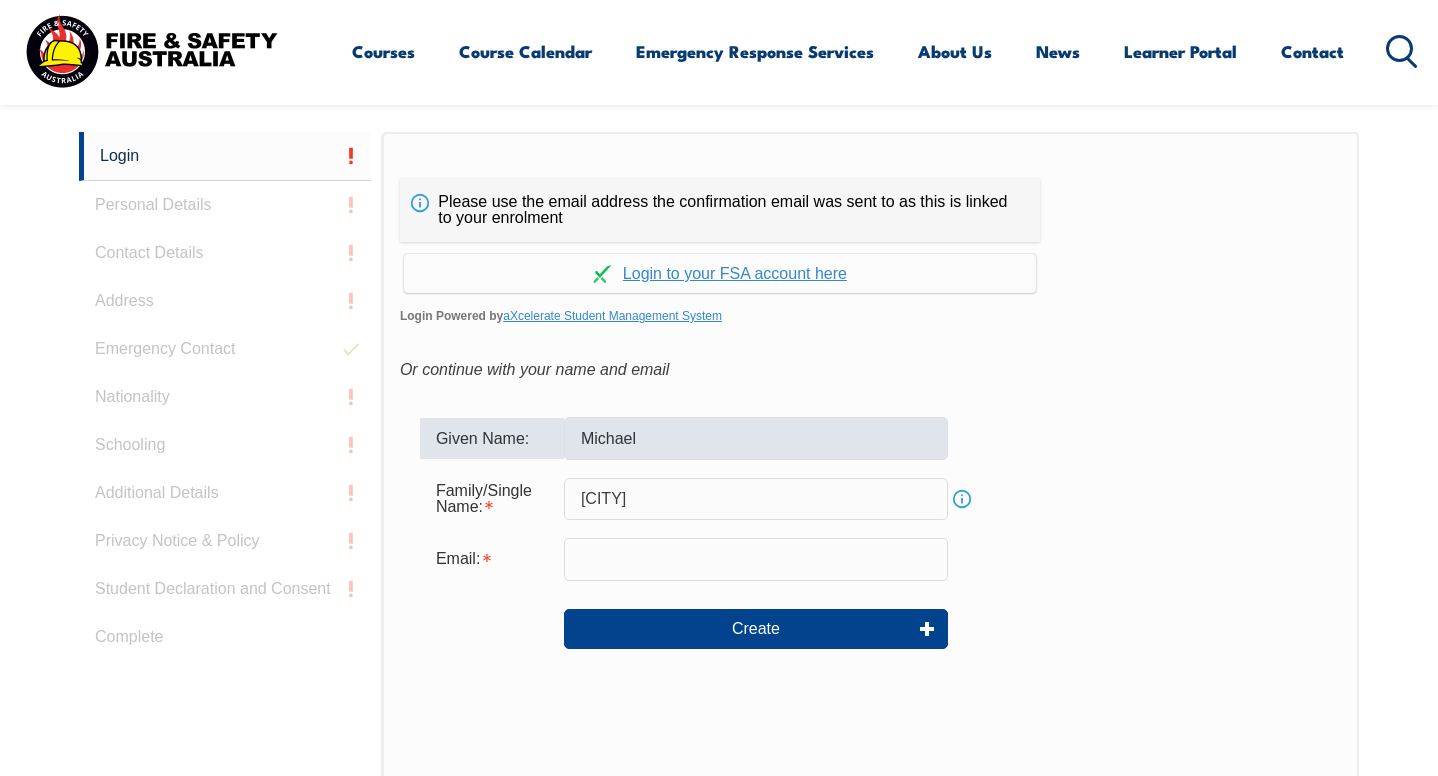 type on "[USERNAME]@[DOMAIN].com" 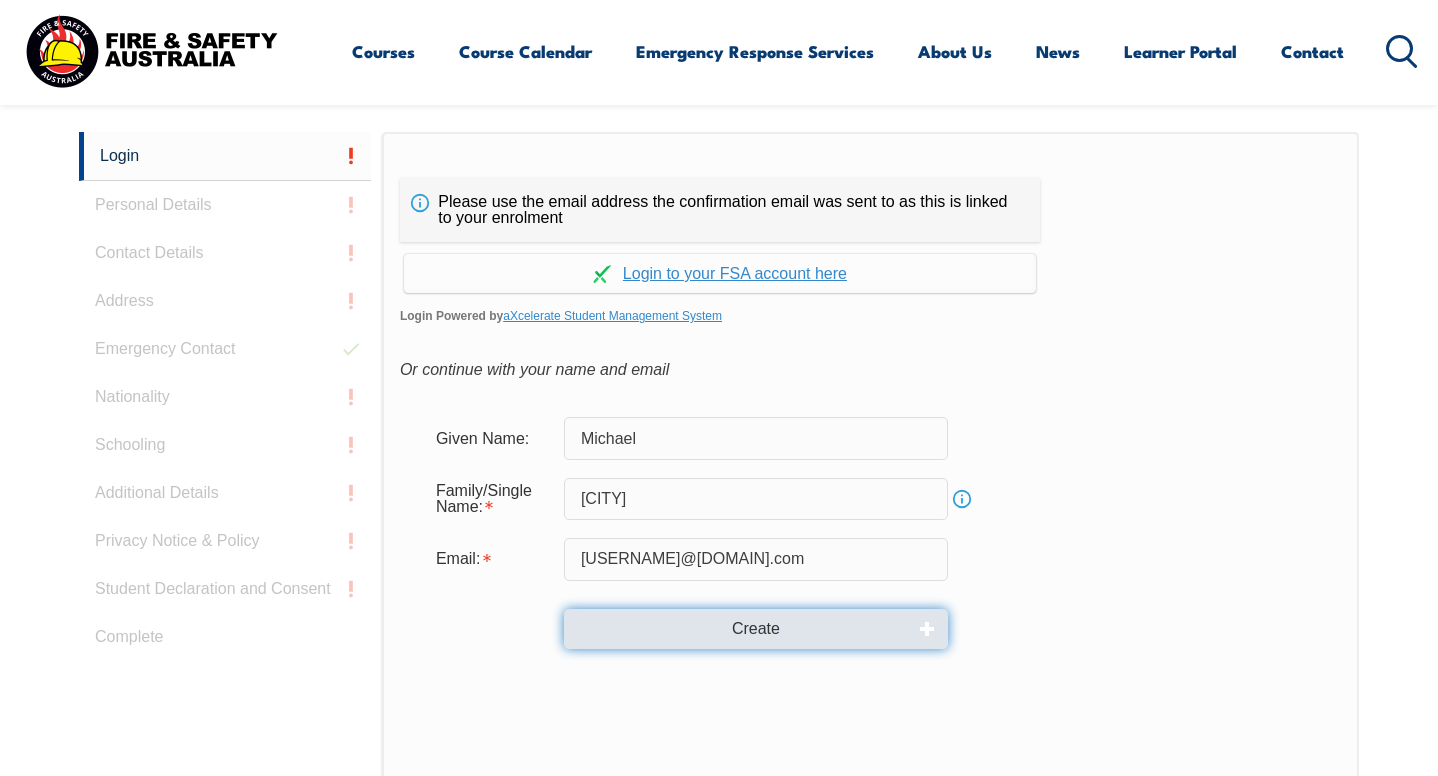 click on "Create" at bounding box center [756, 629] 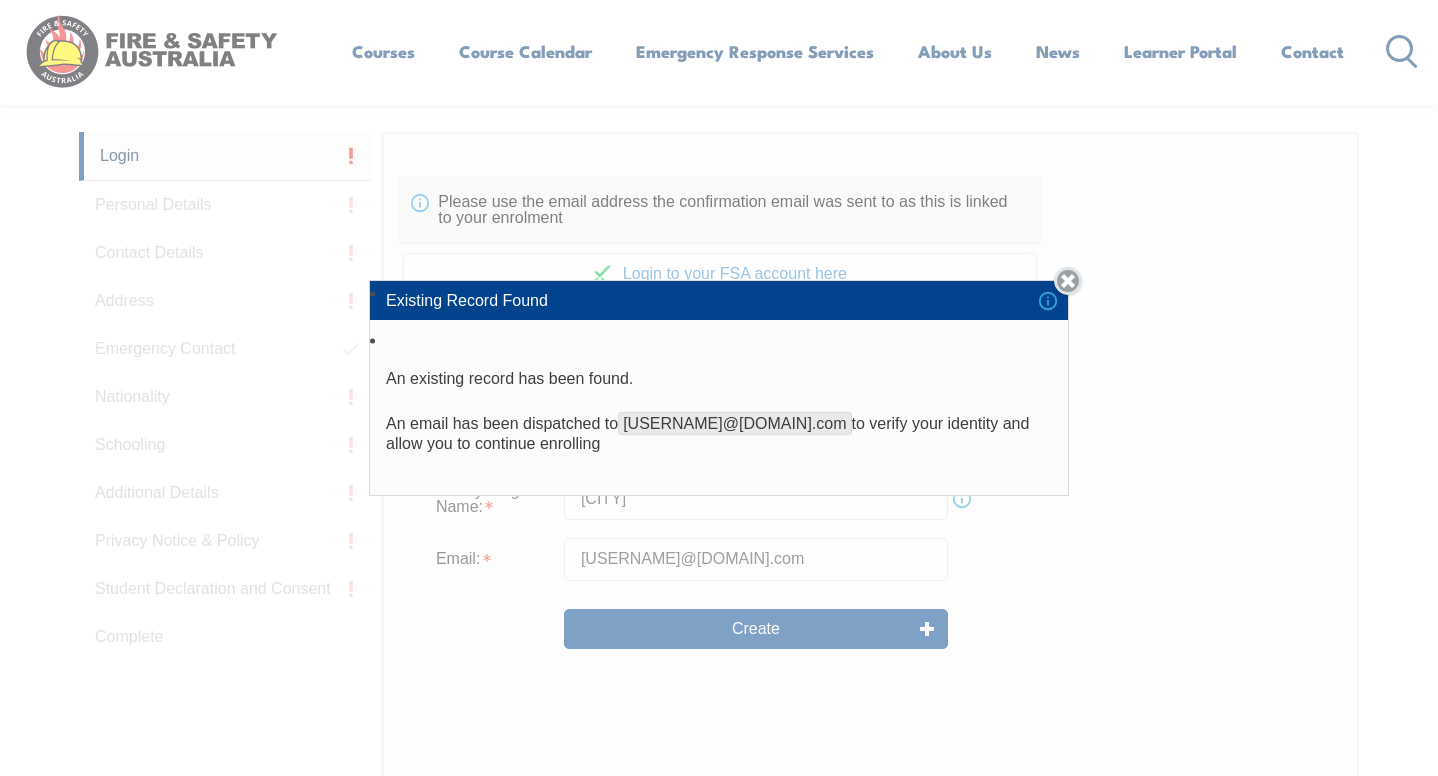 click on "Close" at bounding box center [1068, 281] 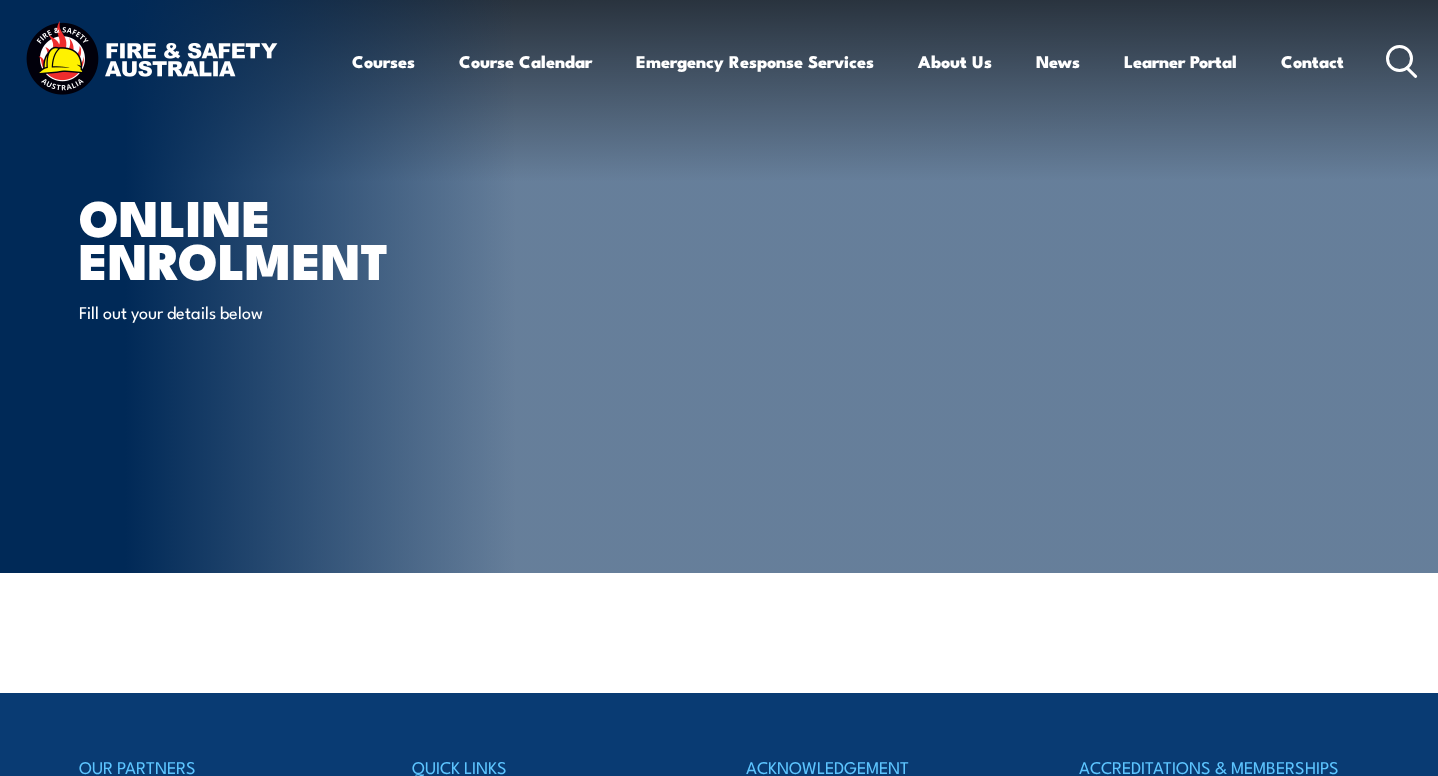 scroll, scrollTop: 0, scrollLeft: 0, axis: both 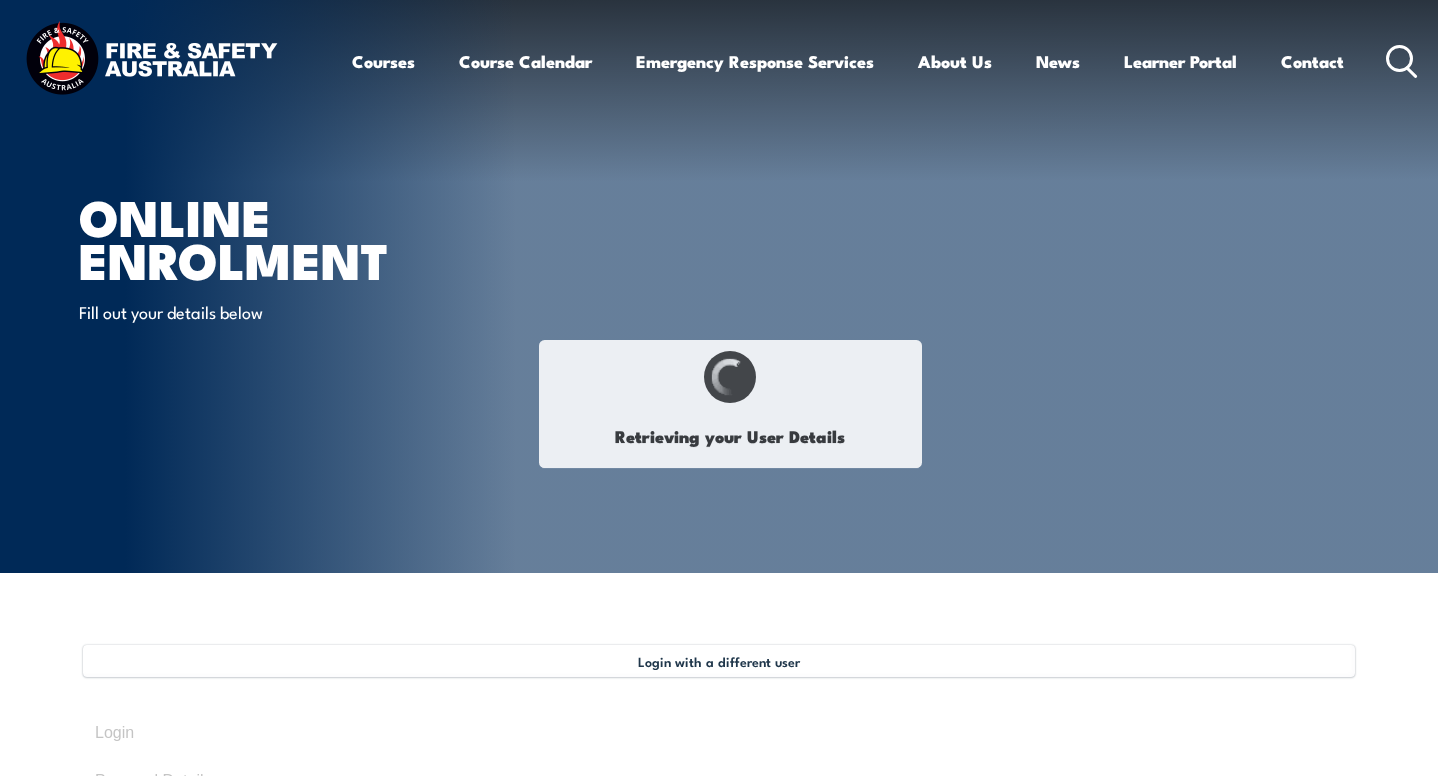 type on "[FIRST]" 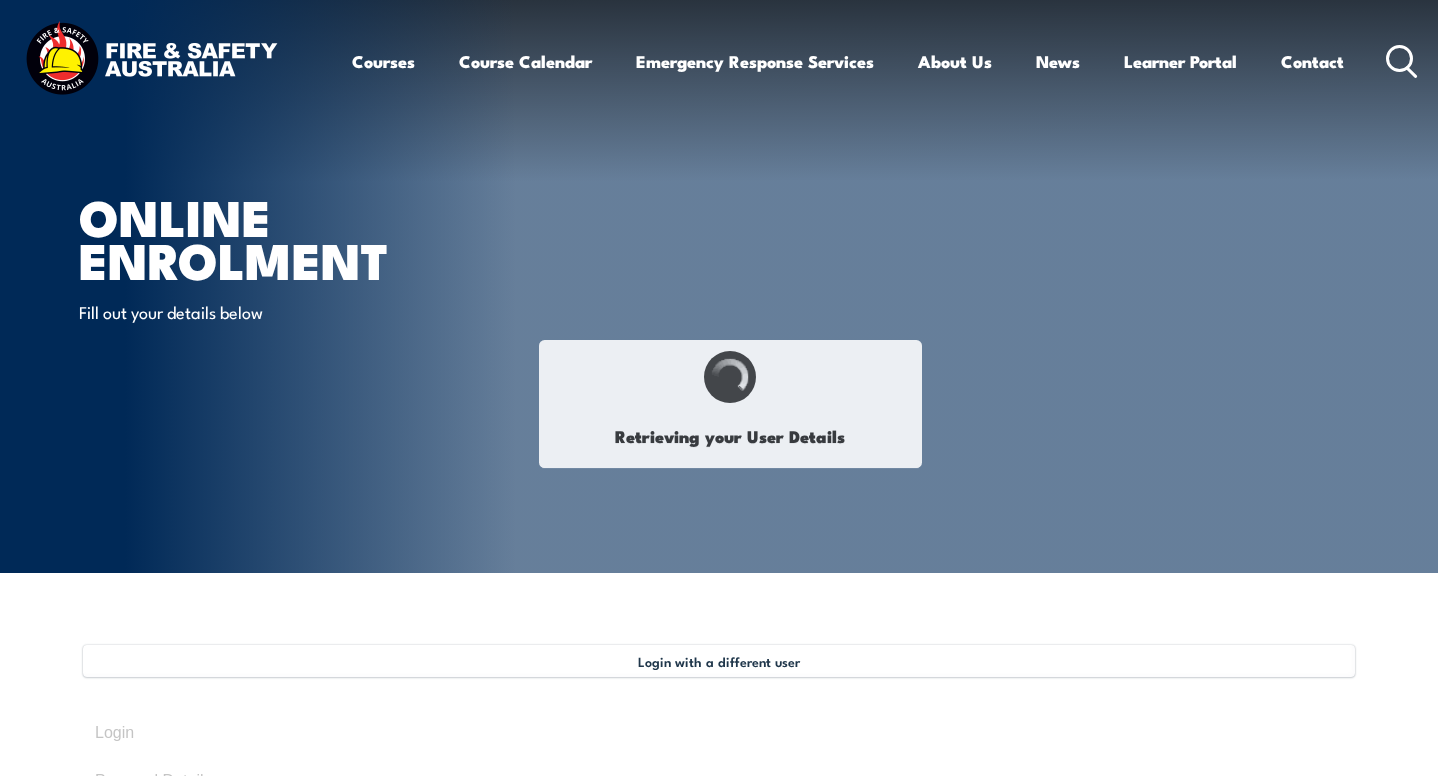 type on "[CITY]" 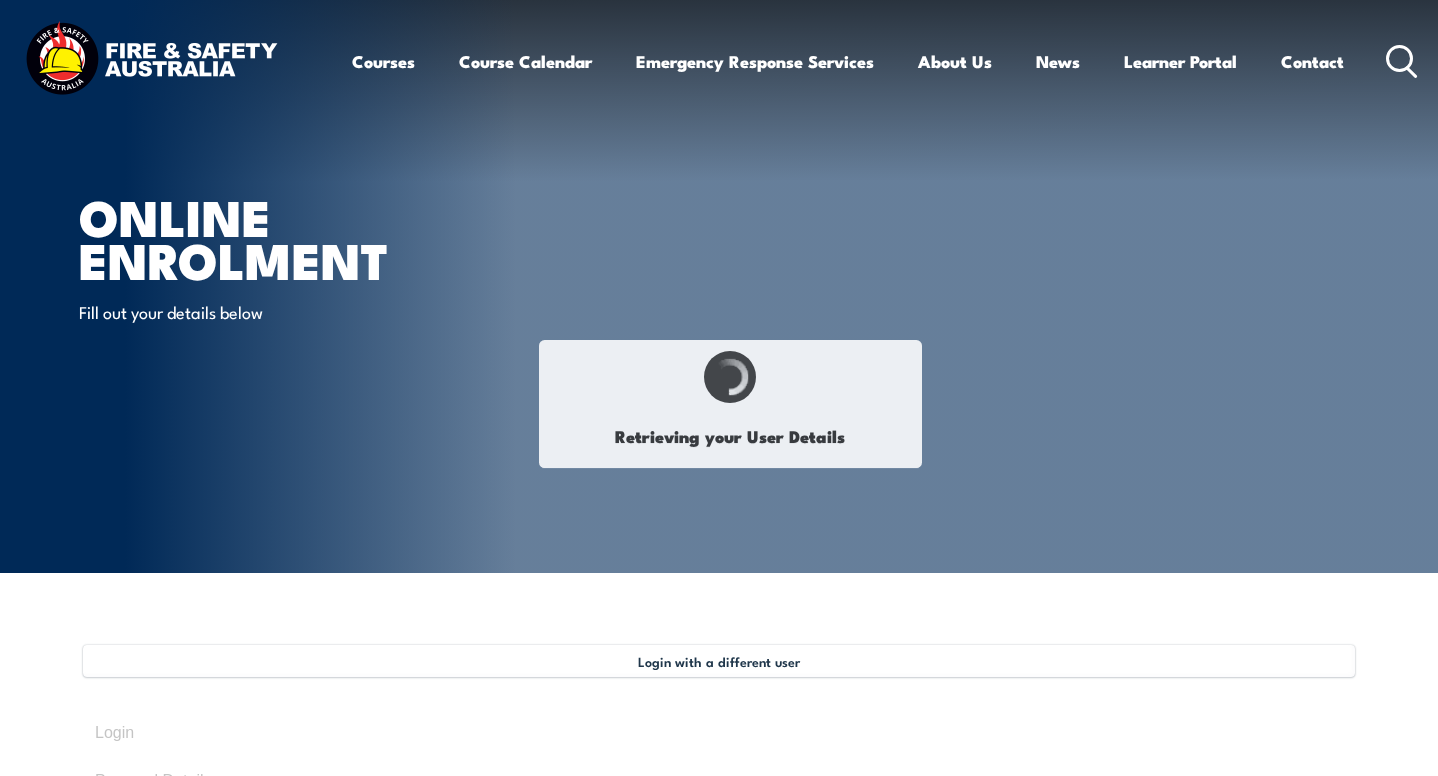 type on "October 5, 1990" 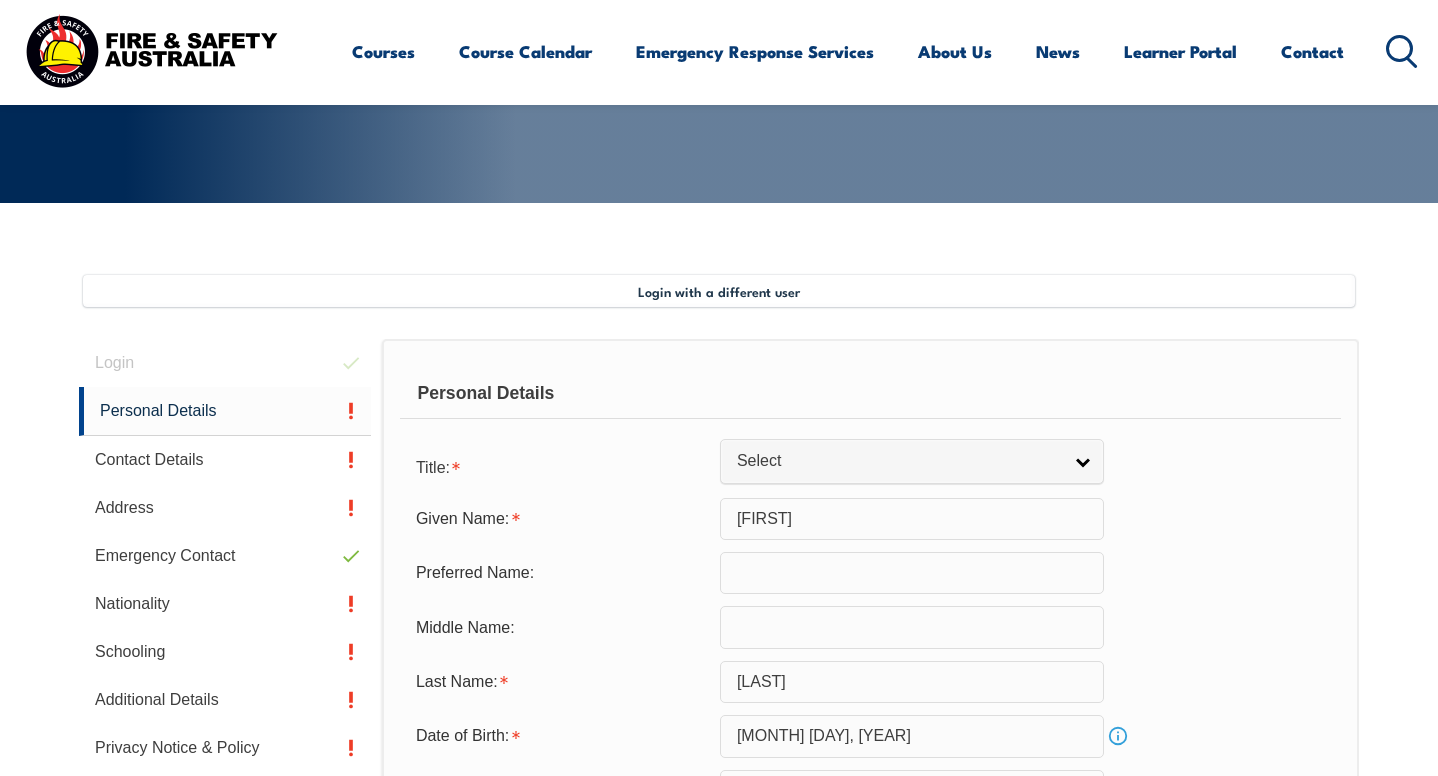 scroll, scrollTop: 545, scrollLeft: 0, axis: vertical 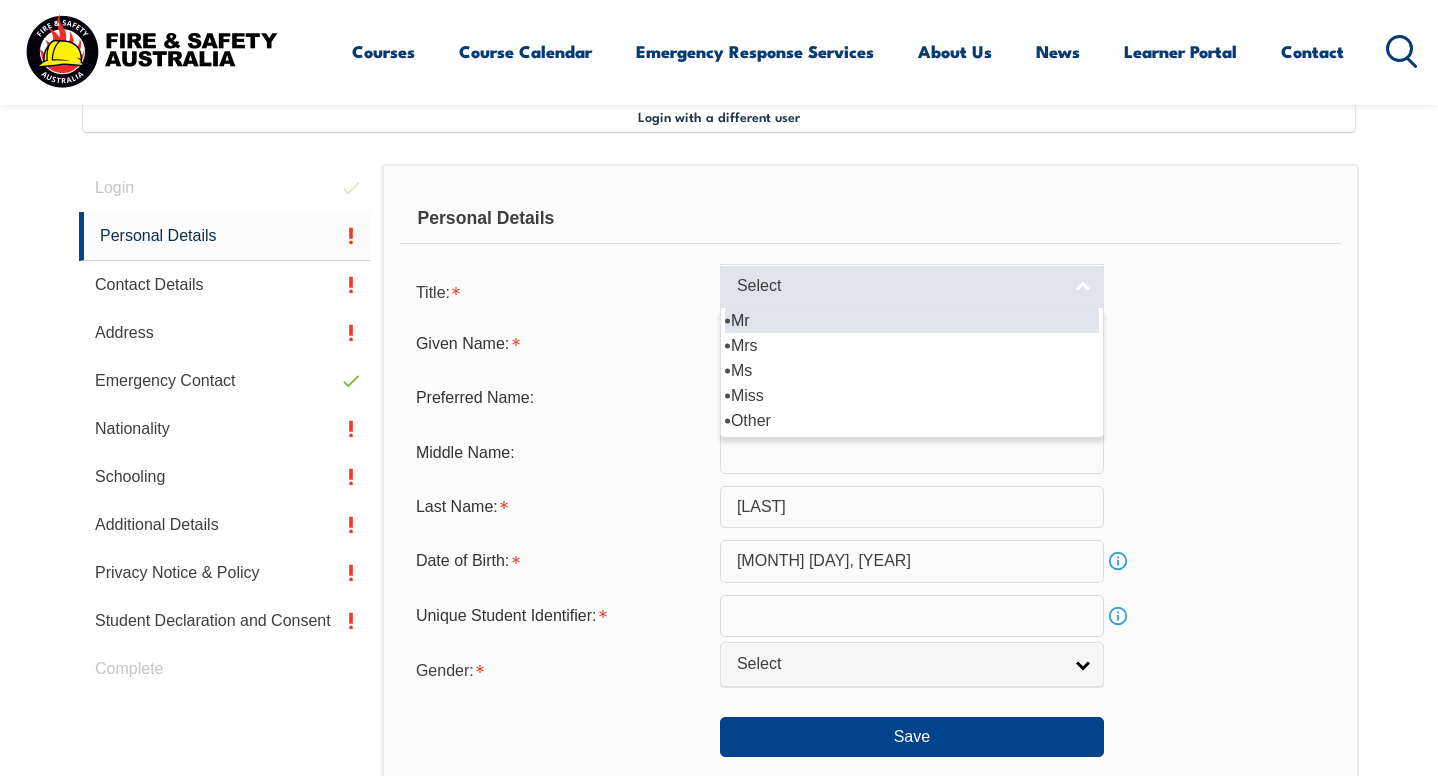 click on "Select" at bounding box center [899, 286] 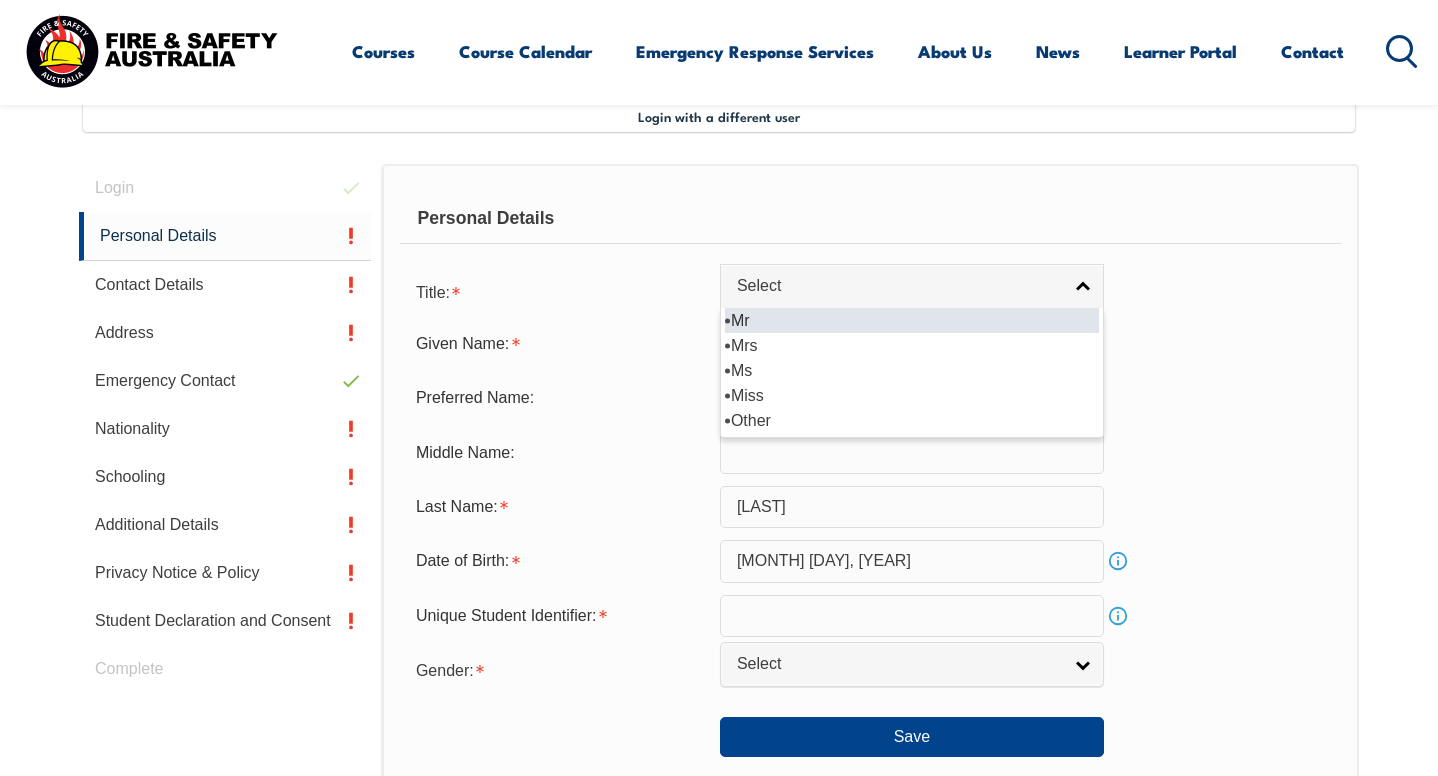 click on "Mr" at bounding box center (912, 320) 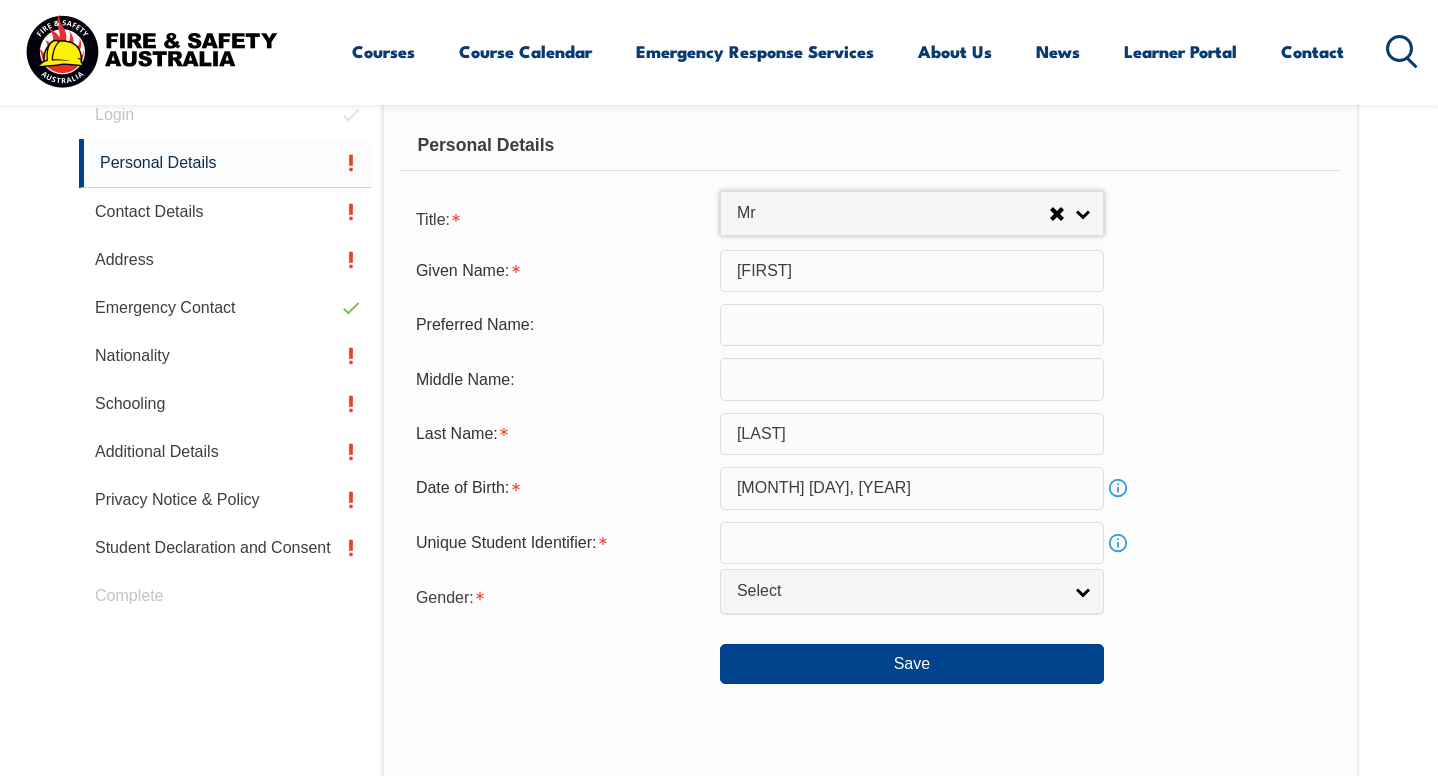 scroll, scrollTop: 696, scrollLeft: 0, axis: vertical 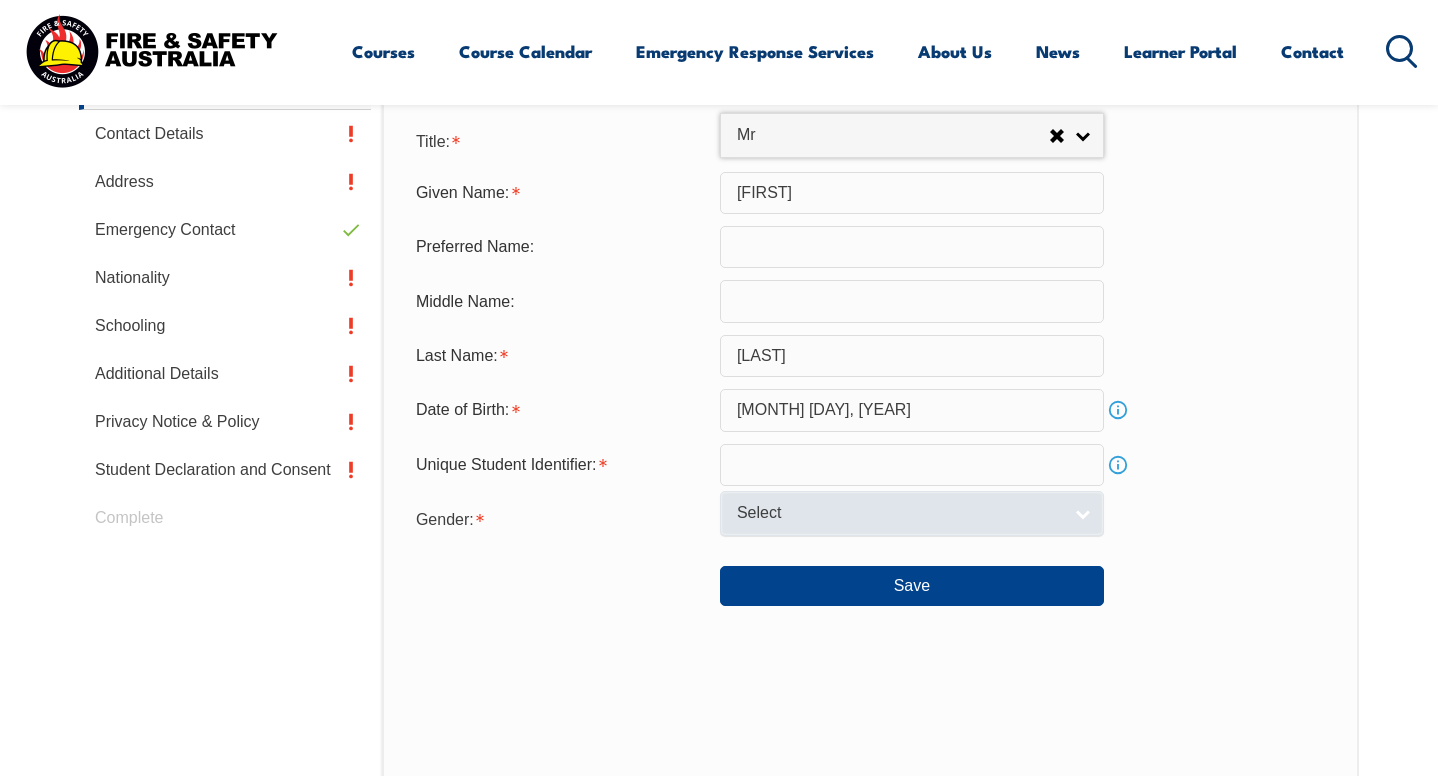click on "Select" at bounding box center [899, 513] 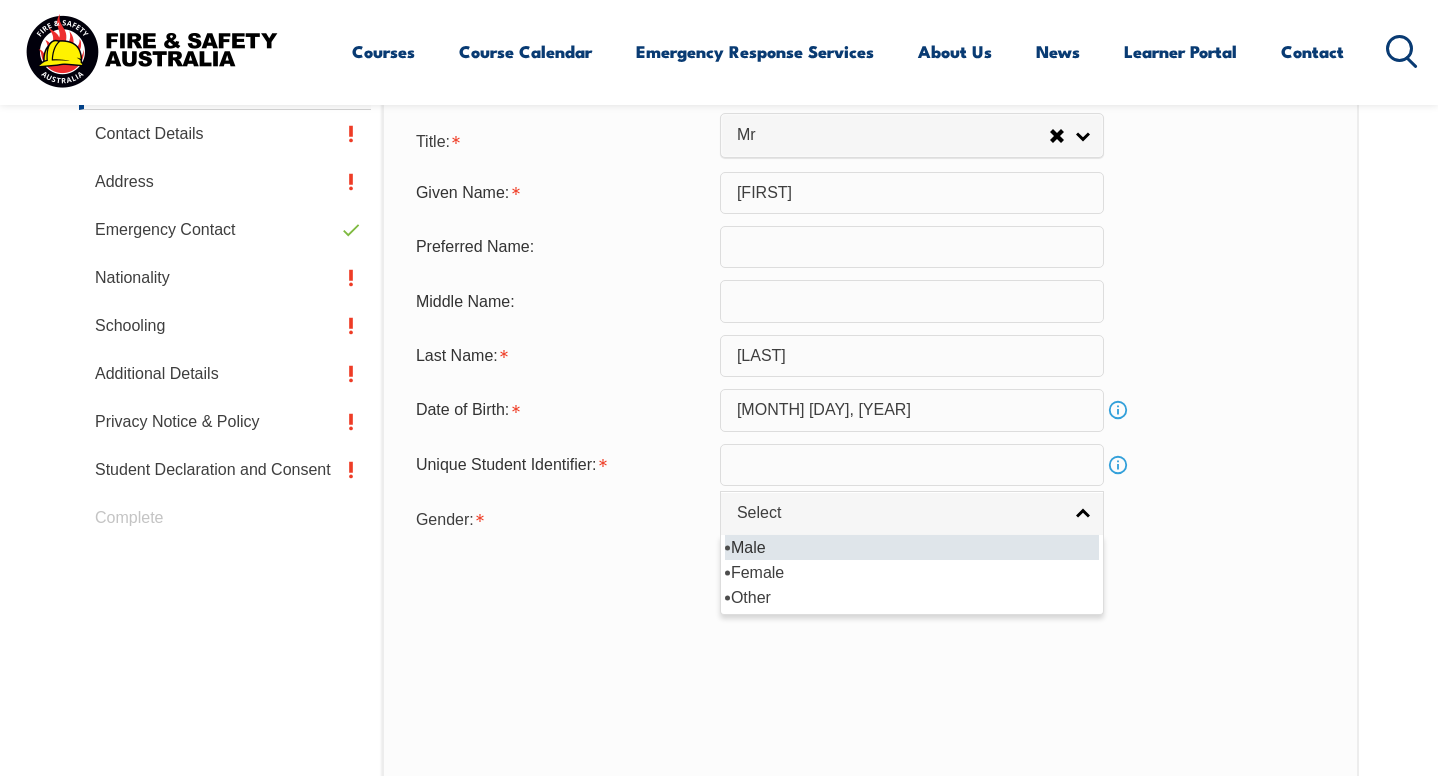 click on "Male" at bounding box center (912, 547) 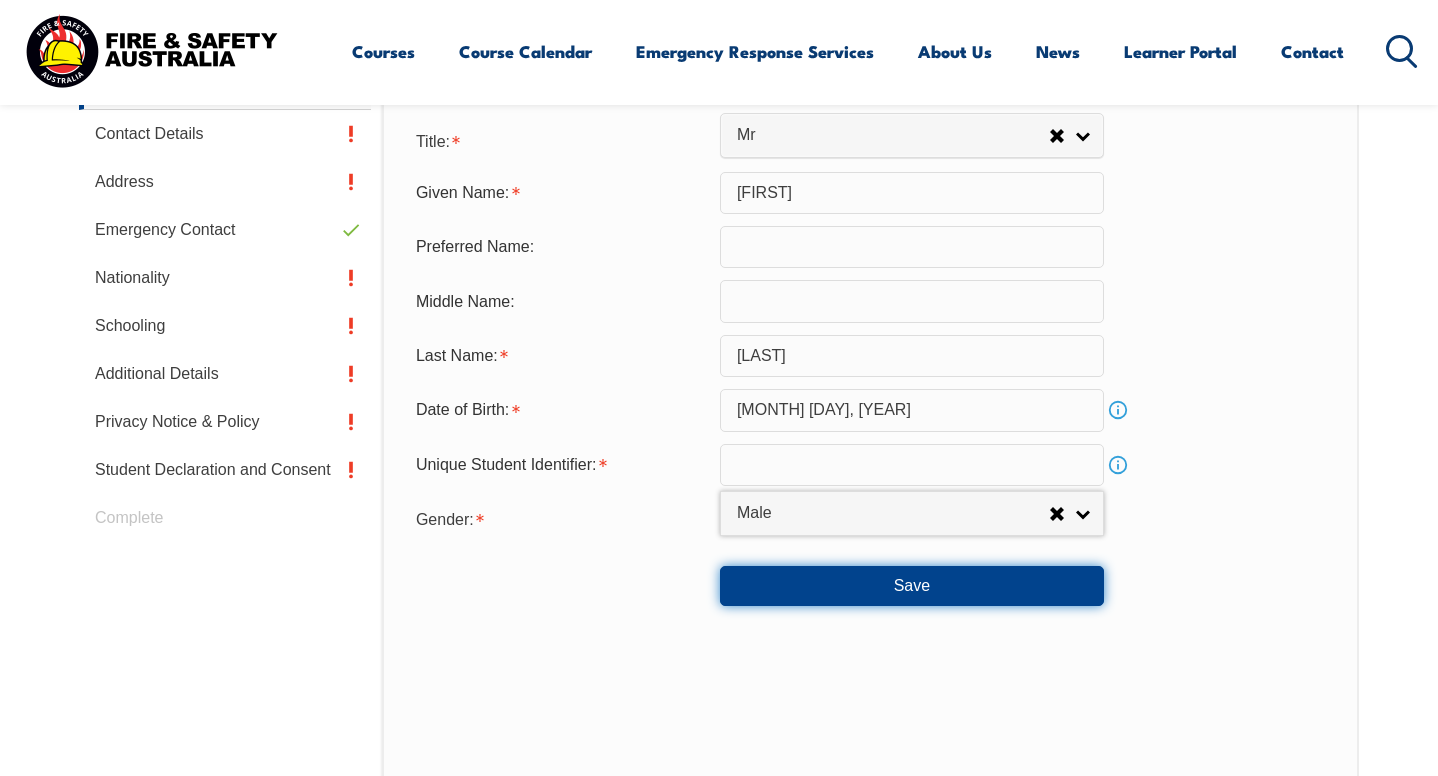 click on "Save" at bounding box center (912, 586) 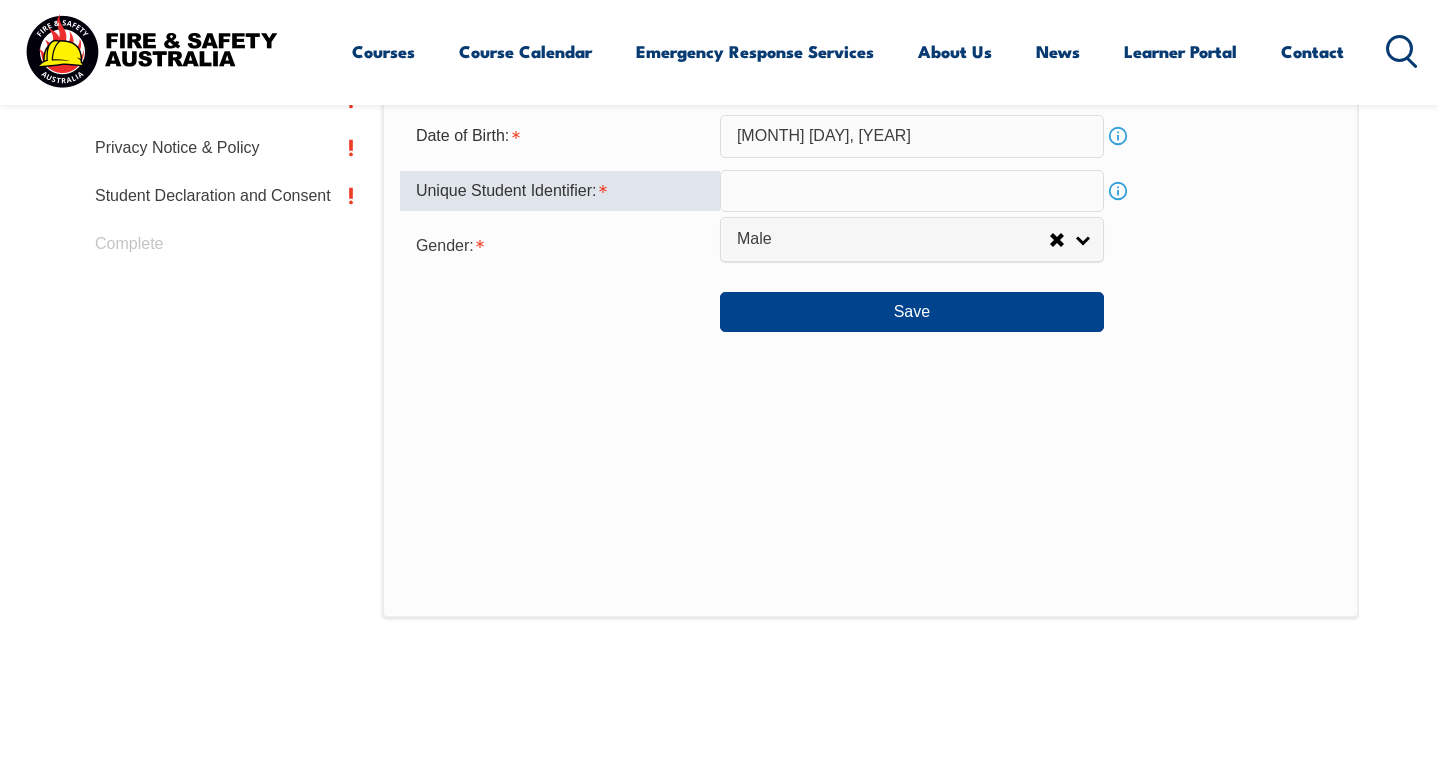 scroll, scrollTop: 964, scrollLeft: 0, axis: vertical 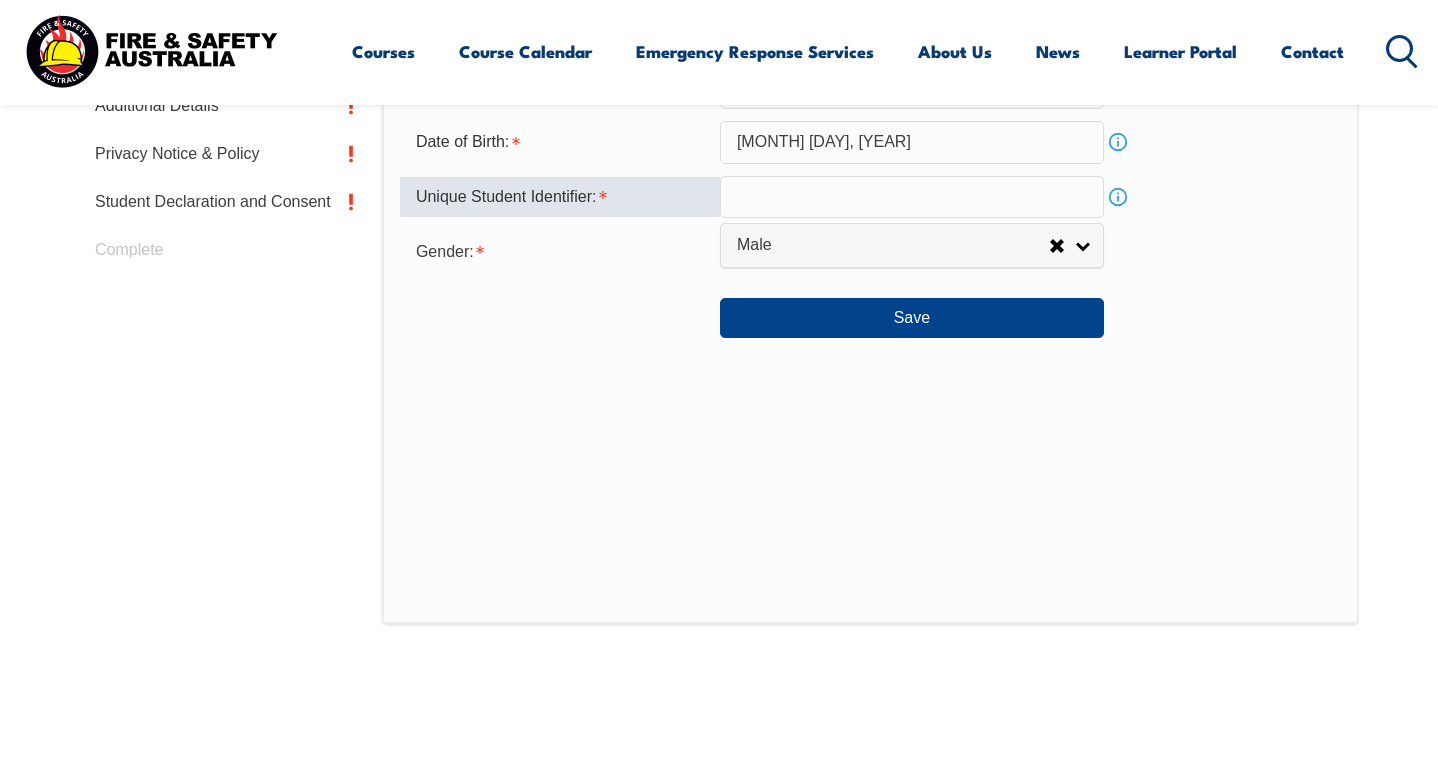 paste on "QRVCTSMCX6" 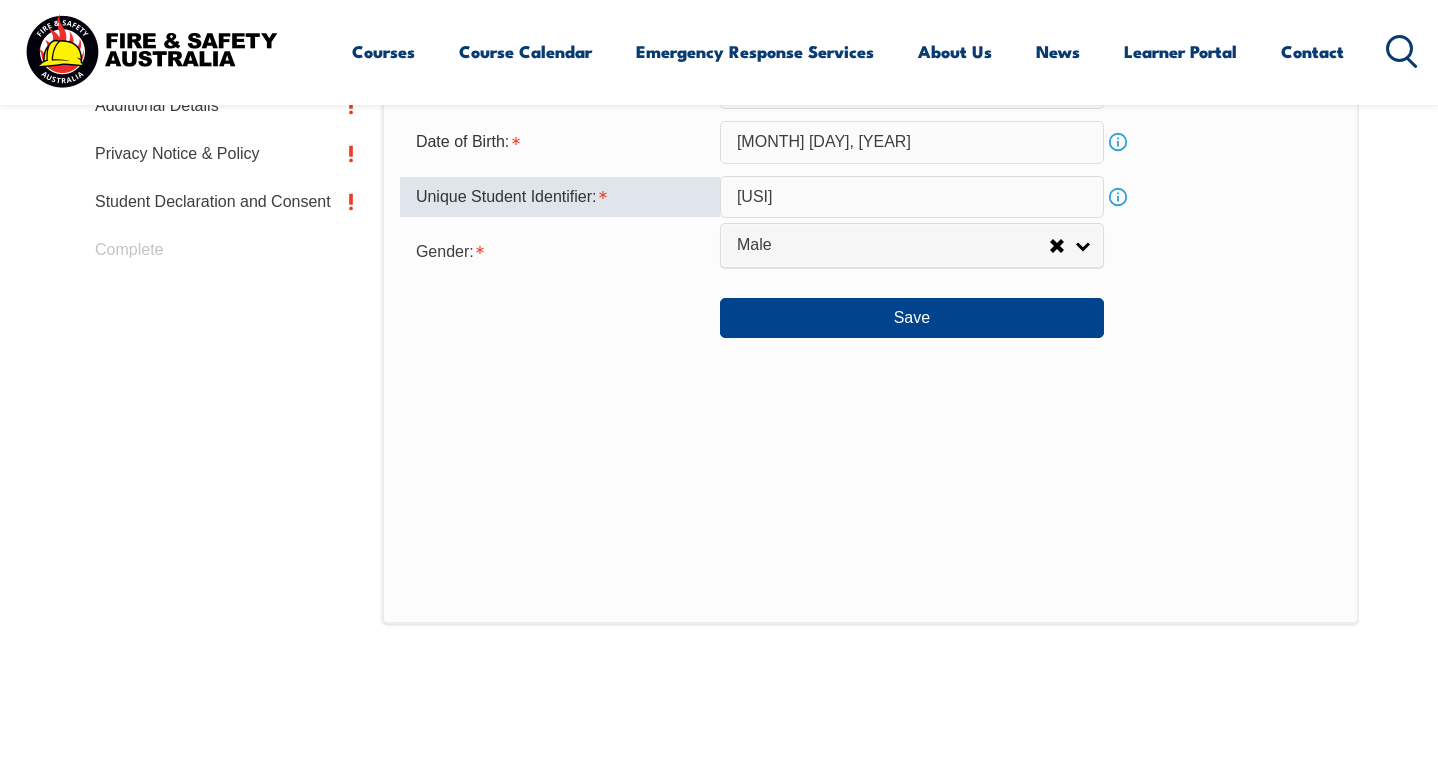 type on "QRVCTSMCX6" 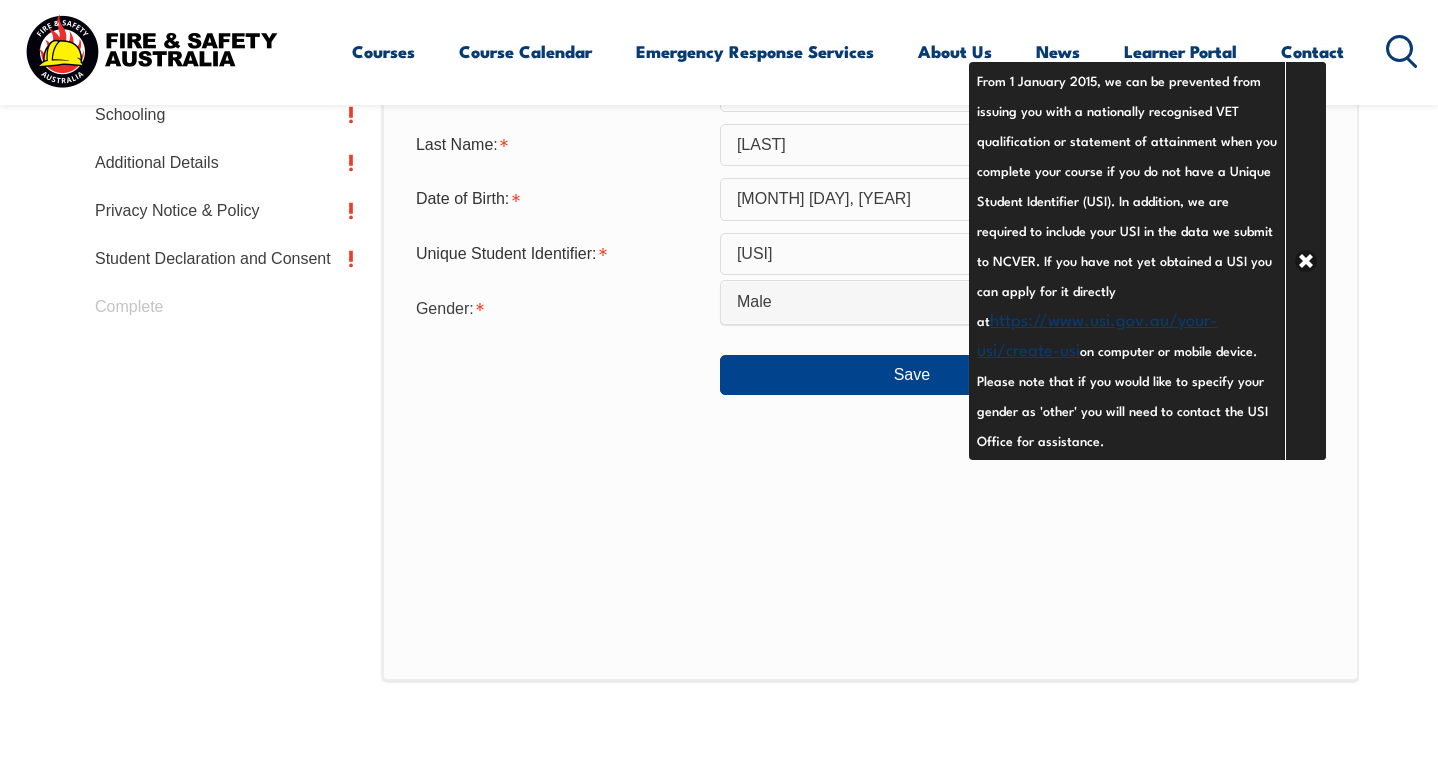 scroll, scrollTop: 911, scrollLeft: 0, axis: vertical 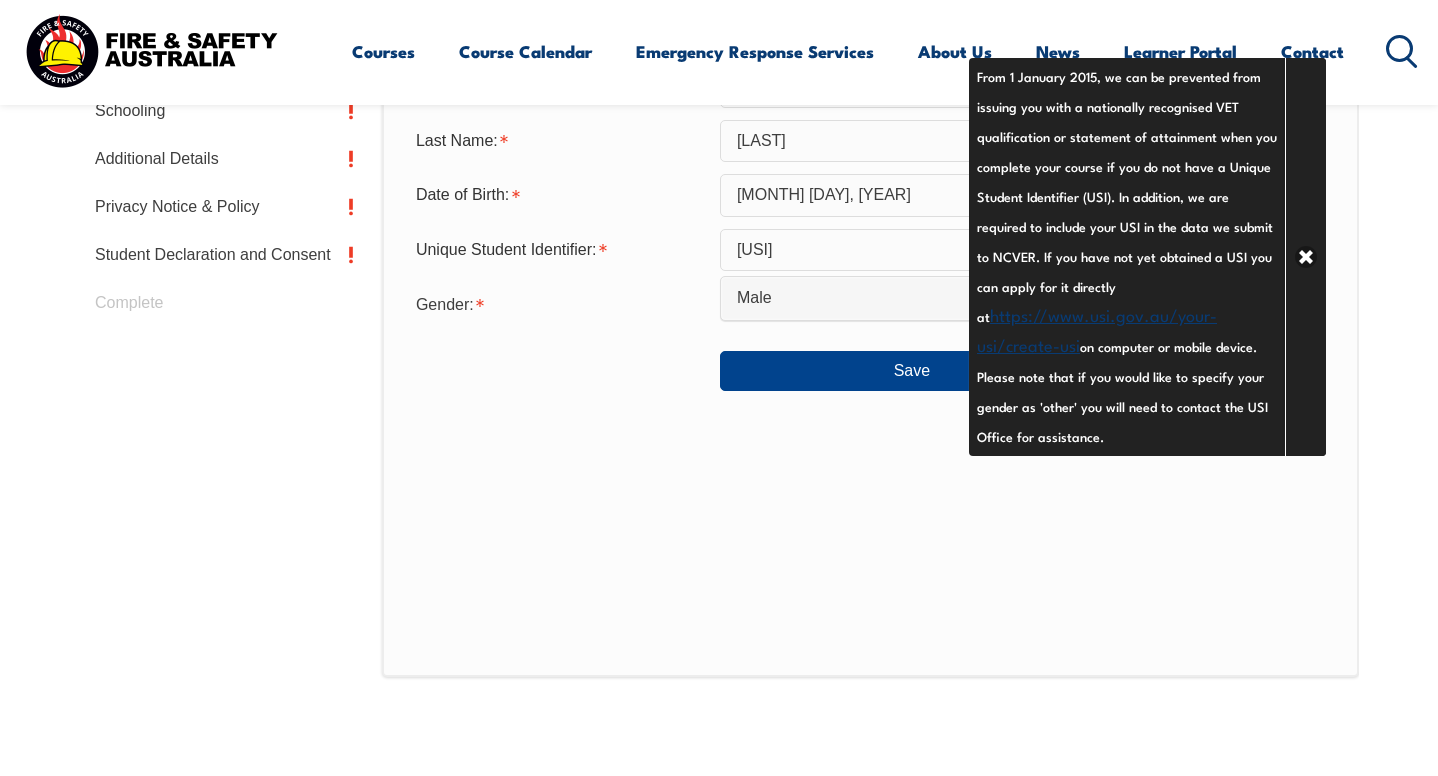 click on "Personal Details Title: Mr Mrs Ms Miss Other
Mr
Given Name: Mikey Preferred Name: Middle Name: Last Name: Newland Date of Birth: October 5, 1990 Info Unique Student Identifier: QRVCTSMCX6 Info Gender: Male Female Other
Male
Save" at bounding box center (870, 237) 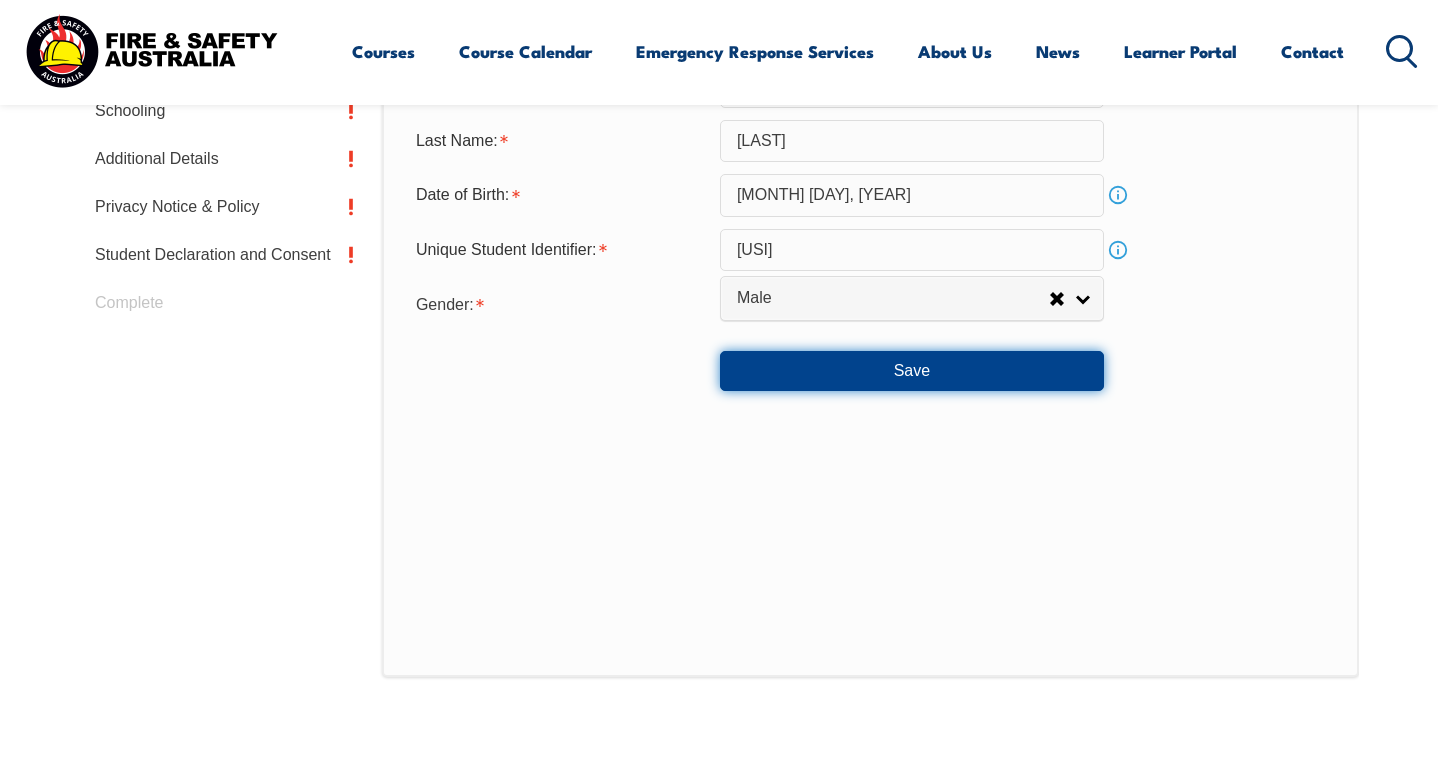 click on "Save" at bounding box center [912, 371] 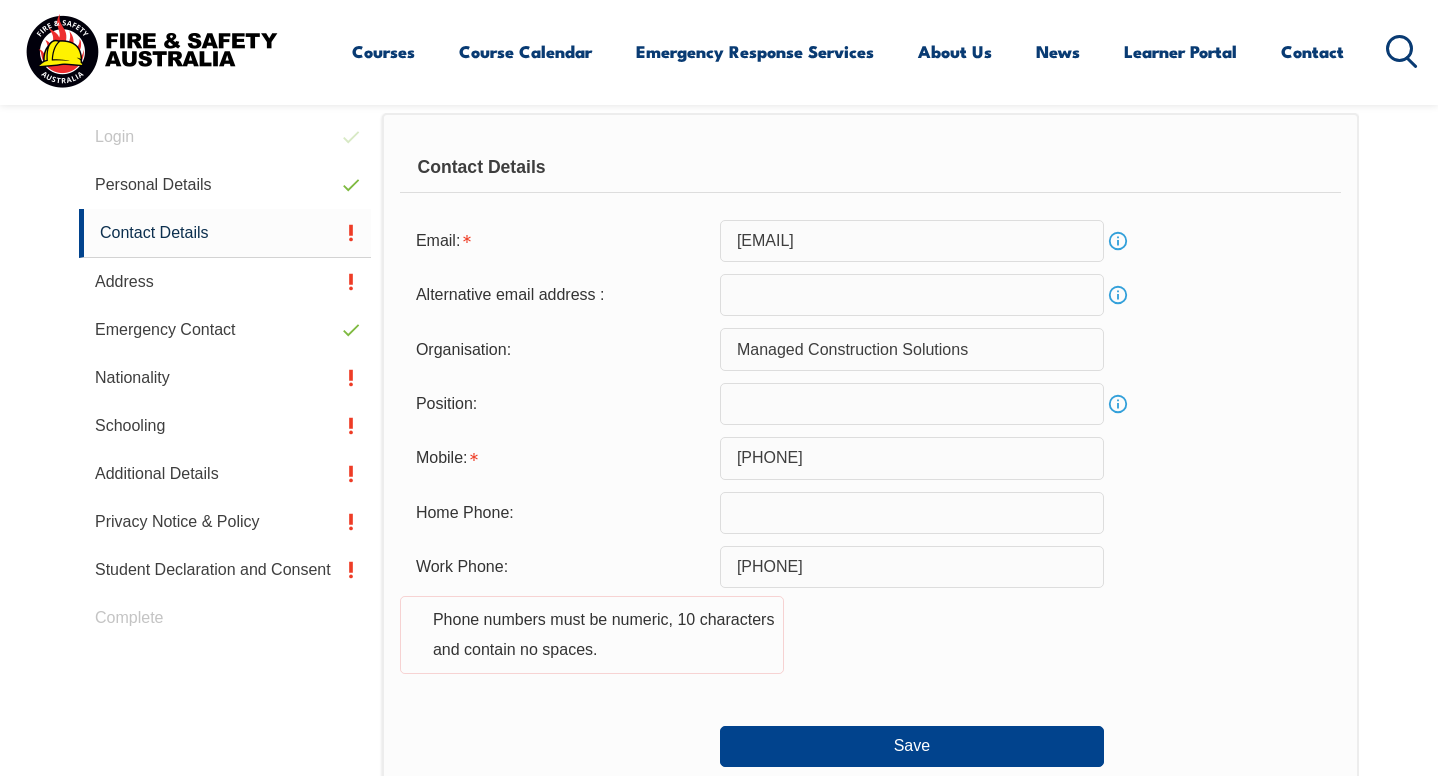 scroll, scrollTop: 611, scrollLeft: 0, axis: vertical 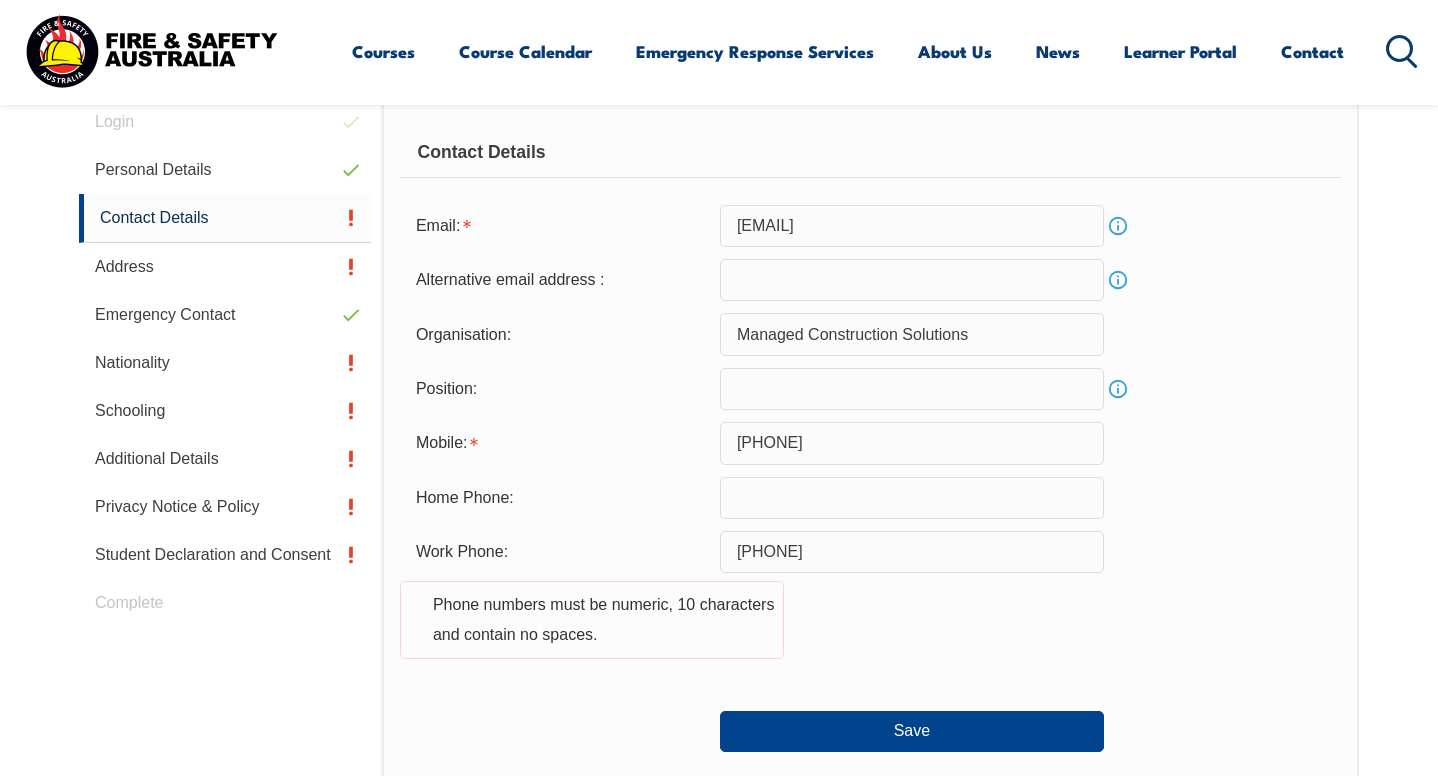 click on "0435 062 326" at bounding box center (912, 443) 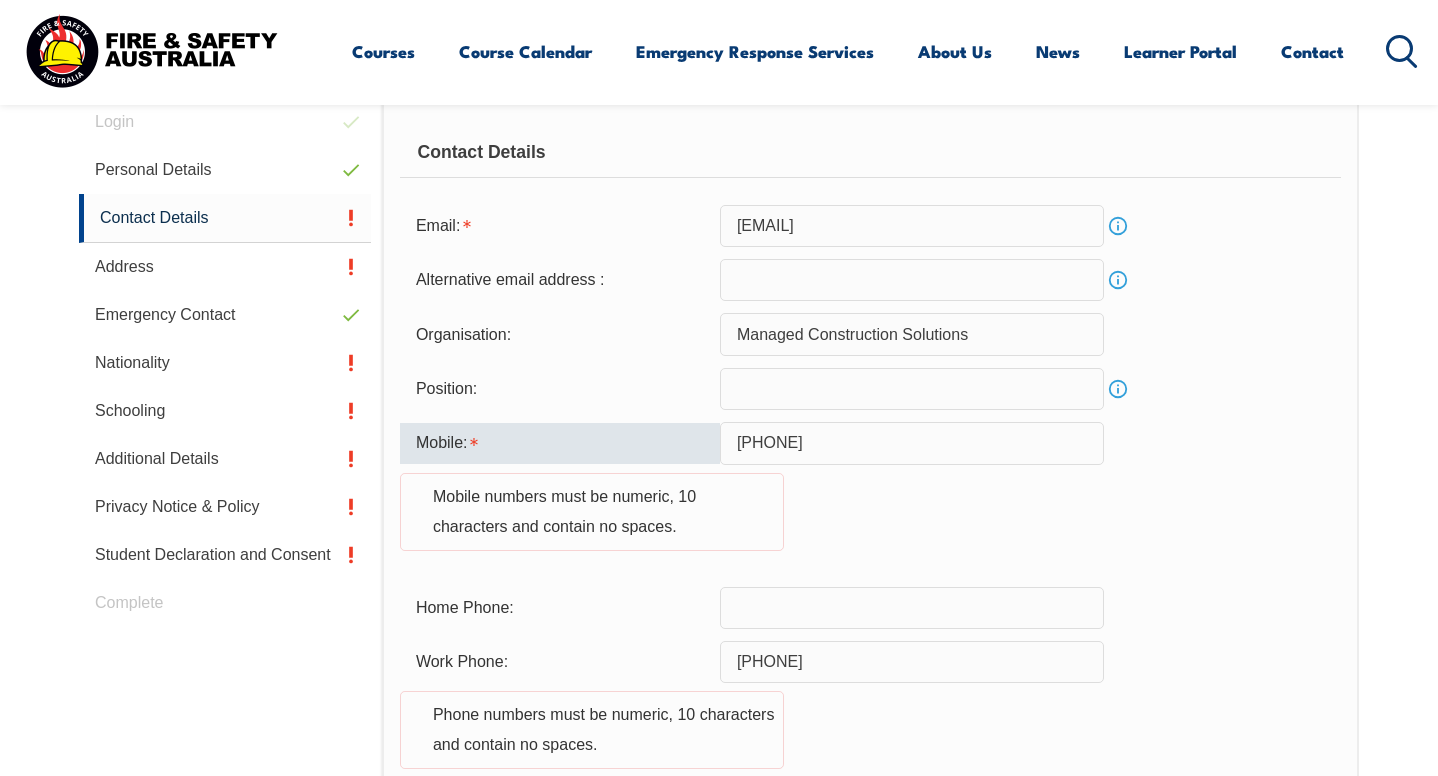 click on "0435 062326" at bounding box center (912, 443) 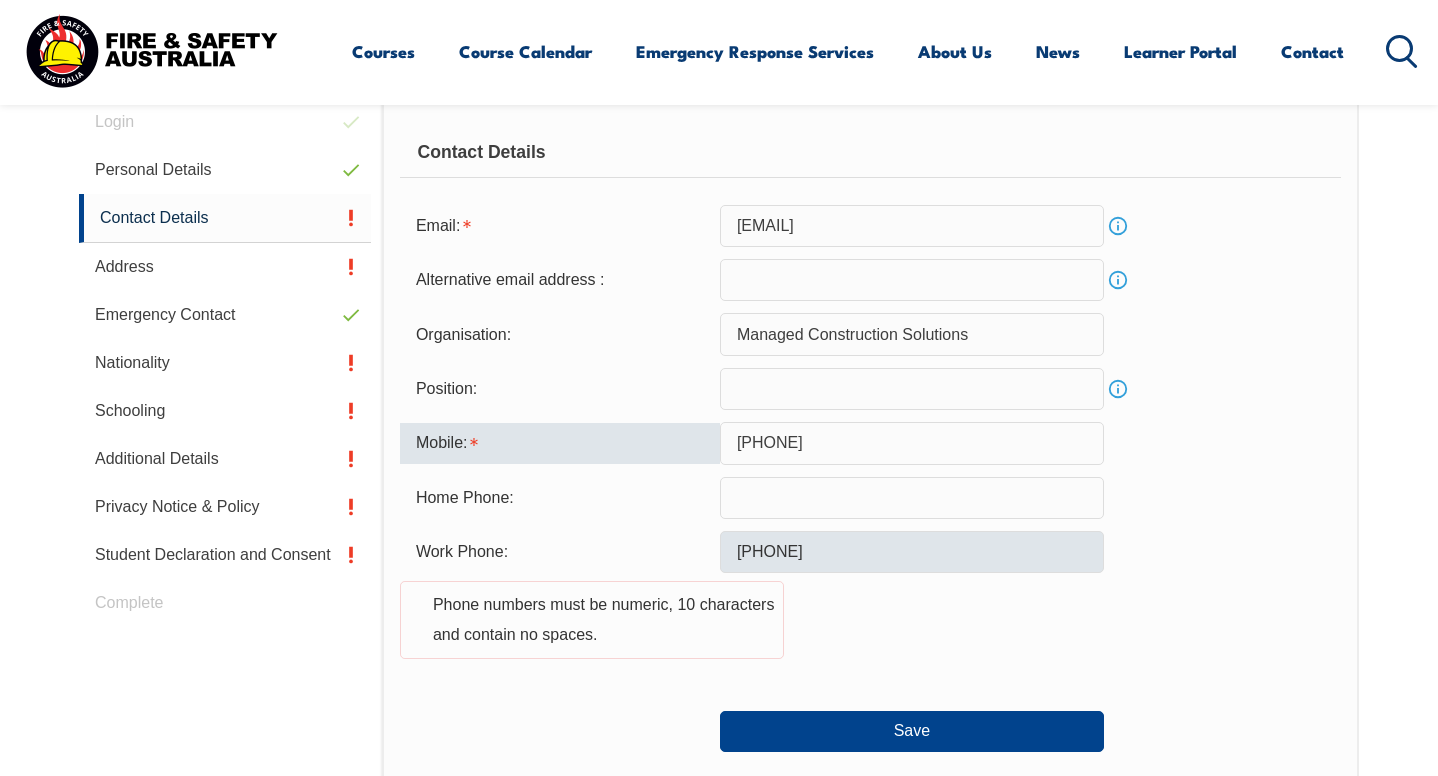 type on "0435062326" 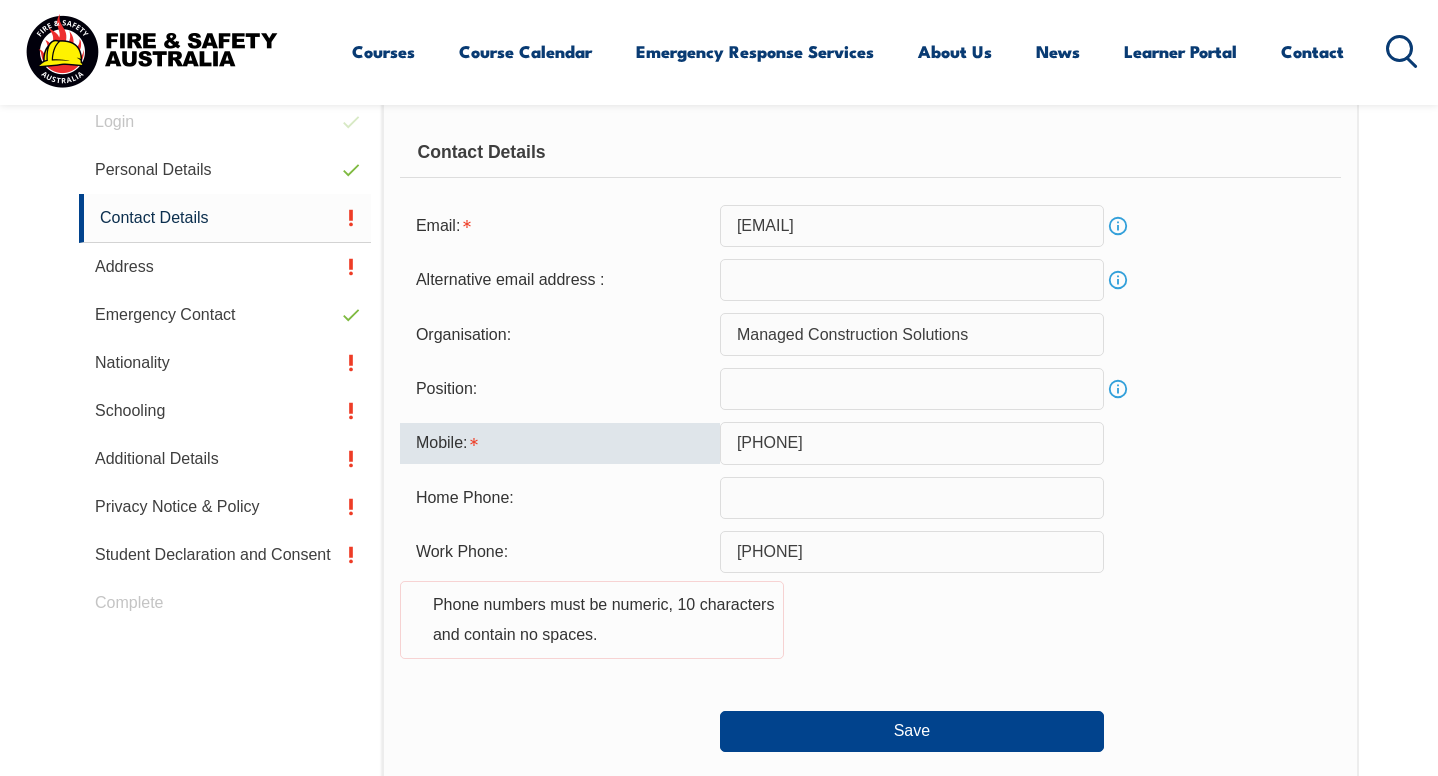 click on "08 8244 2415" at bounding box center (912, 552) 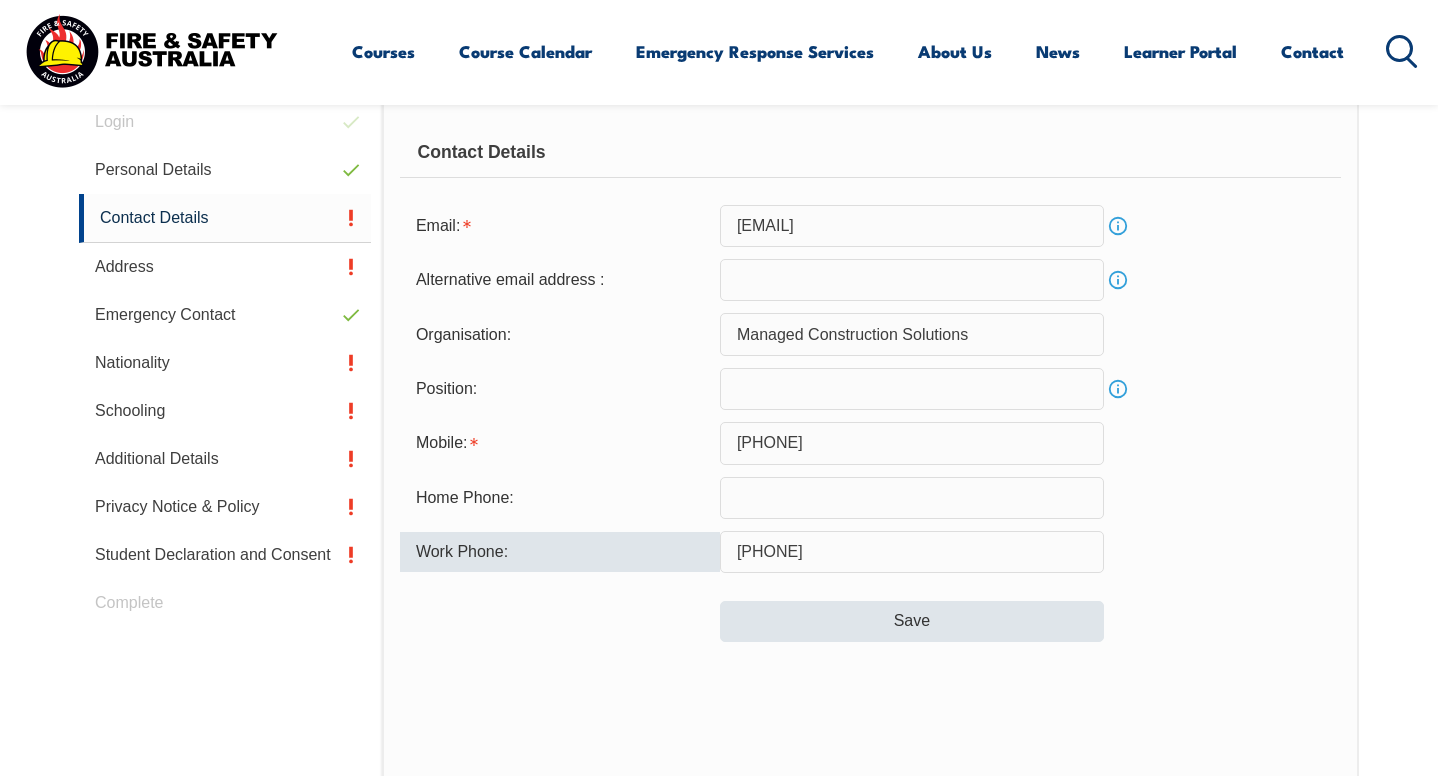 type on "0882442415" 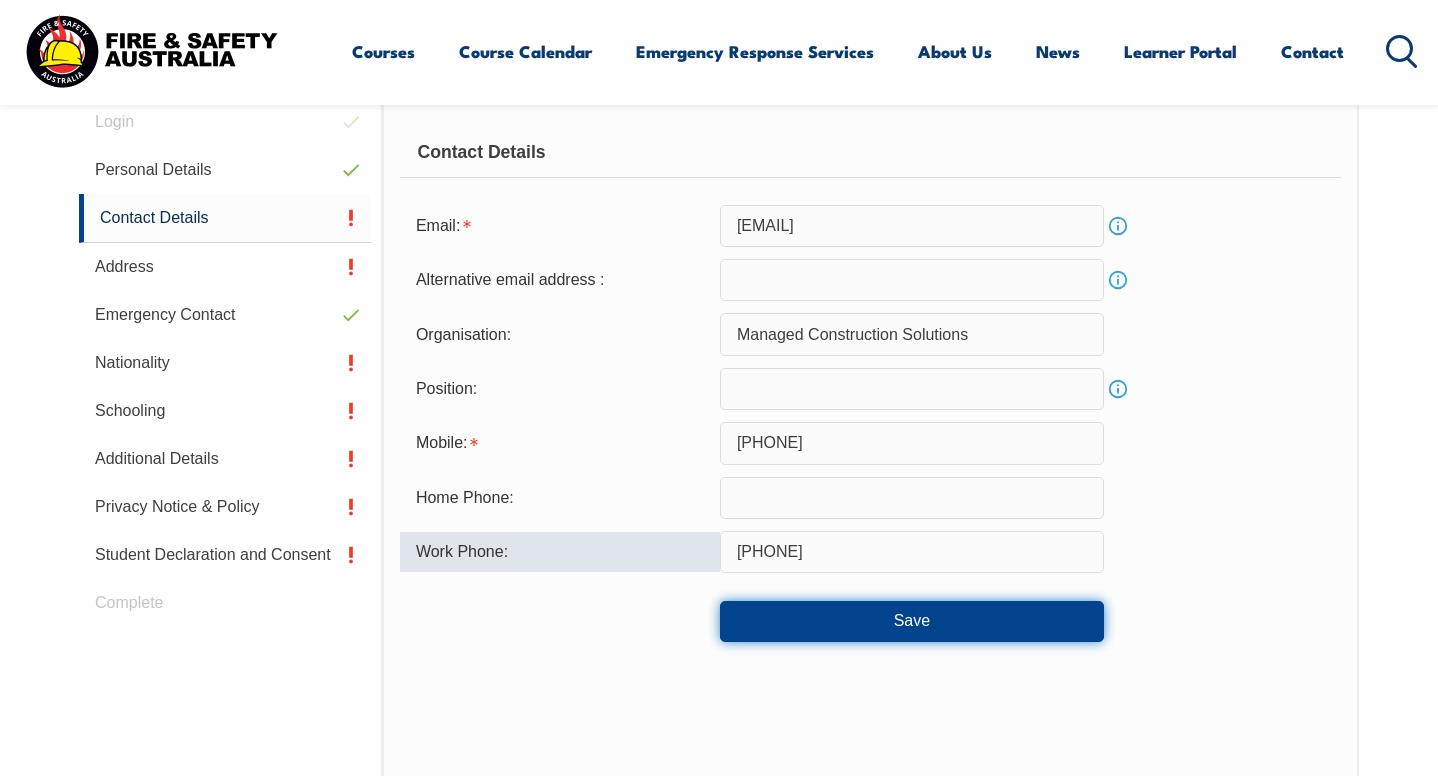 click on "Save" at bounding box center (912, 621) 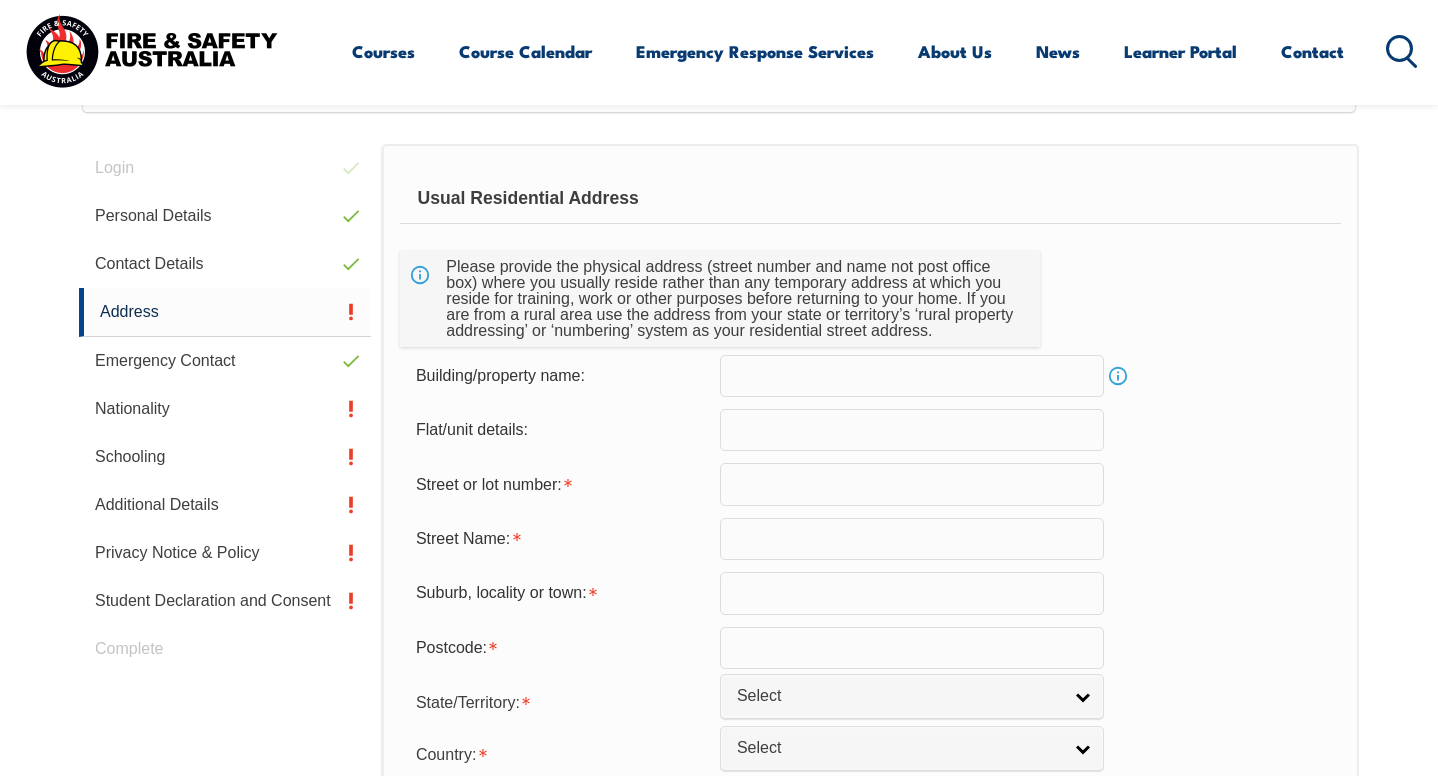 scroll, scrollTop: 545, scrollLeft: 0, axis: vertical 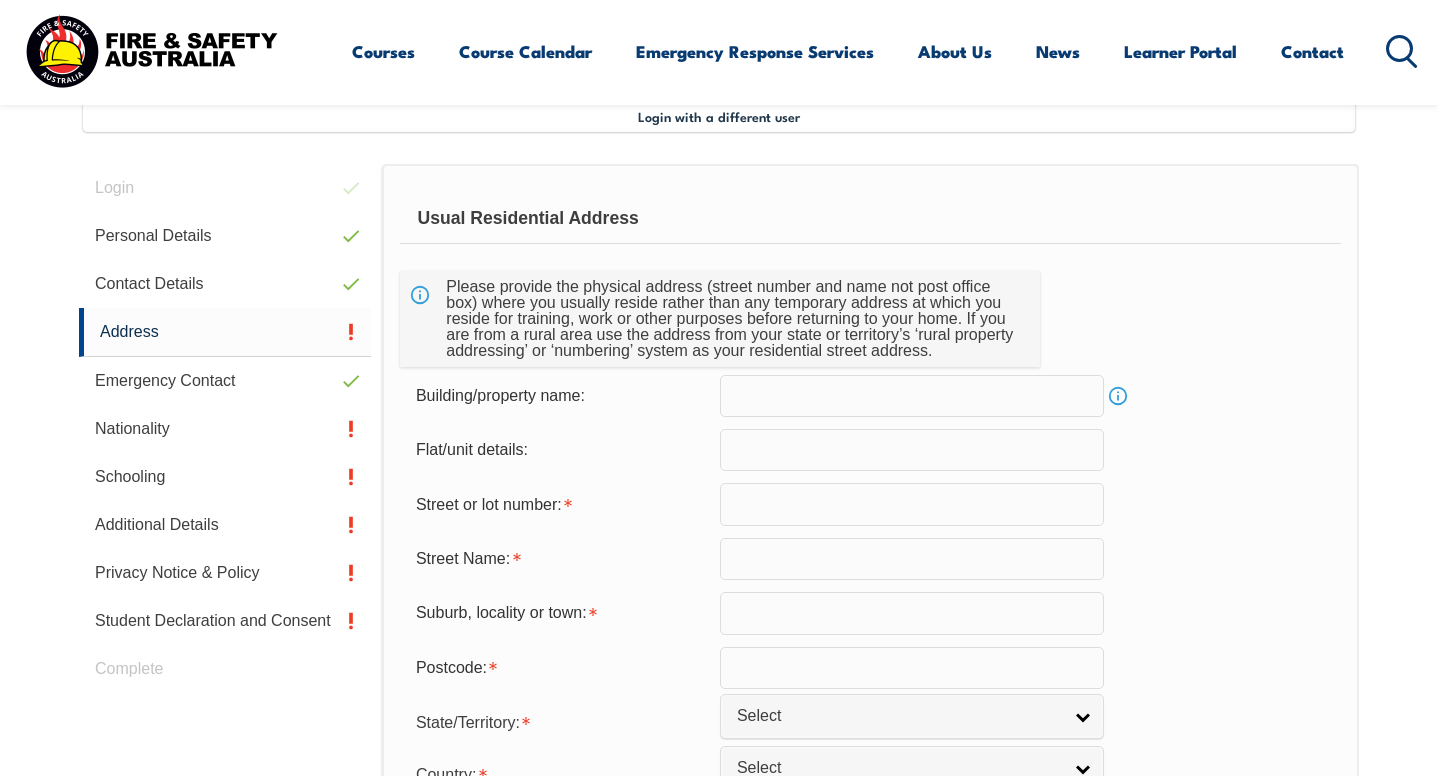 click at bounding box center [912, 504] 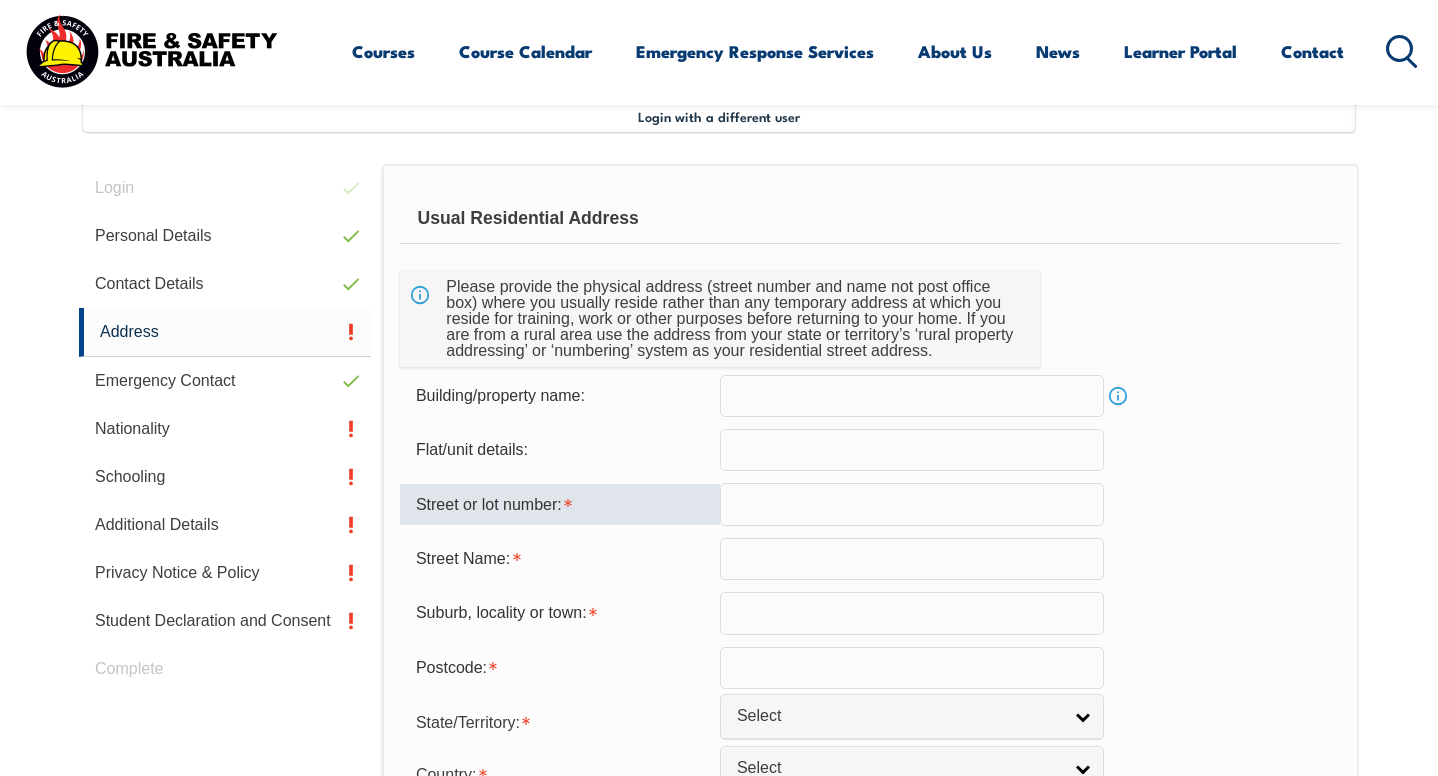 type on "2" 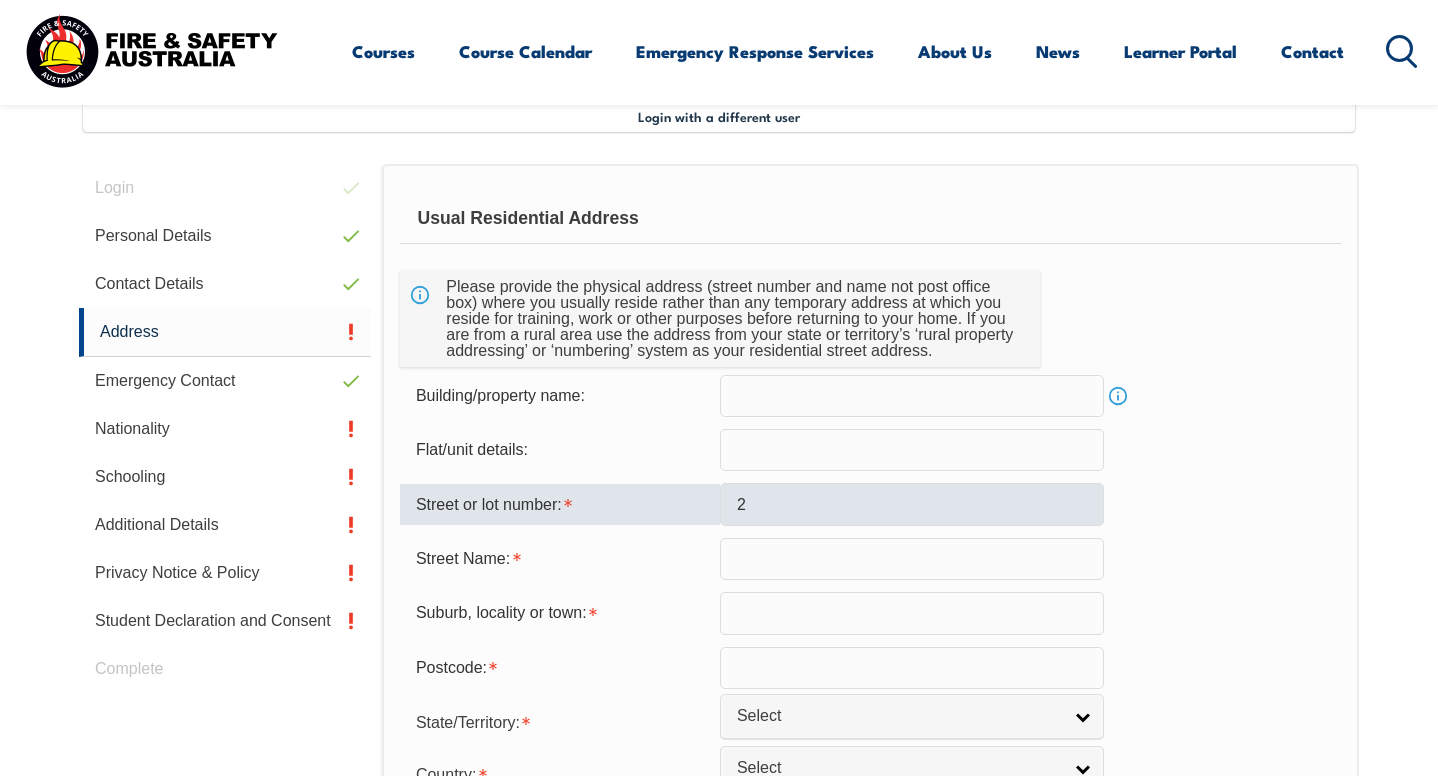 type on "2 Seaview Grove" 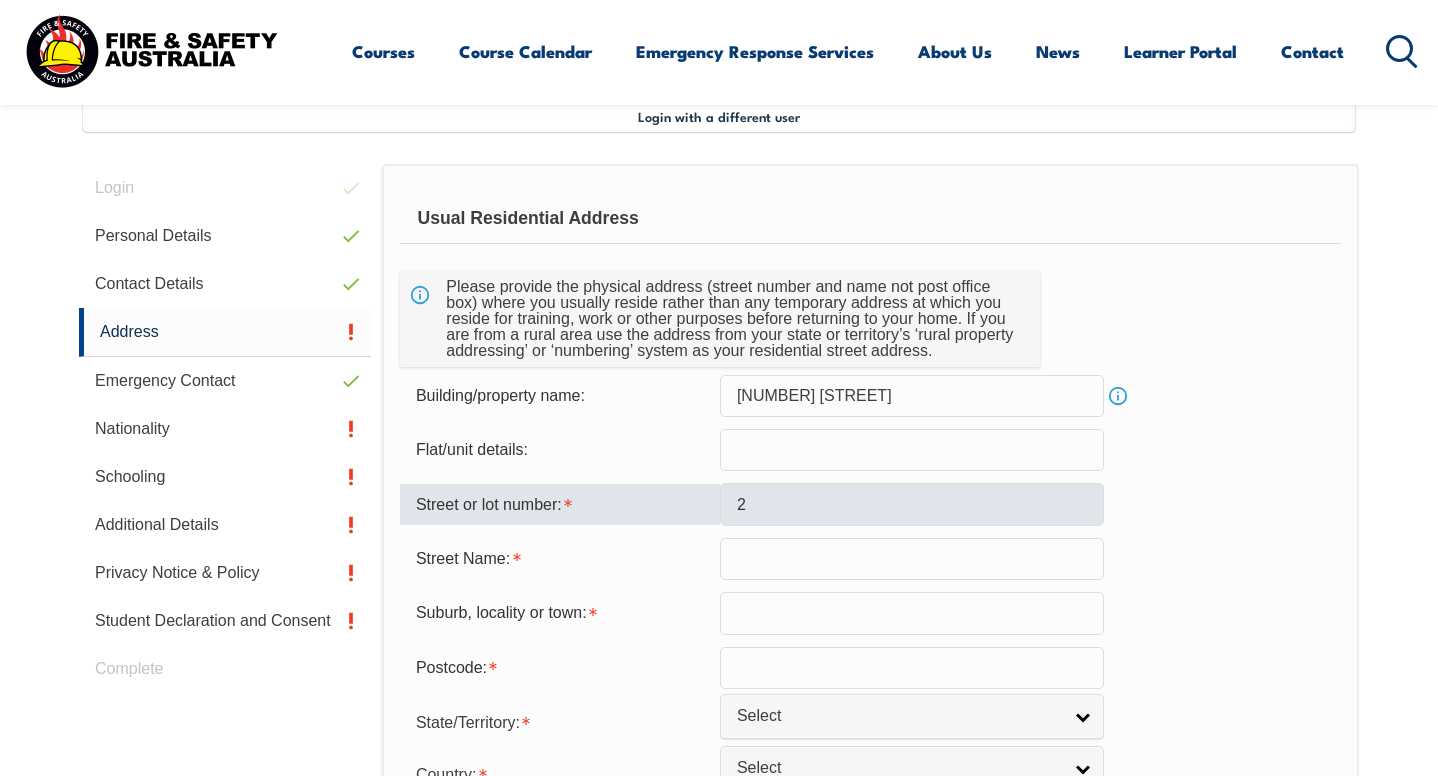 type on "Seaview Grove" 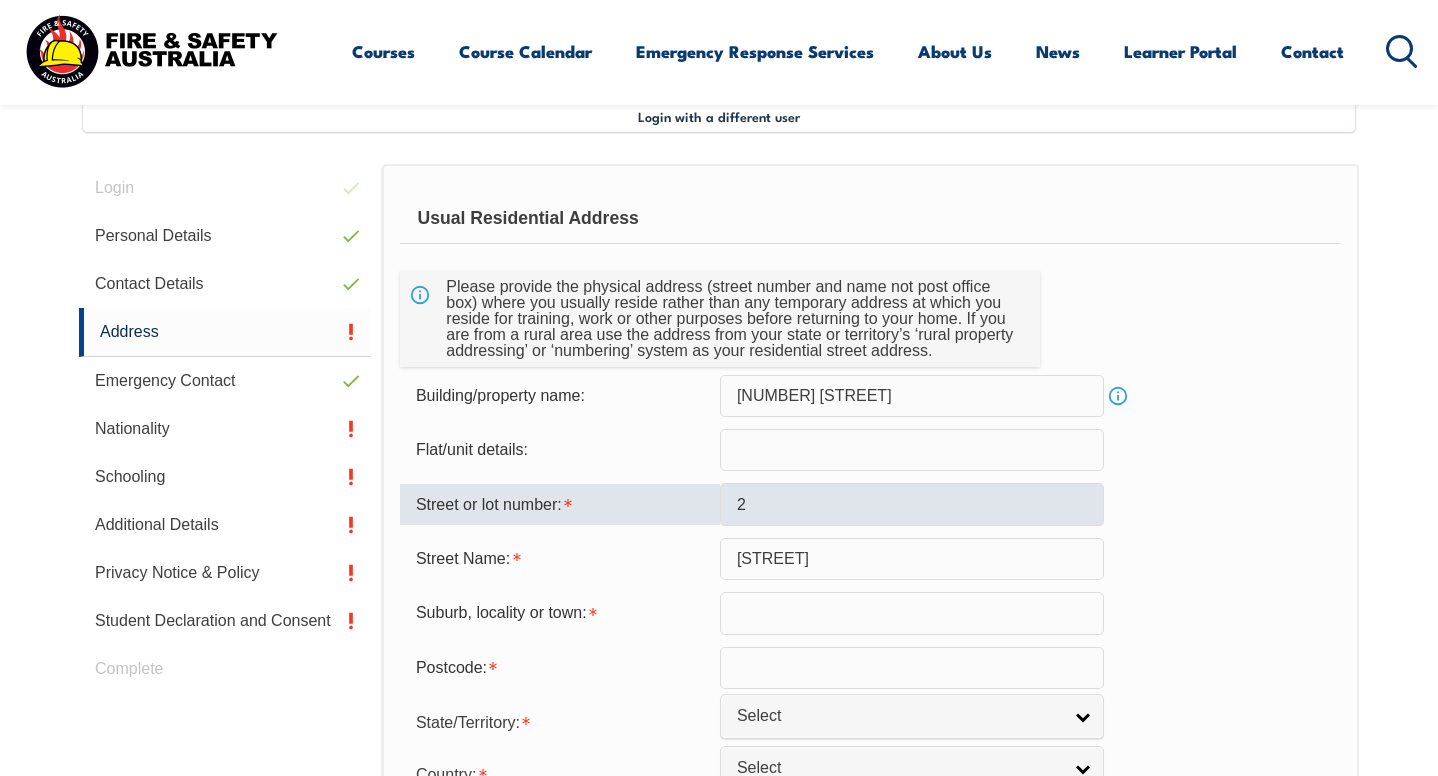 type on "Blair Athol" 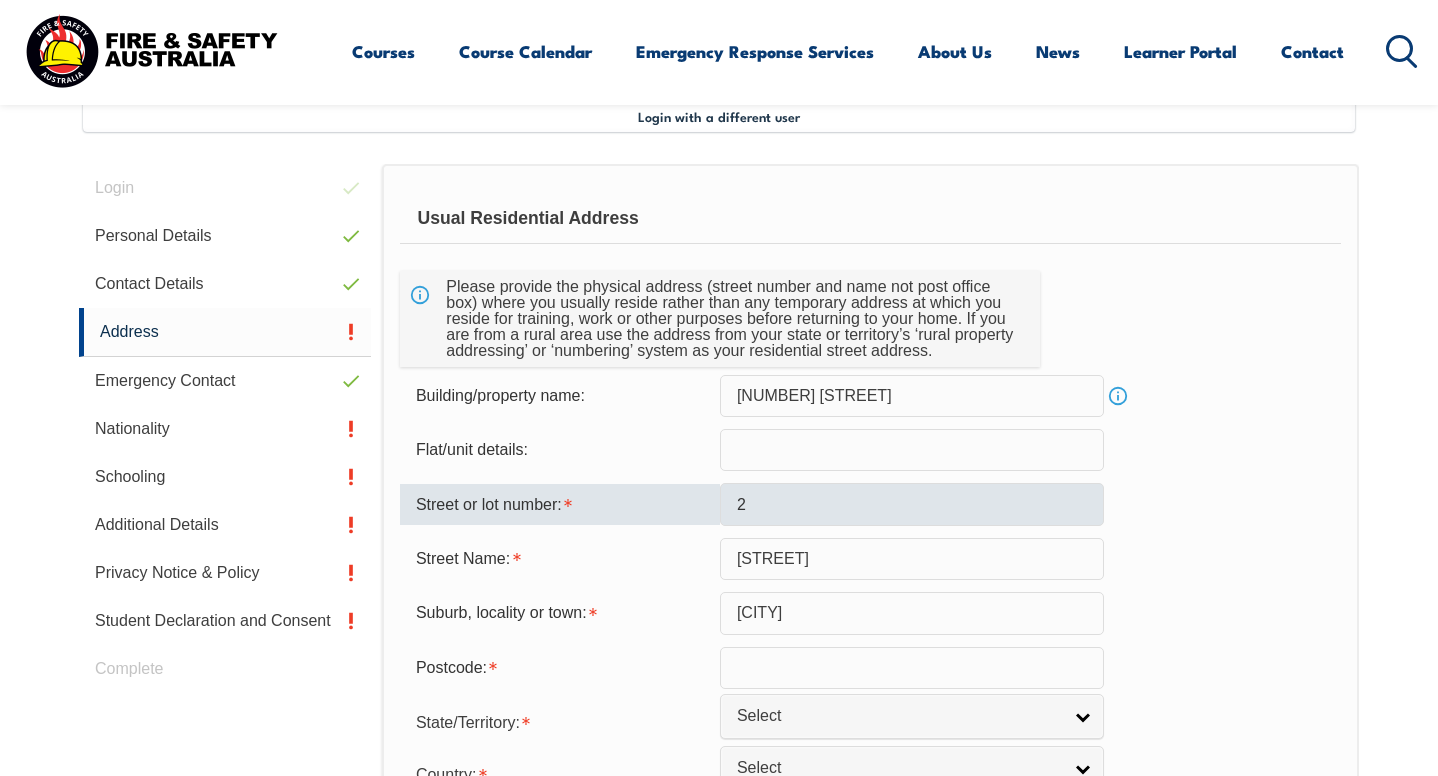 type on "5084" 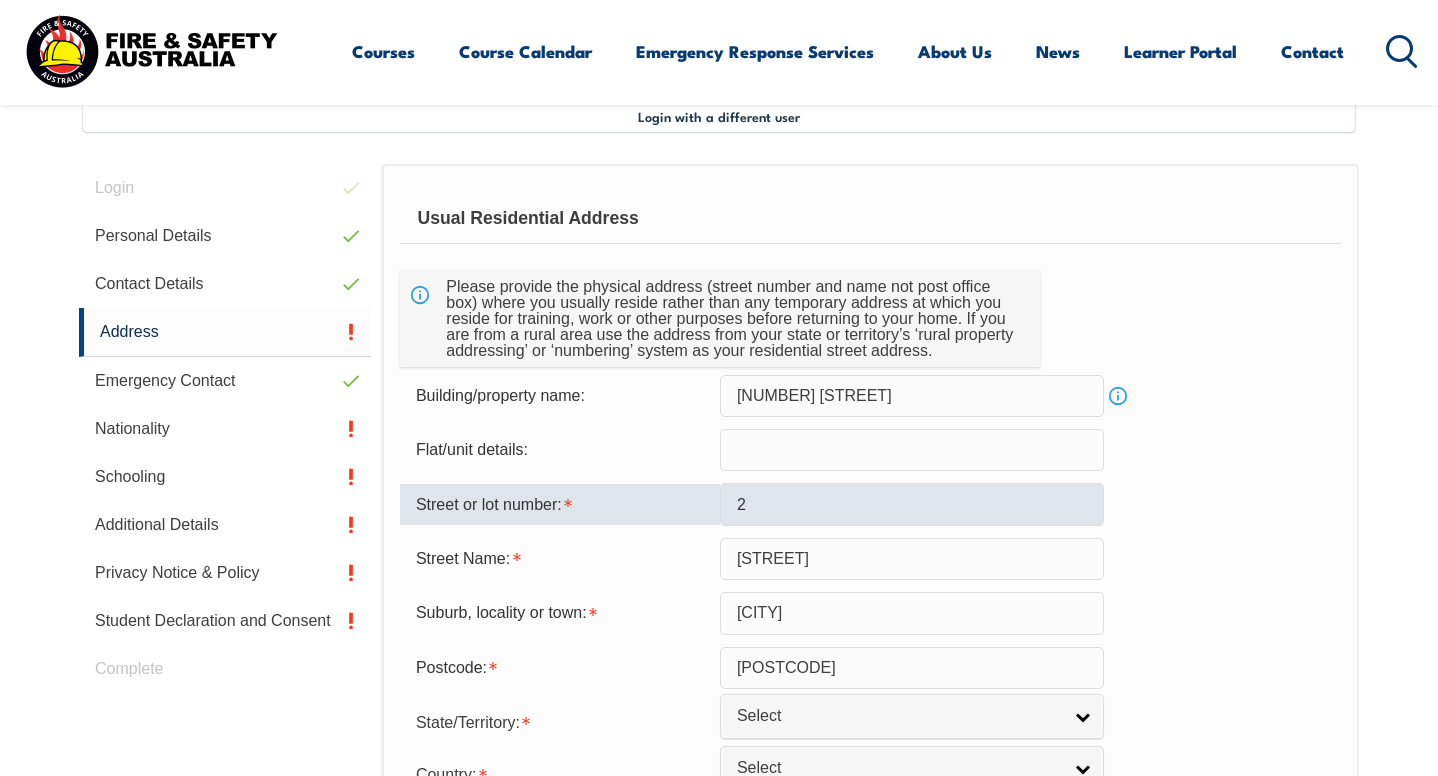 select on "SA" 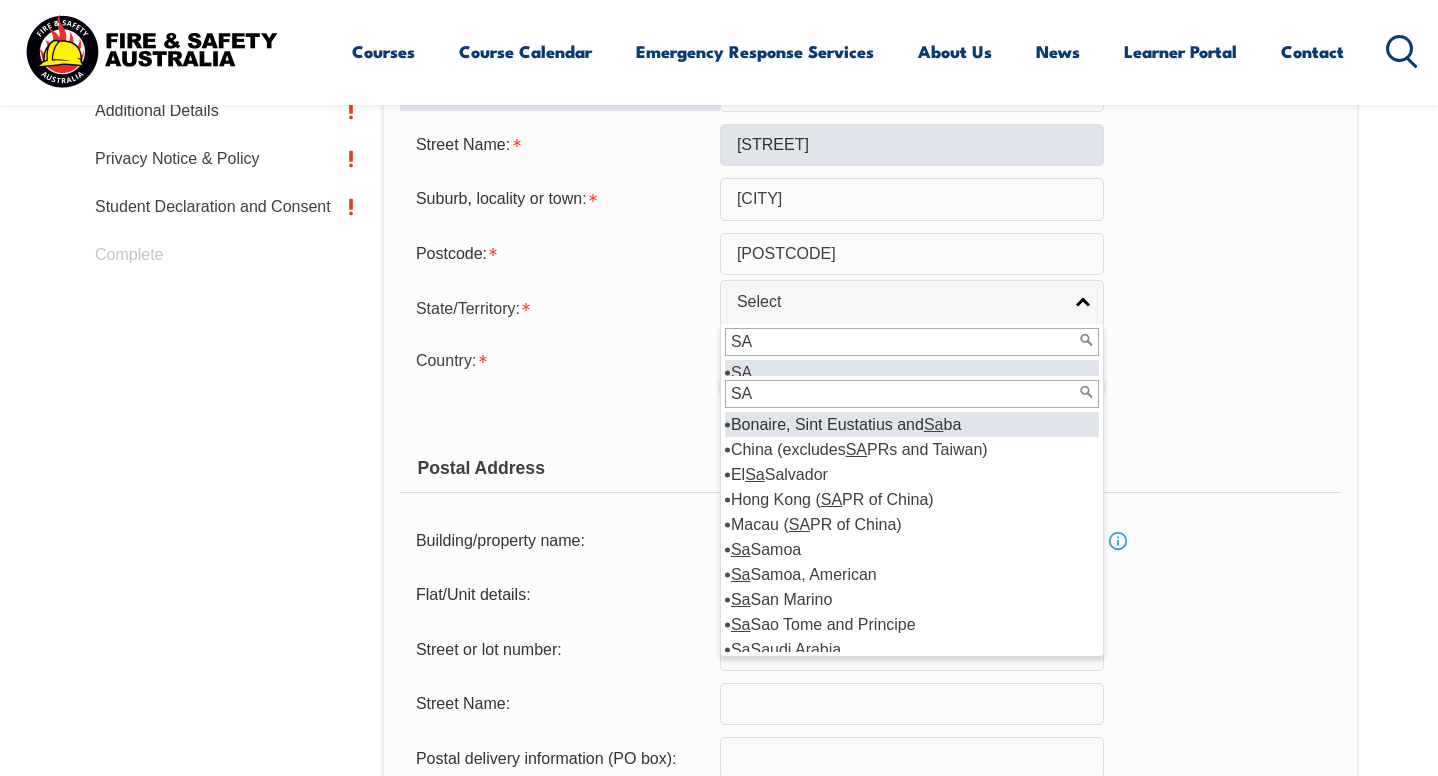 scroll, scrollTop: 969, scrollLeft: 0, axis: vertical 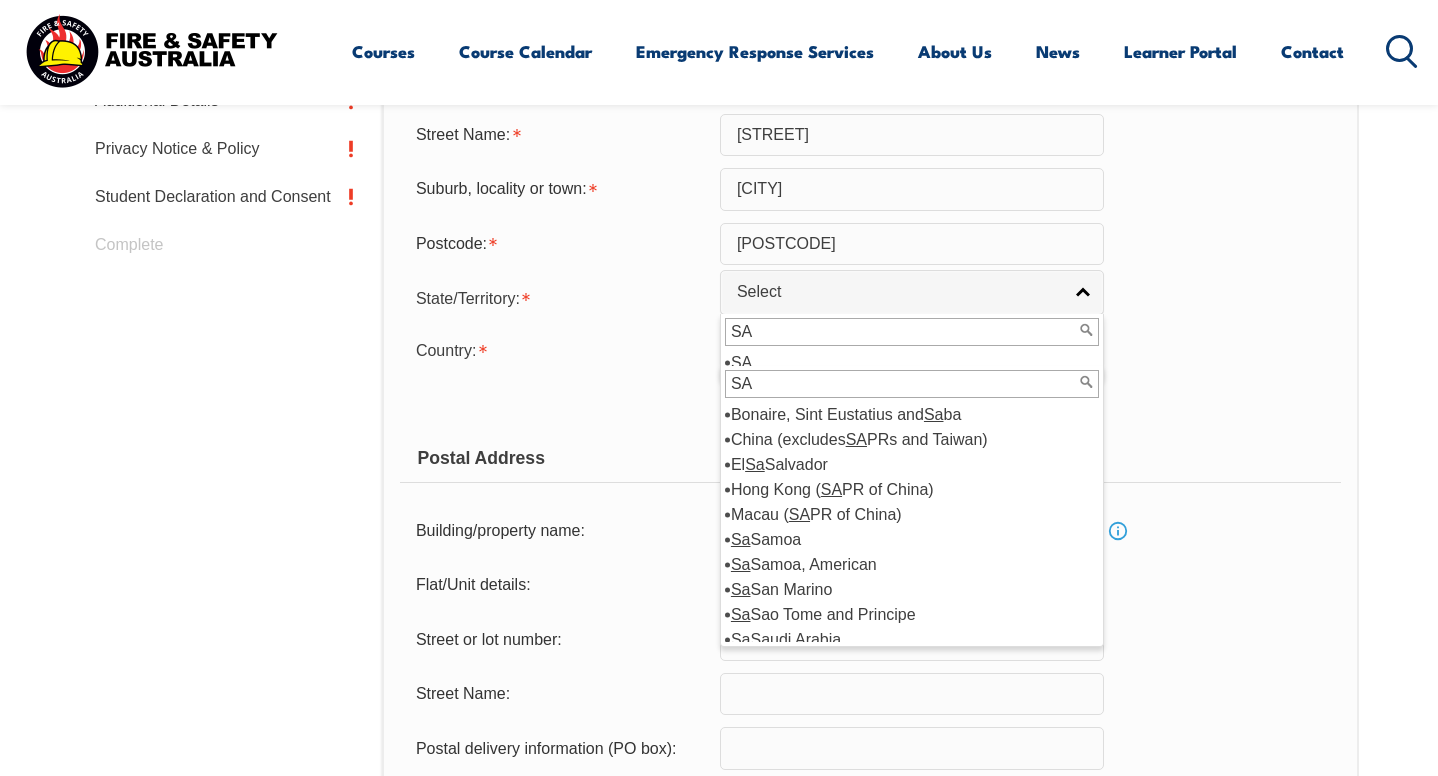 click on "State/Territory: NSW VIC QLD SA WA TAS NT ACT Other Australian Territory Overseas
Select
SA
SA" at bounding box center [870, 297] 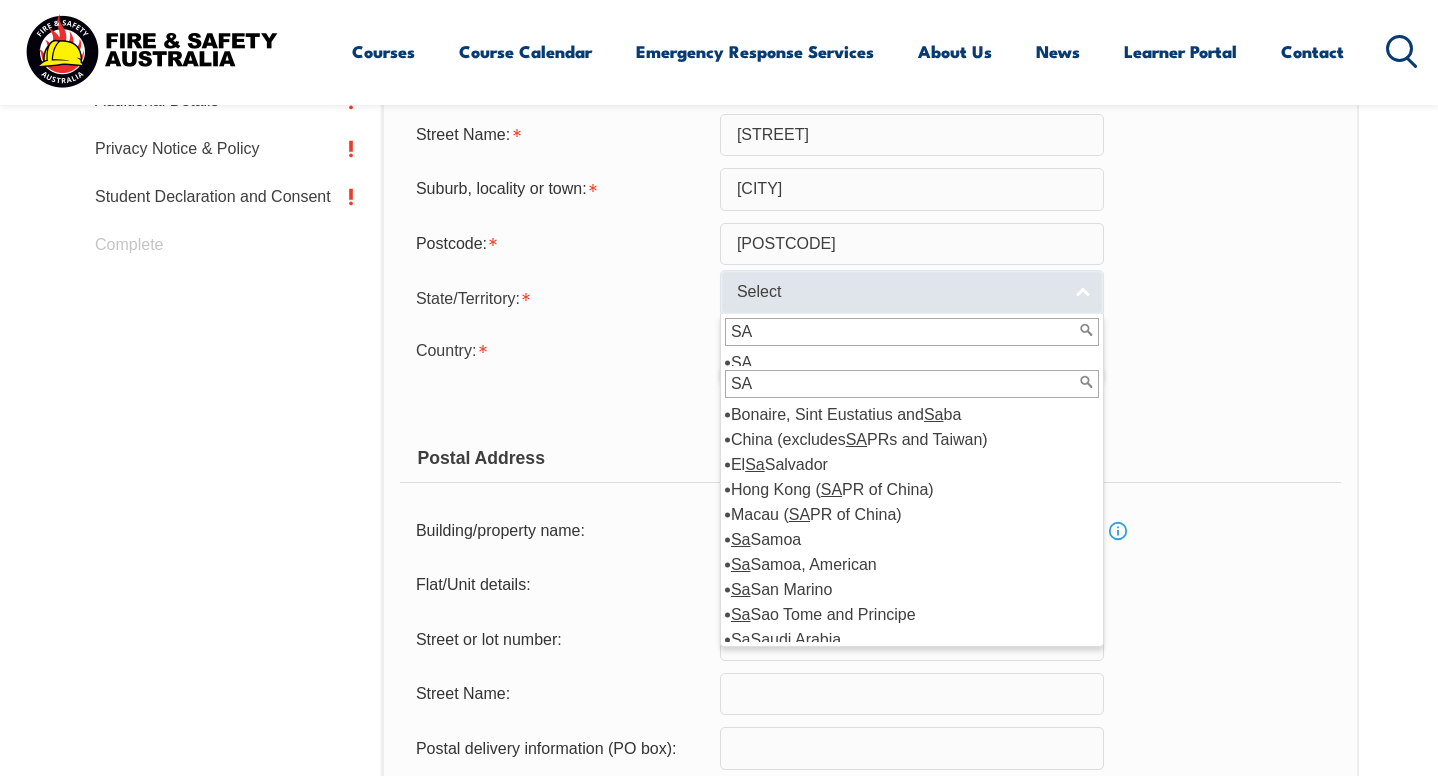 click on "Select" at bounding box center (912, 292) 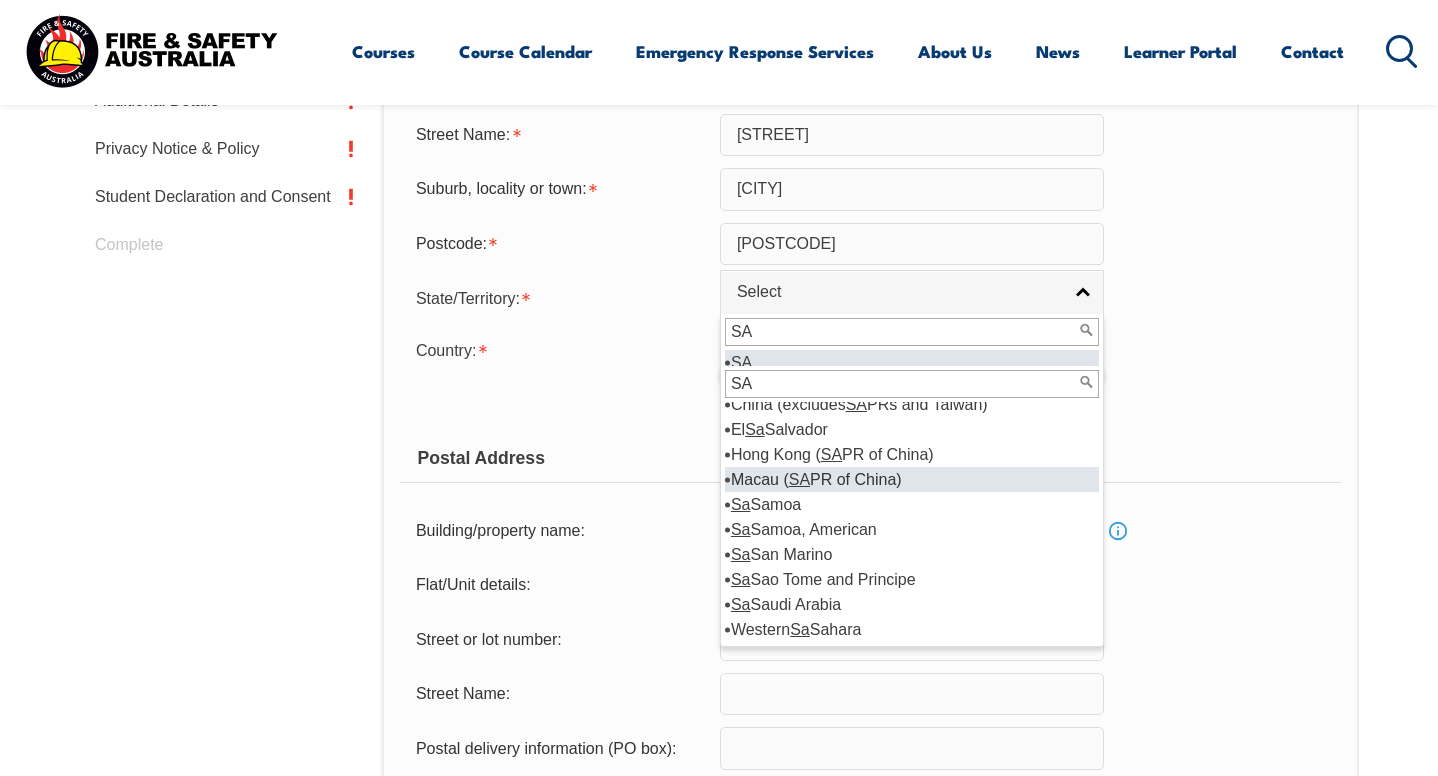 scroll, scrollTop: 0, scrollLeft: 0, axis: both 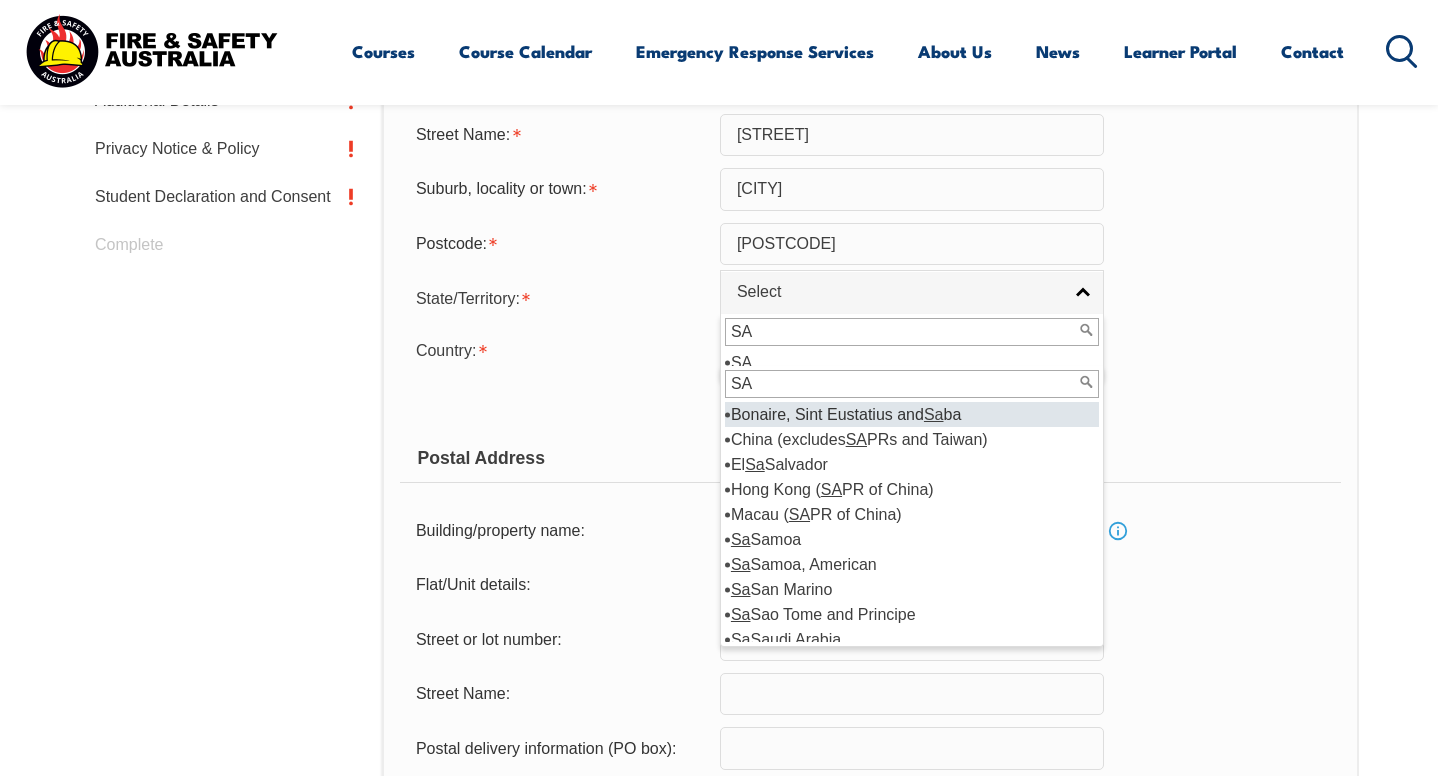 click on "SA" at bounding box center [912, 384] 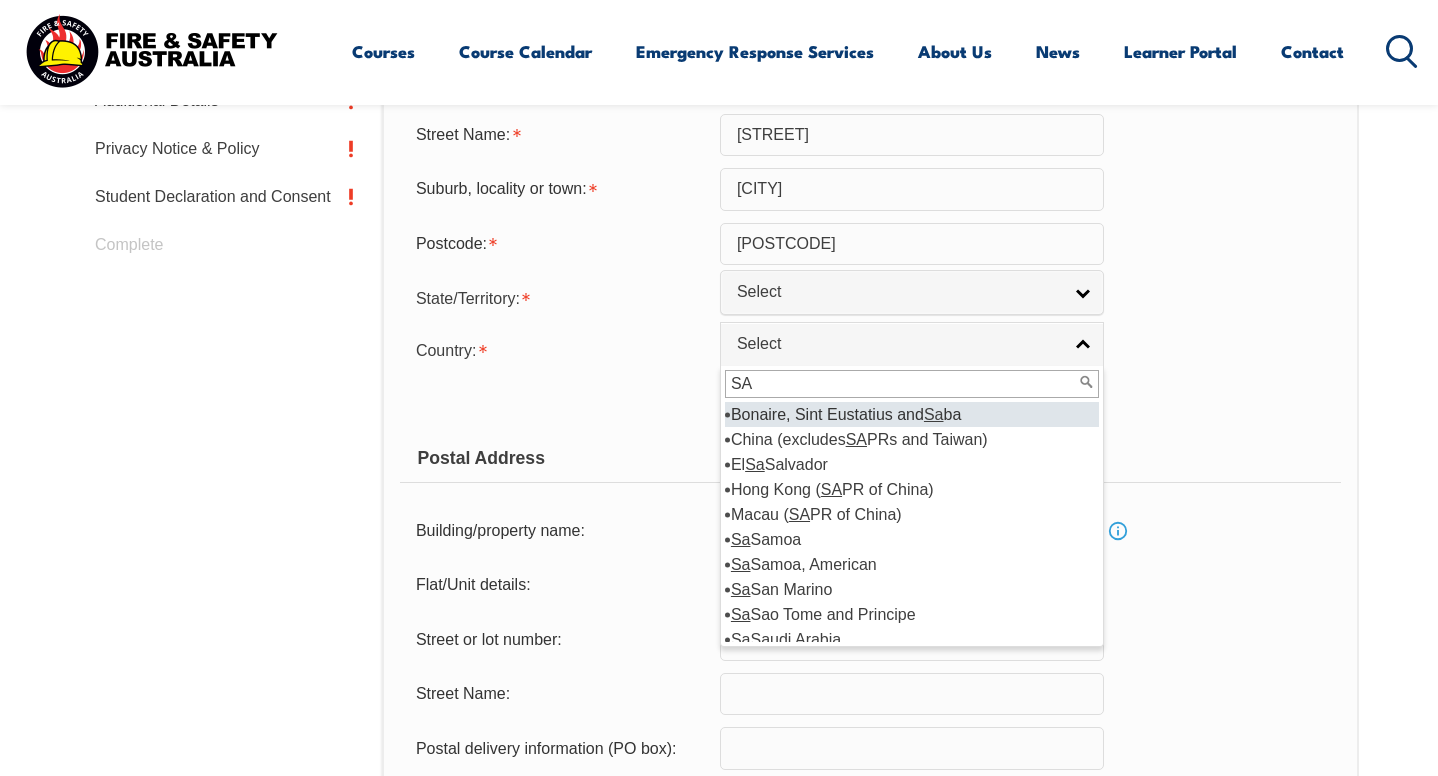 type on "S" 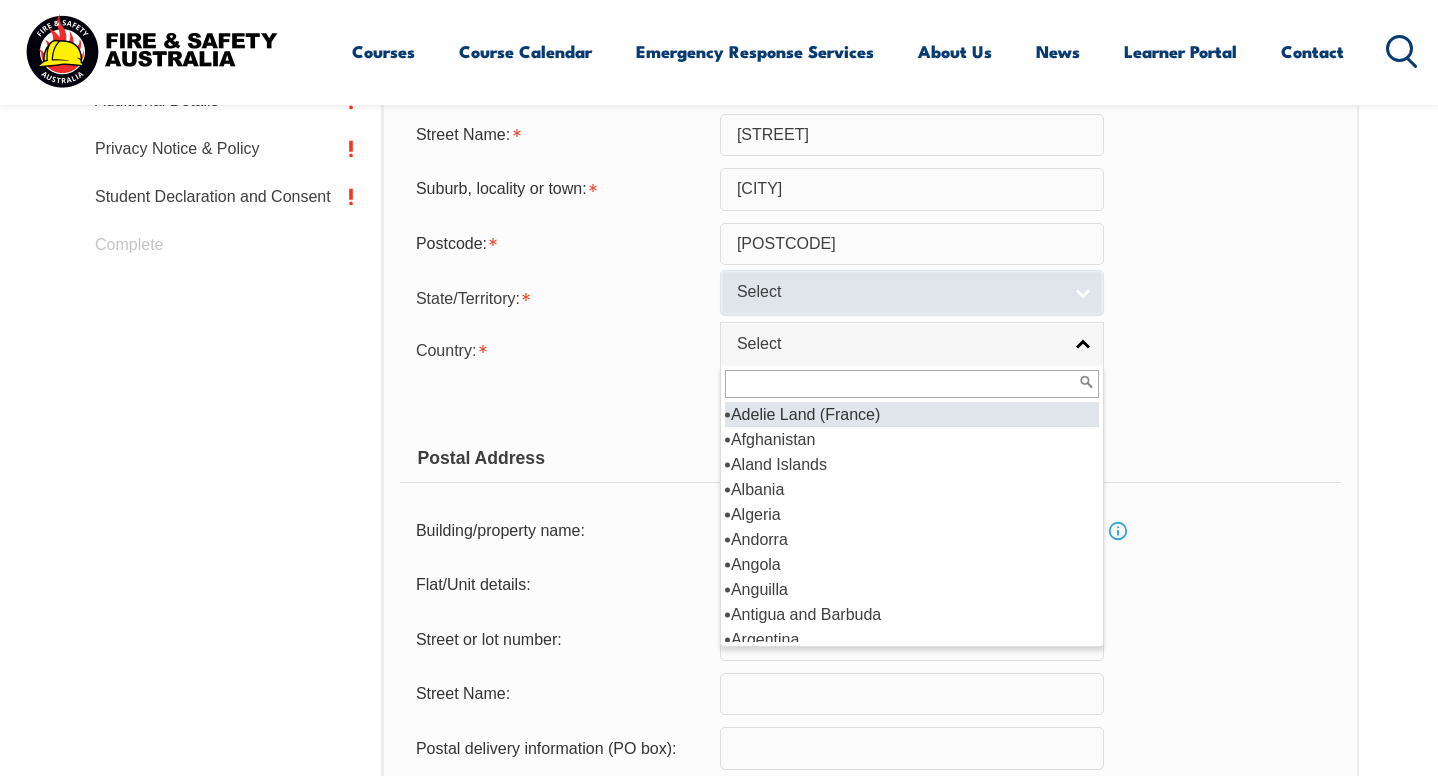 type 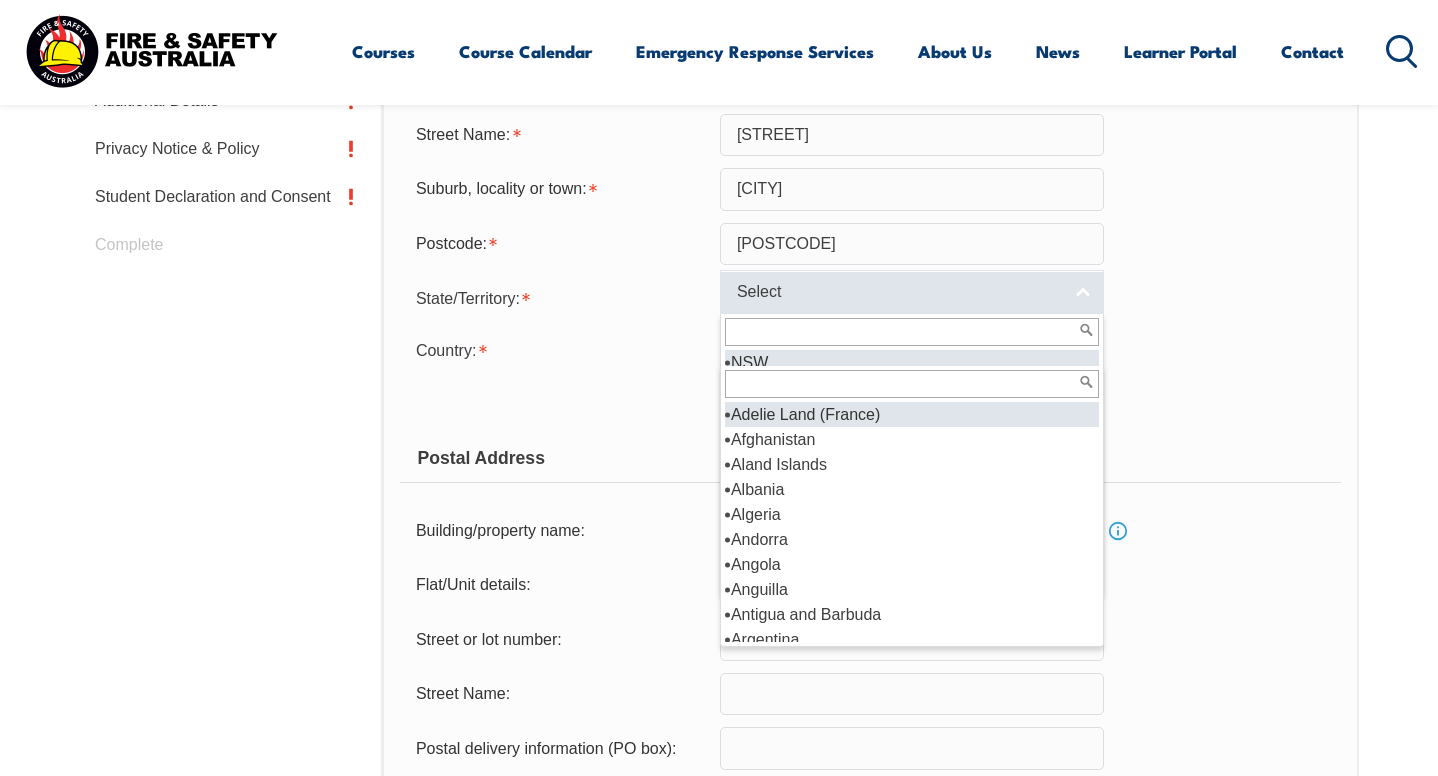 click on "Select" at bounding box center [912, 292] 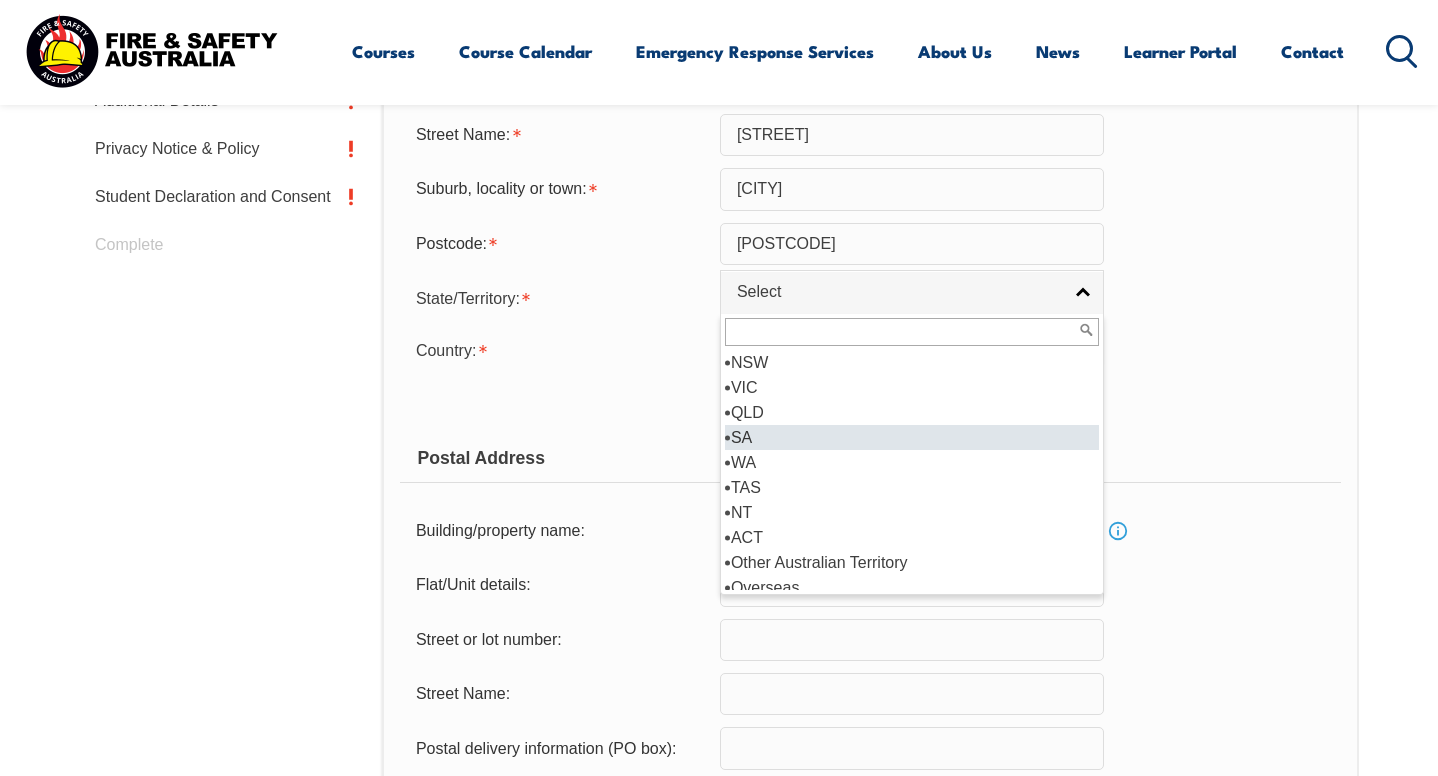 click on "SA" at bounding box center (912, 437) 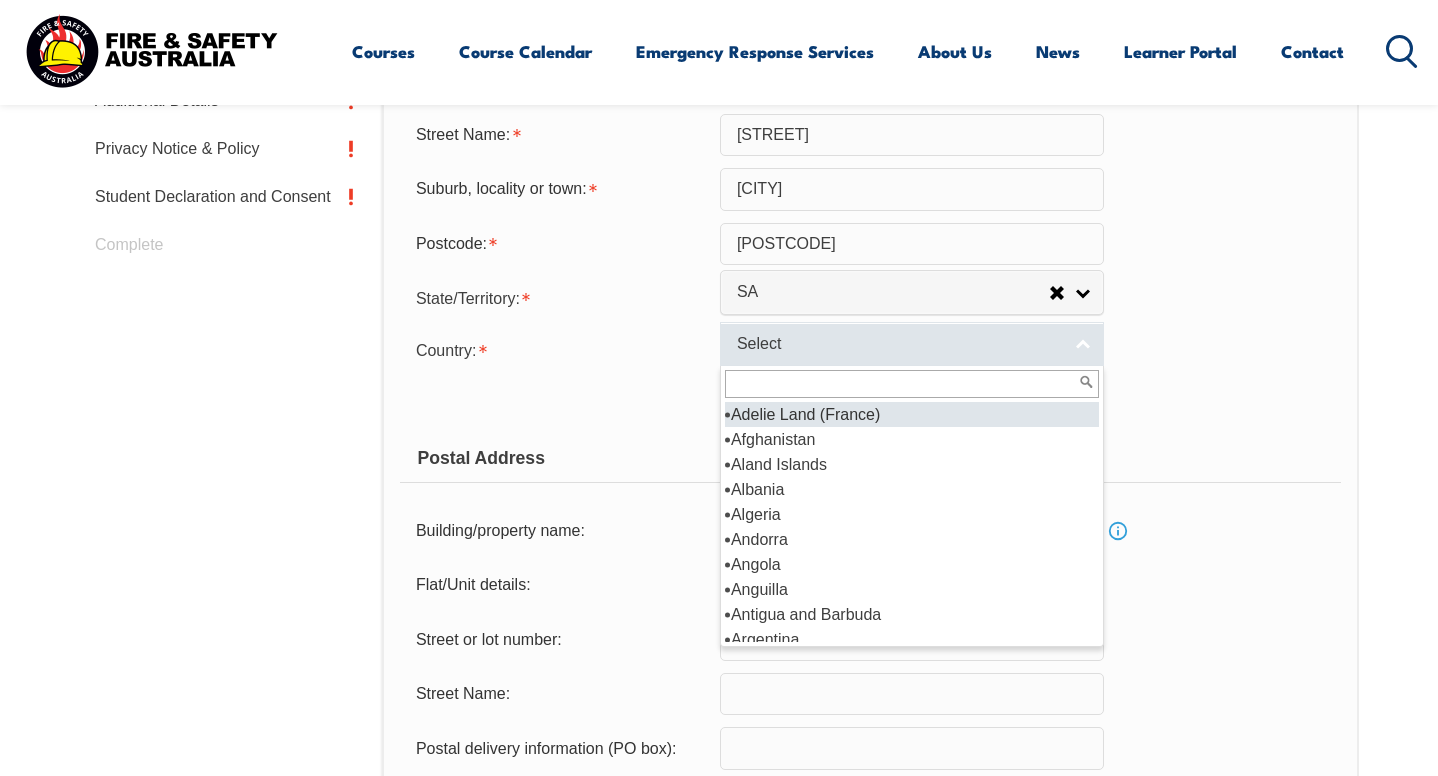 click on "Select" at bounding box center [899, 344] 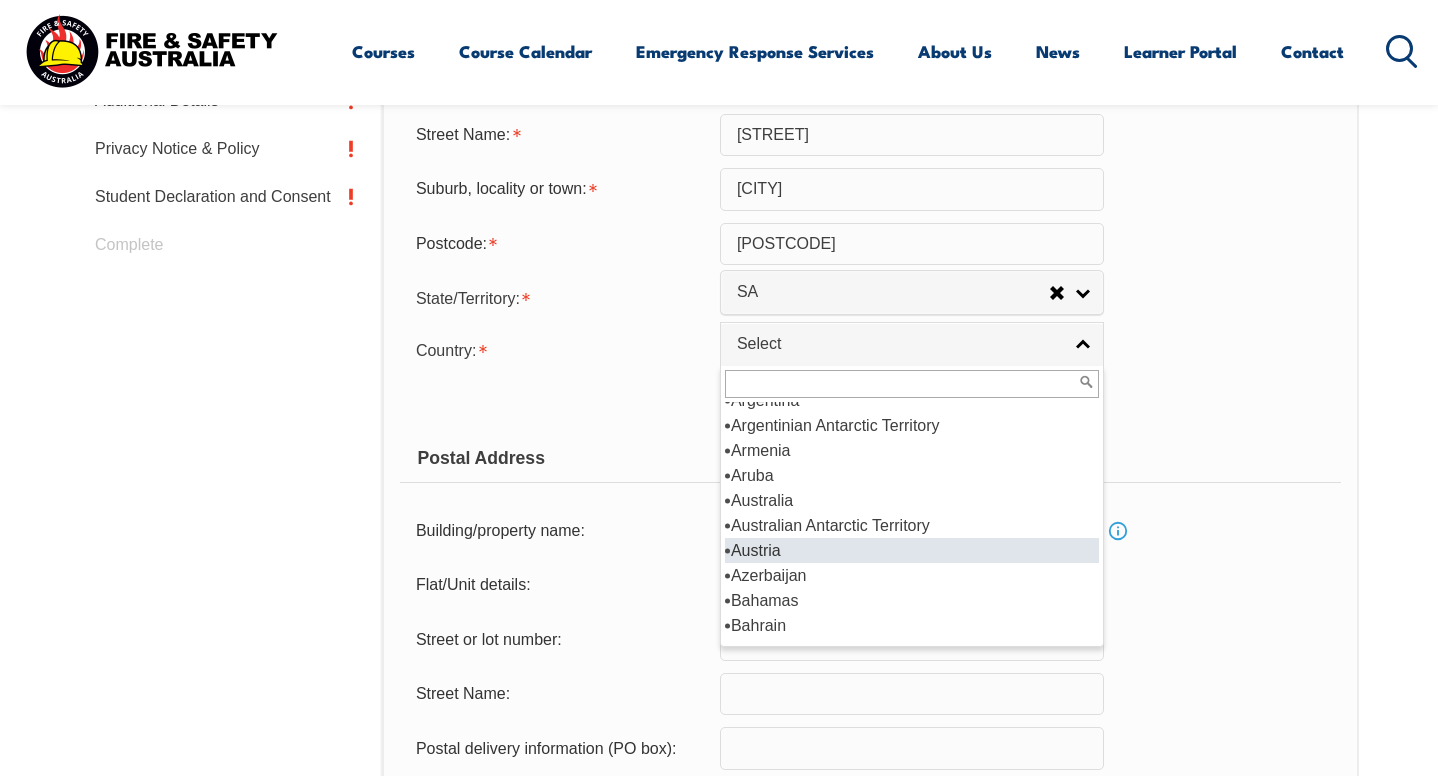 scroll, scrollTop: 242, scrollLeft: 0, axis: vertical 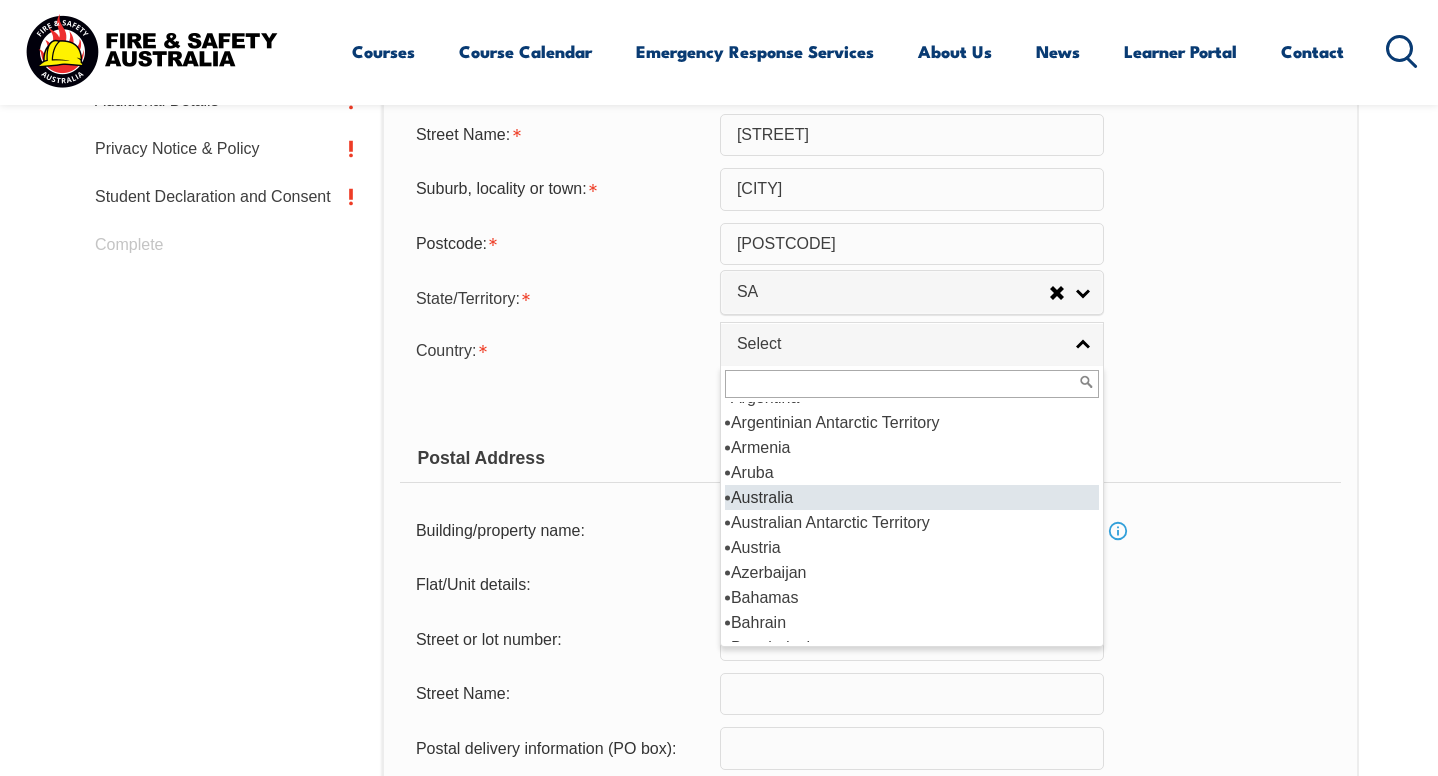 click on "Australia" at bounding box center (912, 497) 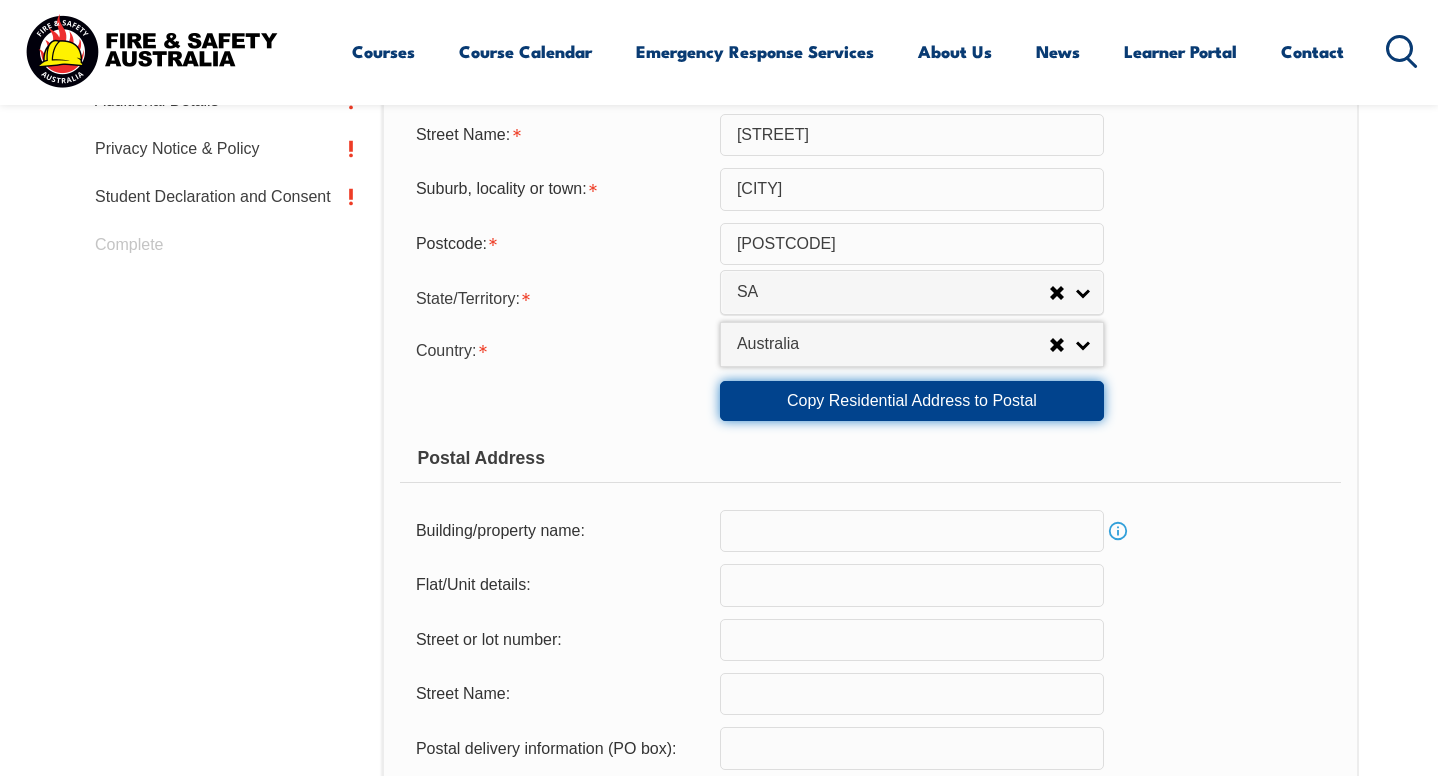 click on "Copy Residential Address to Postal" at bounding box center [912, 401] 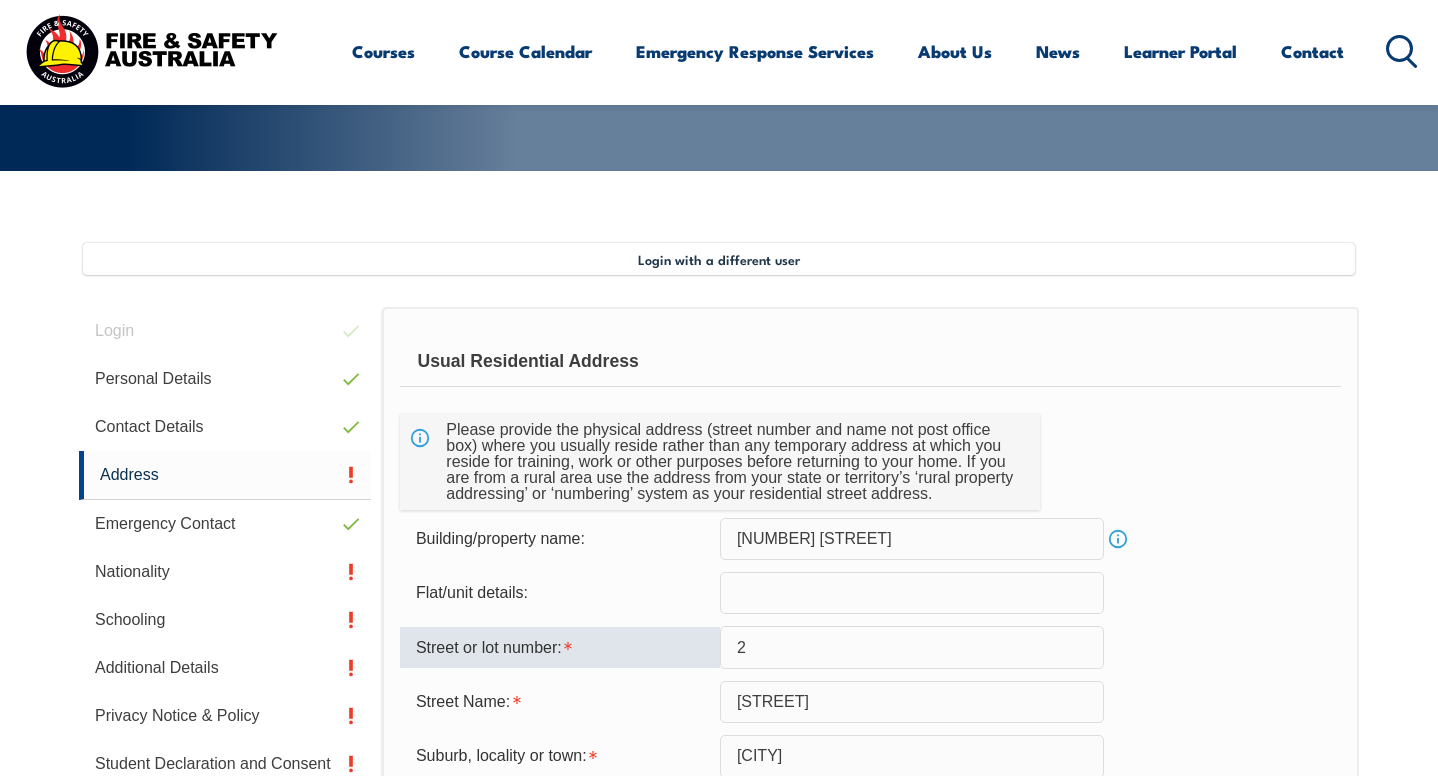 scroll, scrollTop: 514, scrollLeft: 0, axis: vertical 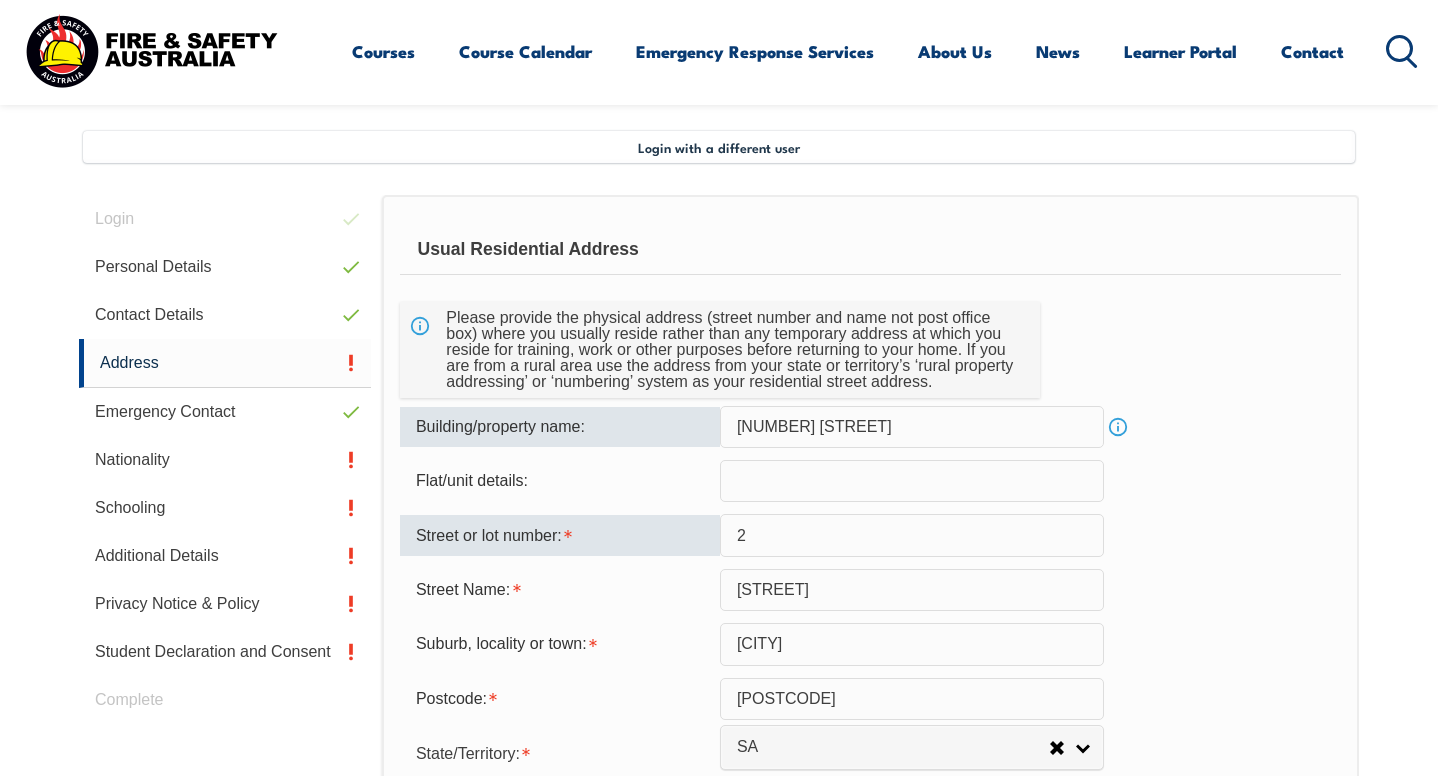 click on "2 Seaview Grove" at bounding box center (912, 427) 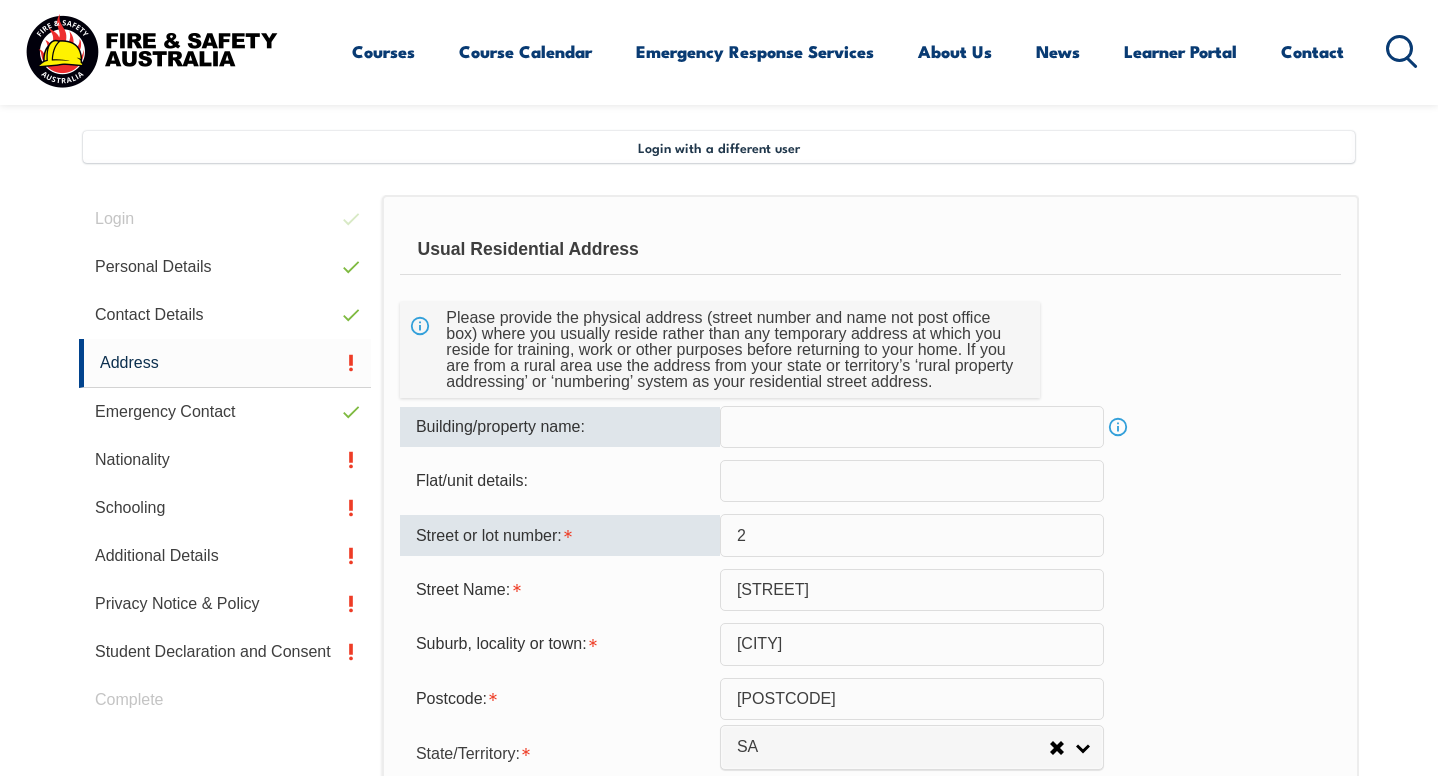 scroll, scrollTop: 1024, scrollLeft: 0, axis: vertical 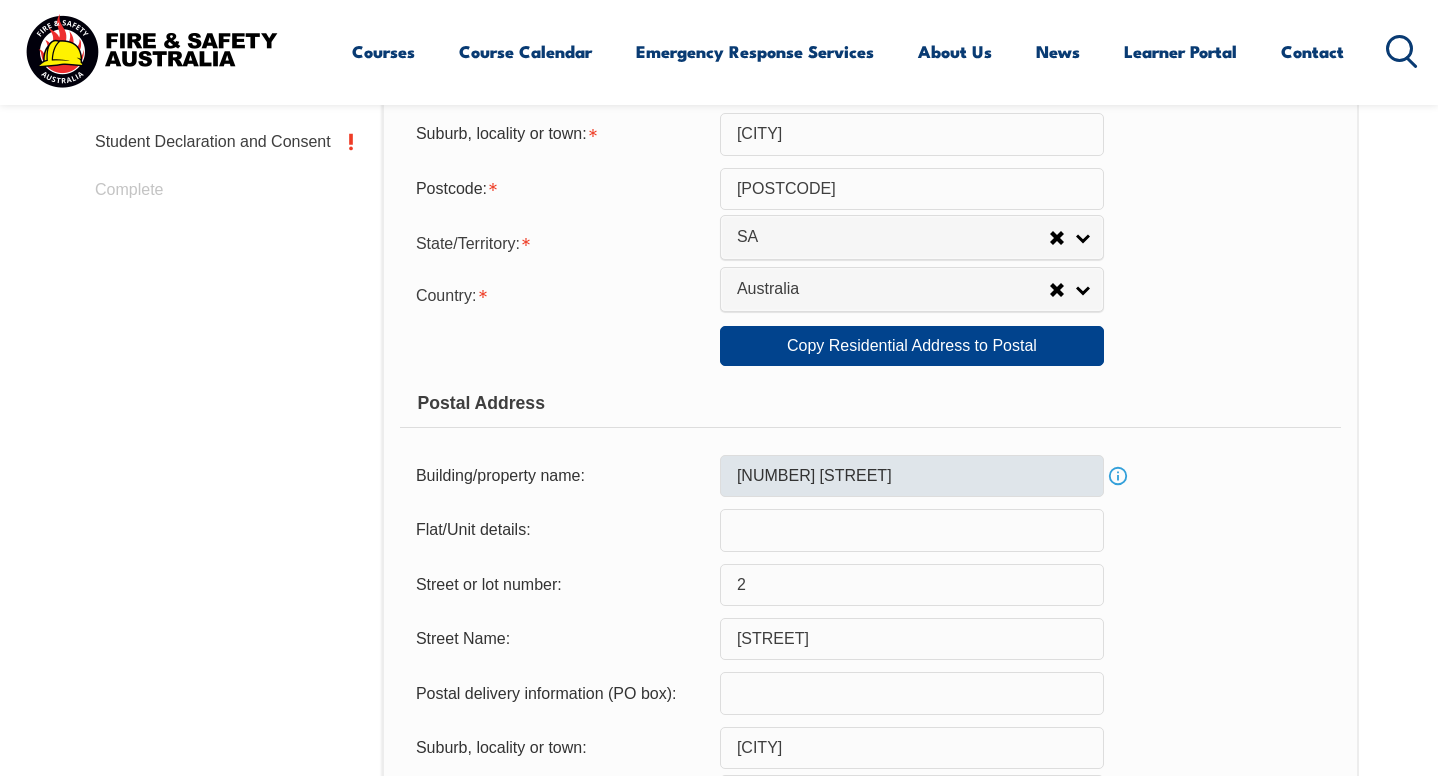 type 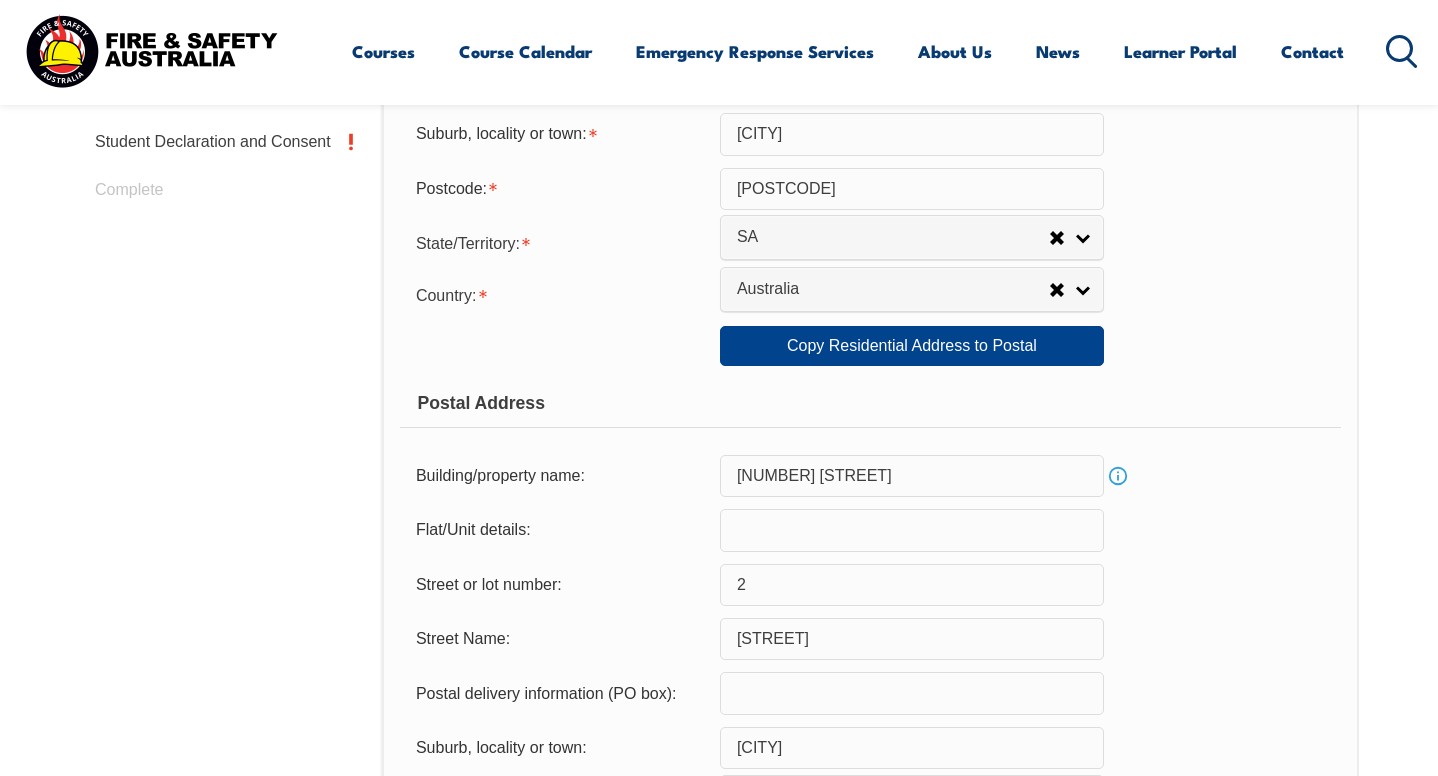 click on "2 Seaview Grove" at bounding box center [912, 476] 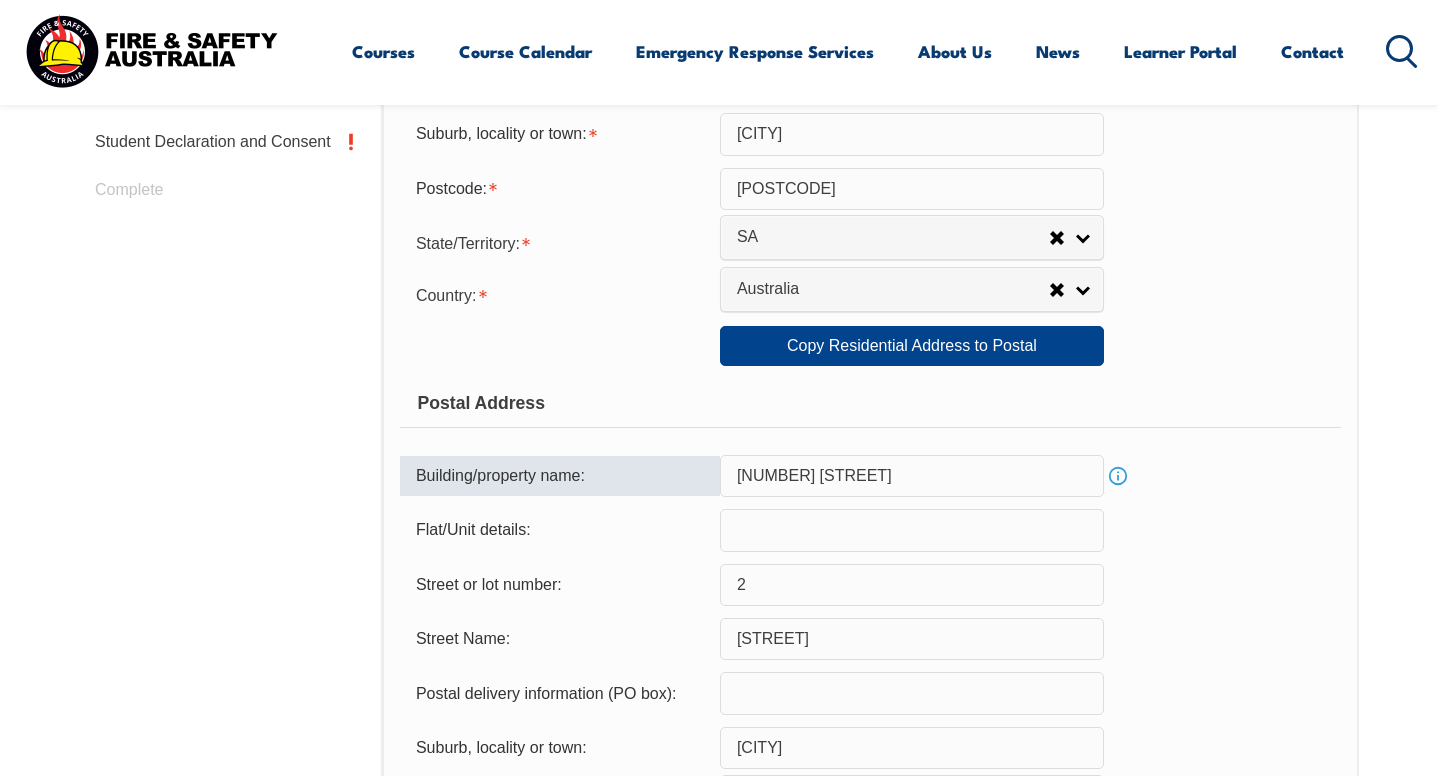 click on "2 Seaview Grove" at bounding box center [912, 476] 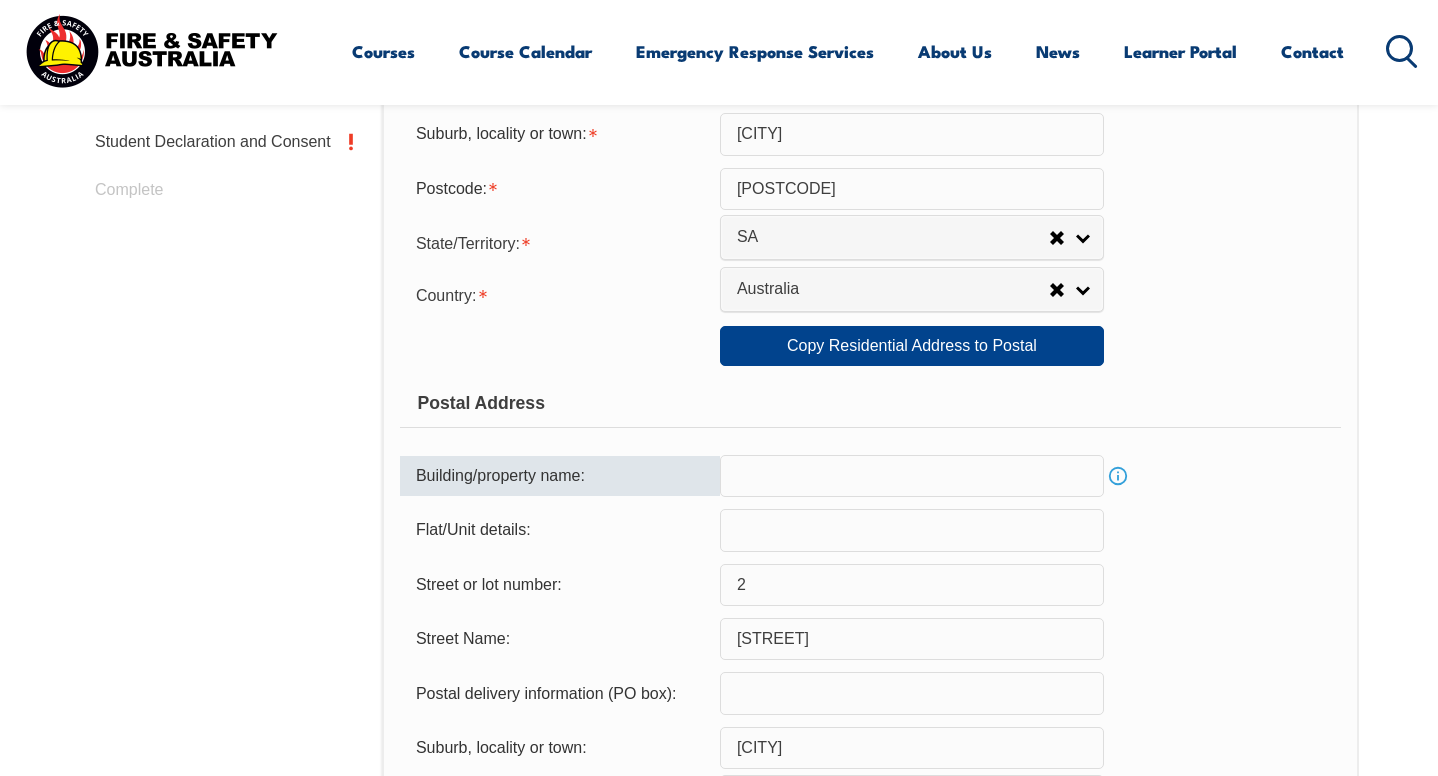 type 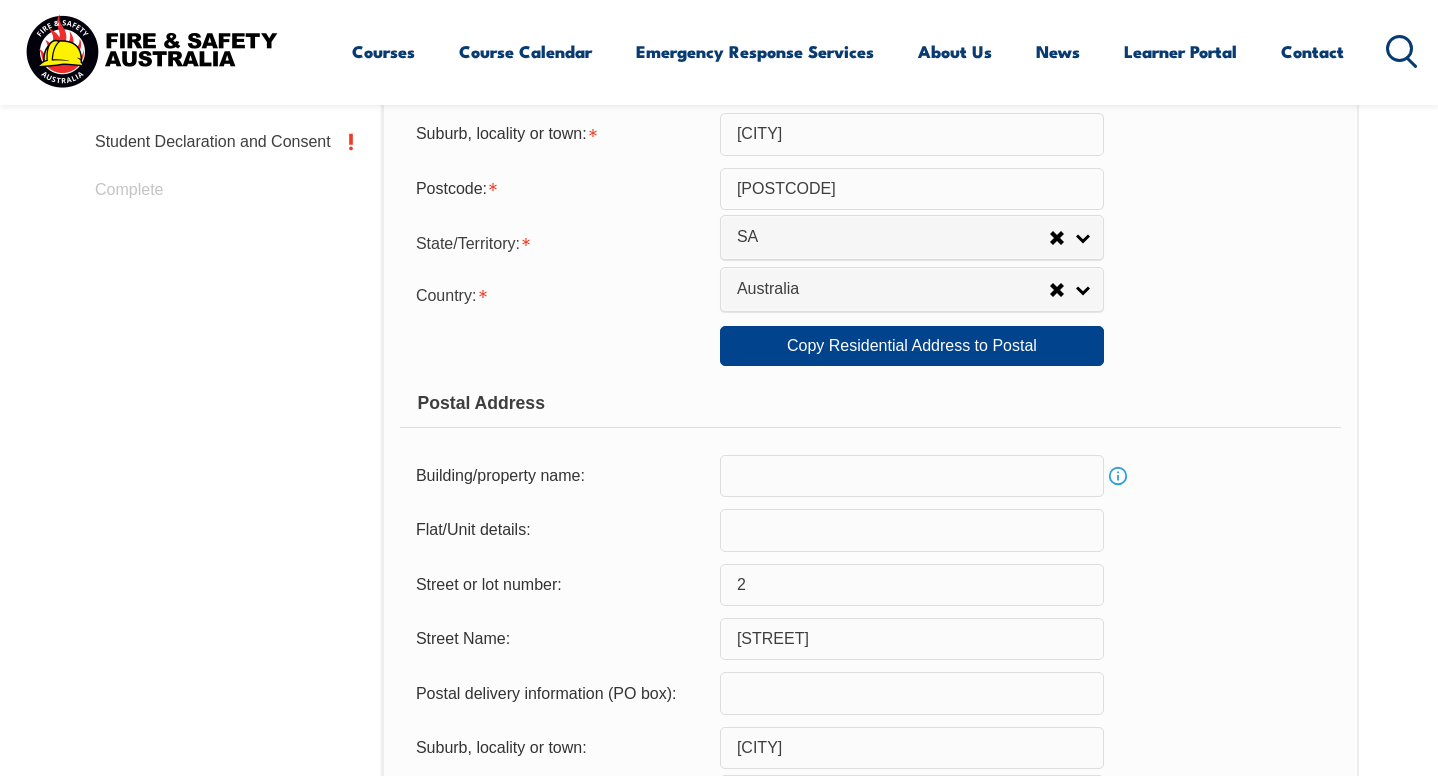 click on "Info" at bounding box center (1118, 476) 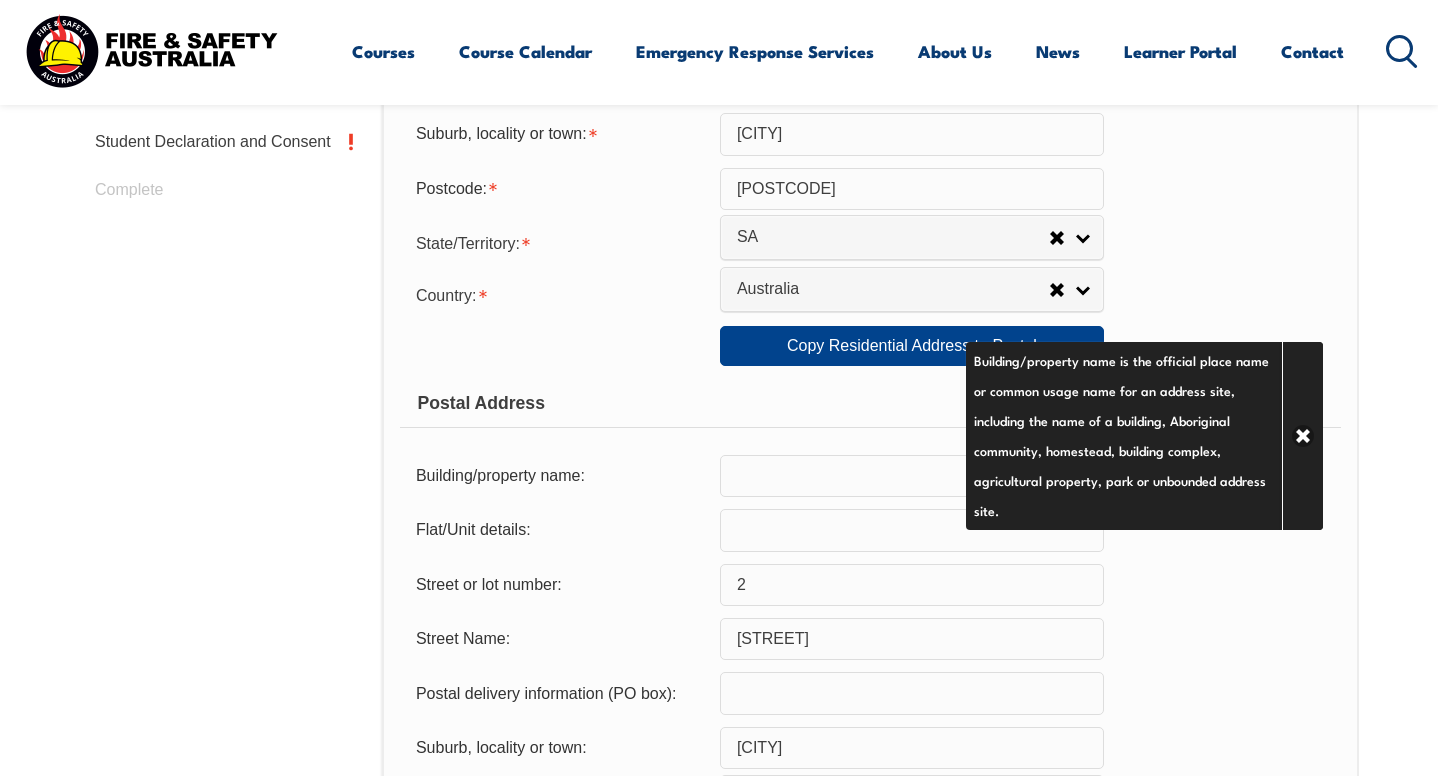 click on "Postcode: 5084" at bounding box center (870, 189) 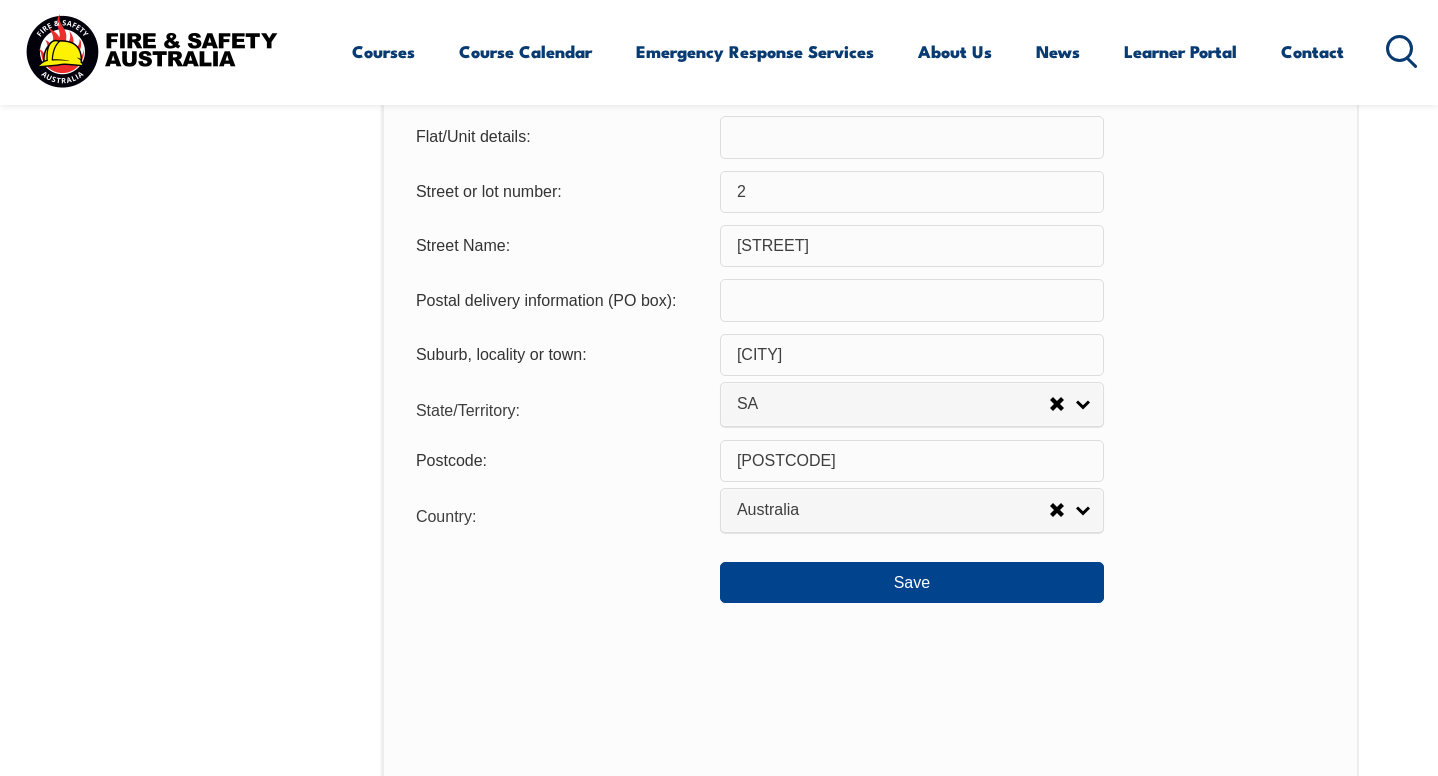 scroll, scrollTop: 1521, scrollLeft: 0, axis: vertical 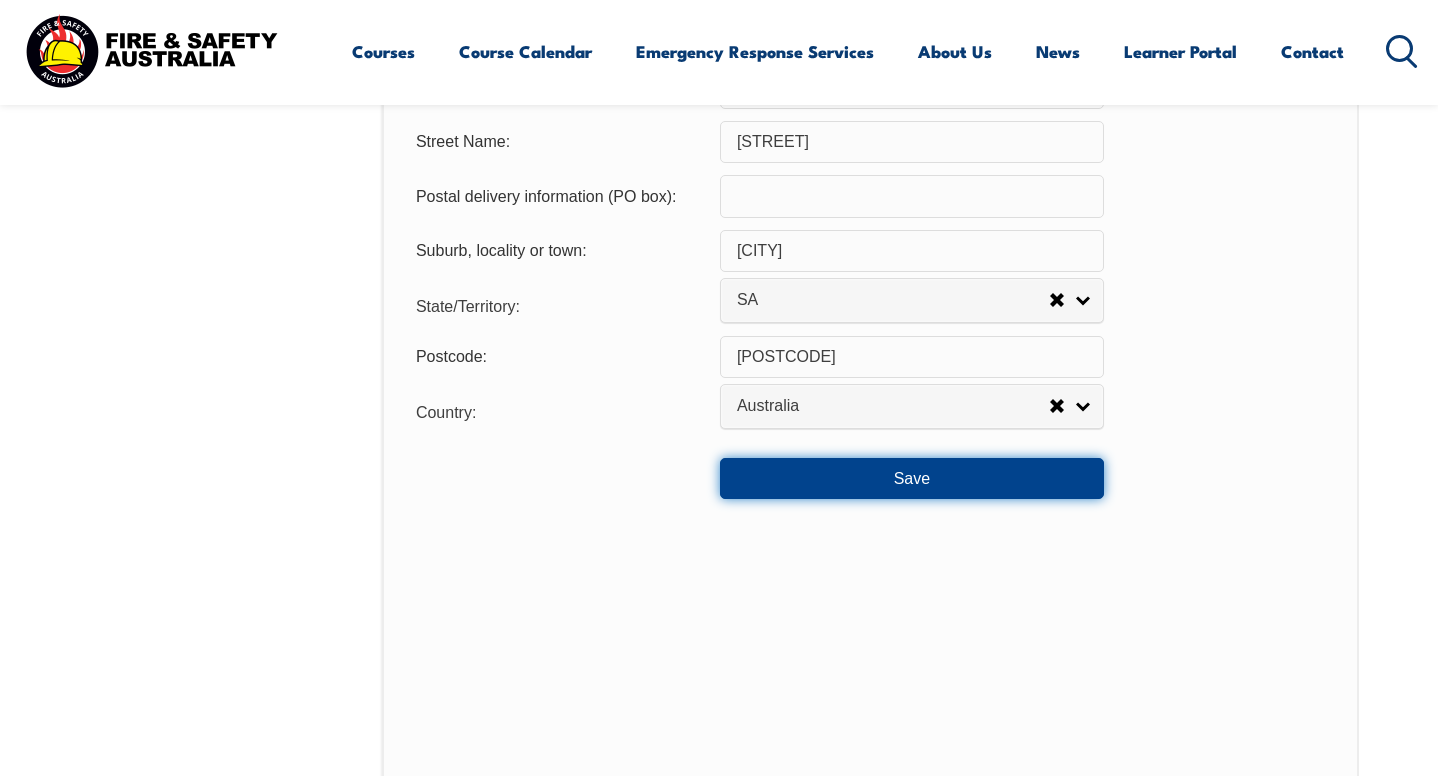 click on "Save" at bounding box center [912, 478] 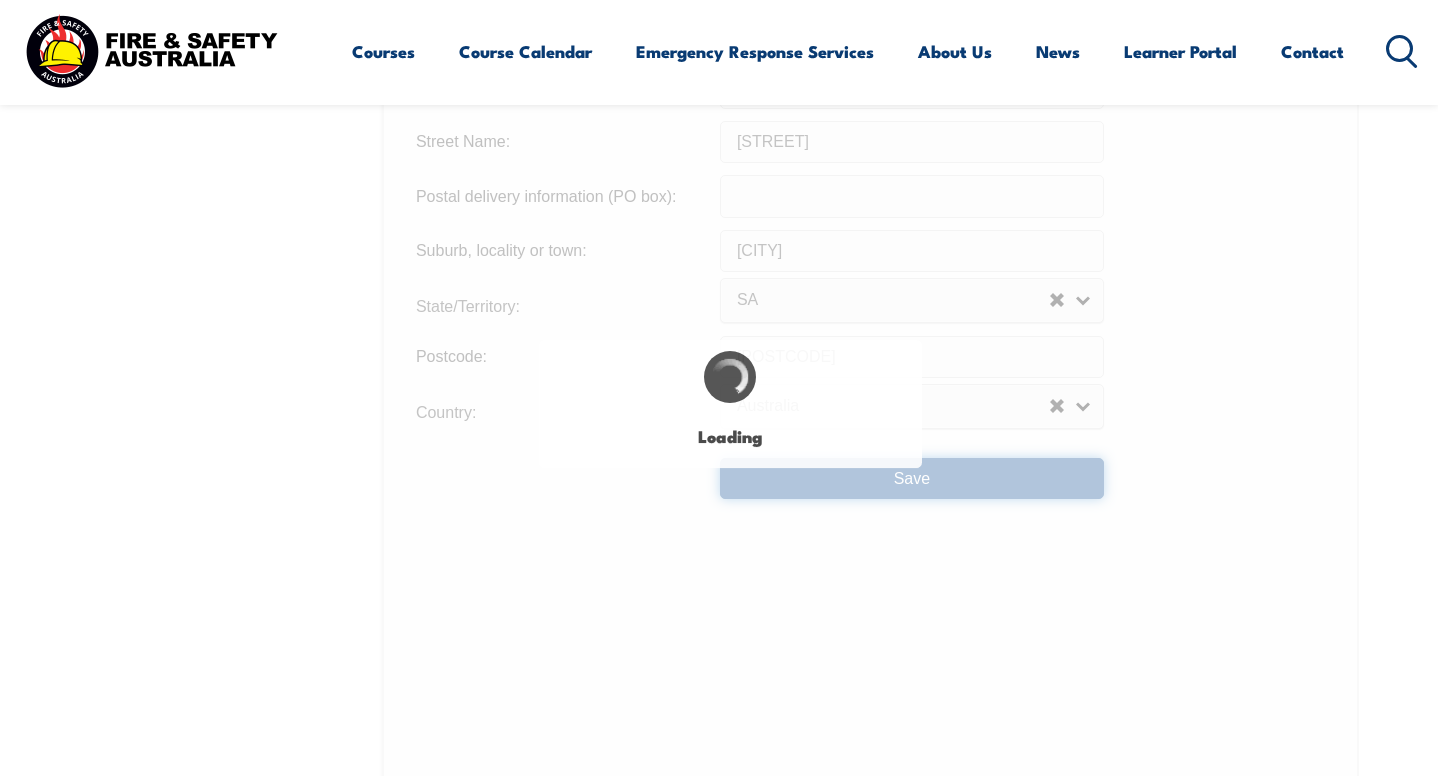 scroll, scrollTop: 0, scrollLeft: 0, axis: both 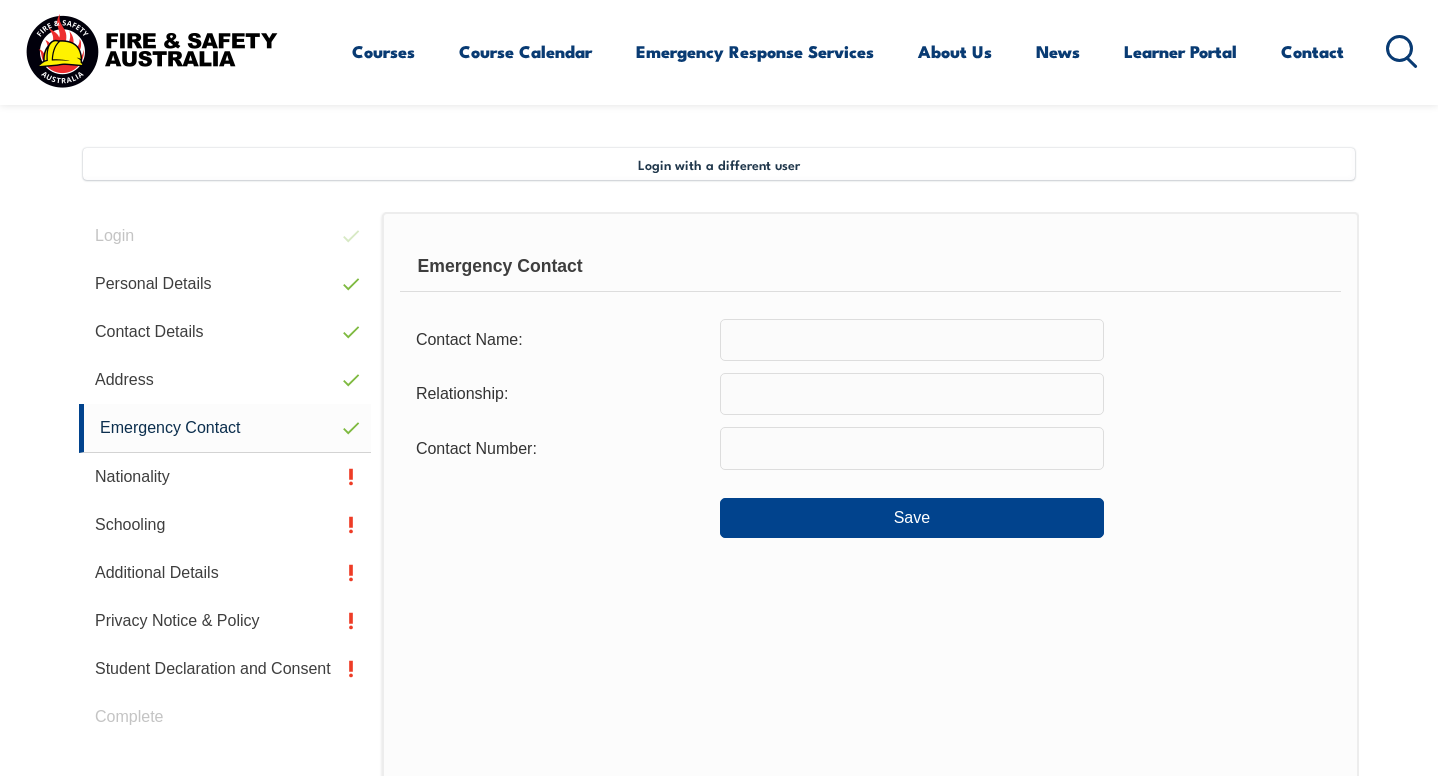click at bounding box center [912, 340] 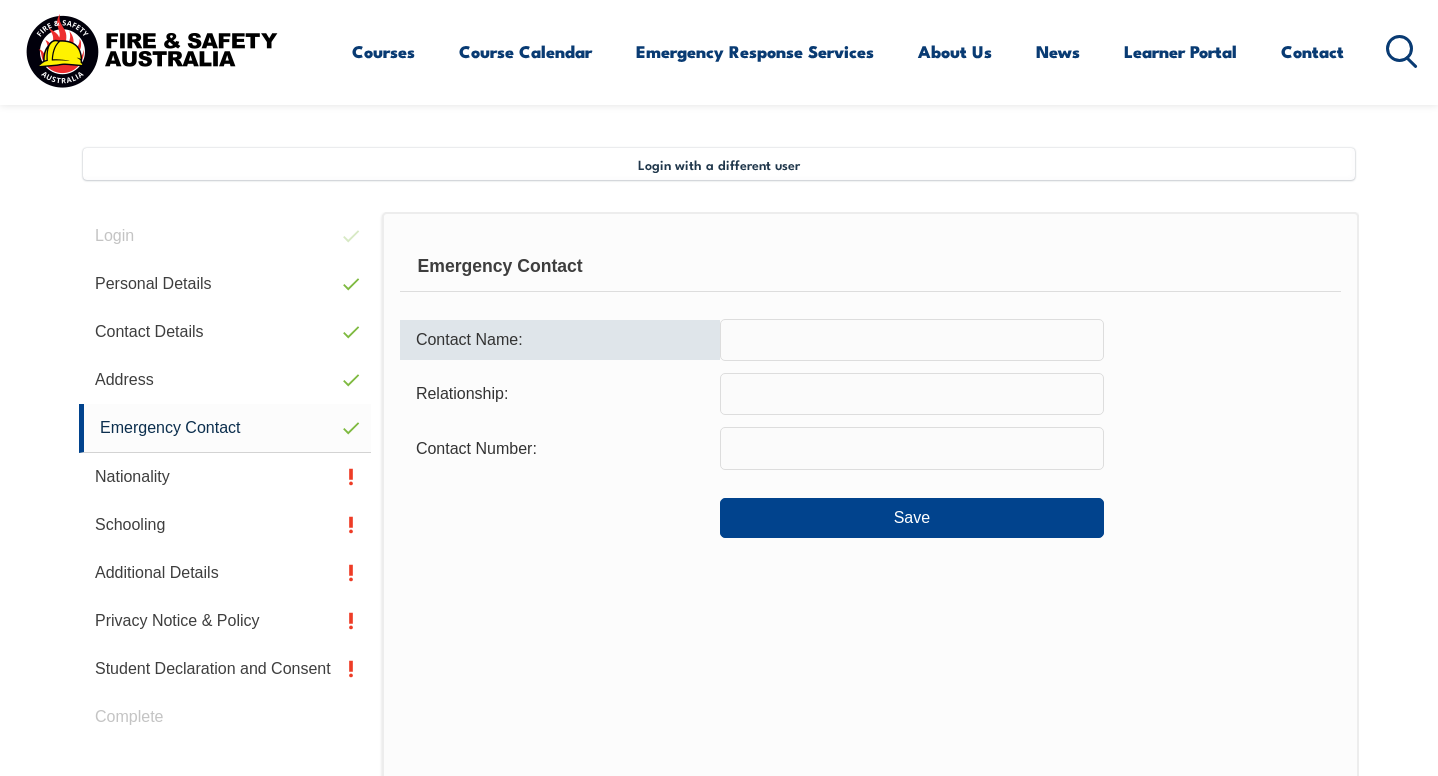 type on "Jaimie Bird" 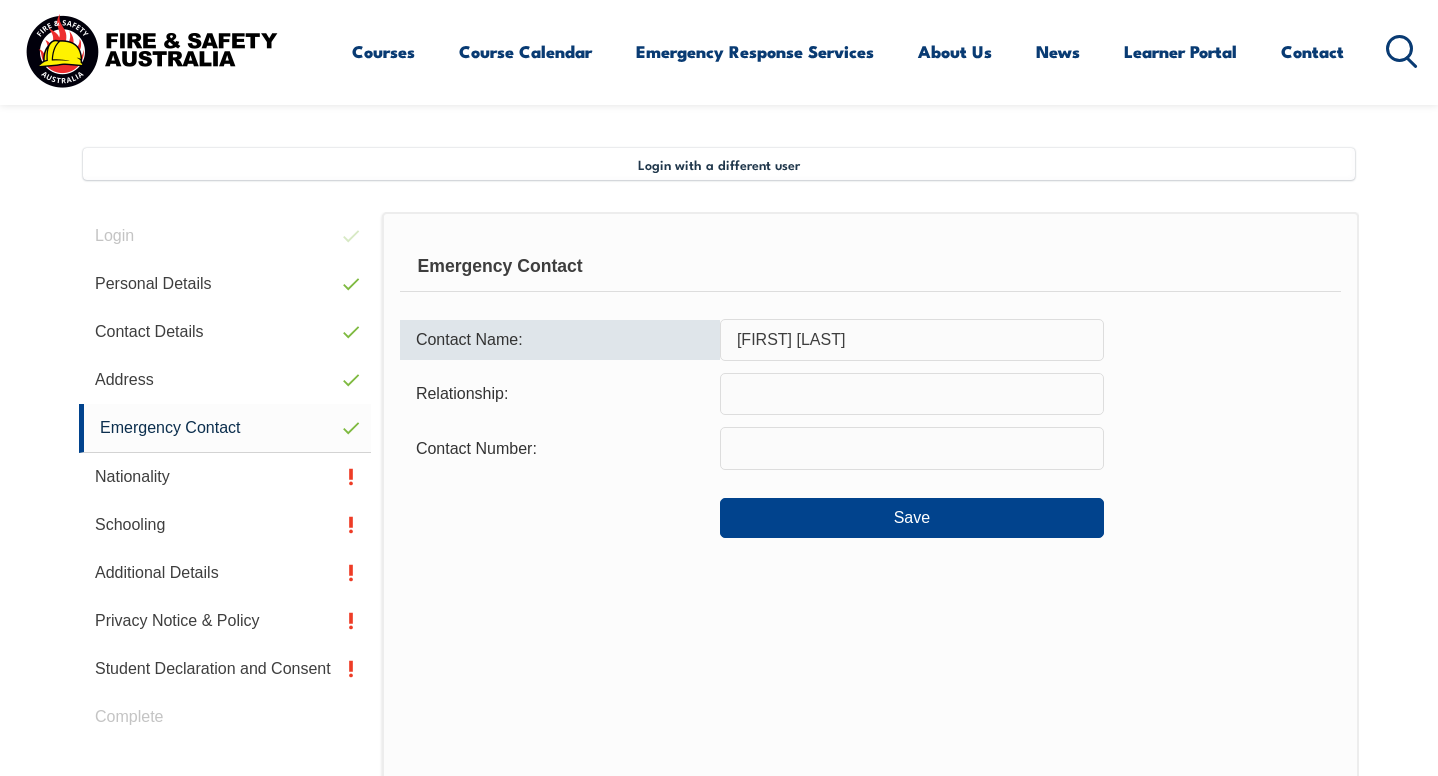 click at bounding box center [912, 394] 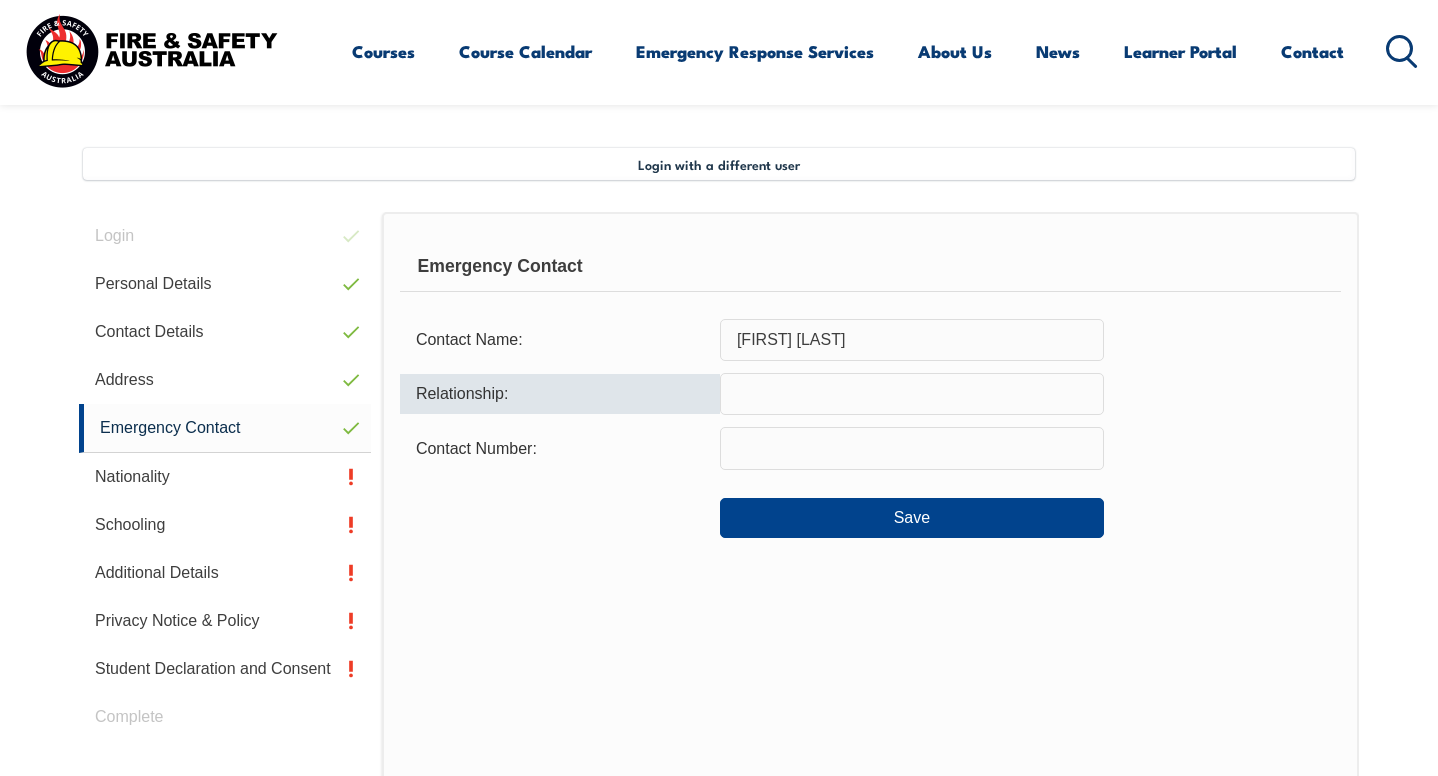type on "Spouce" 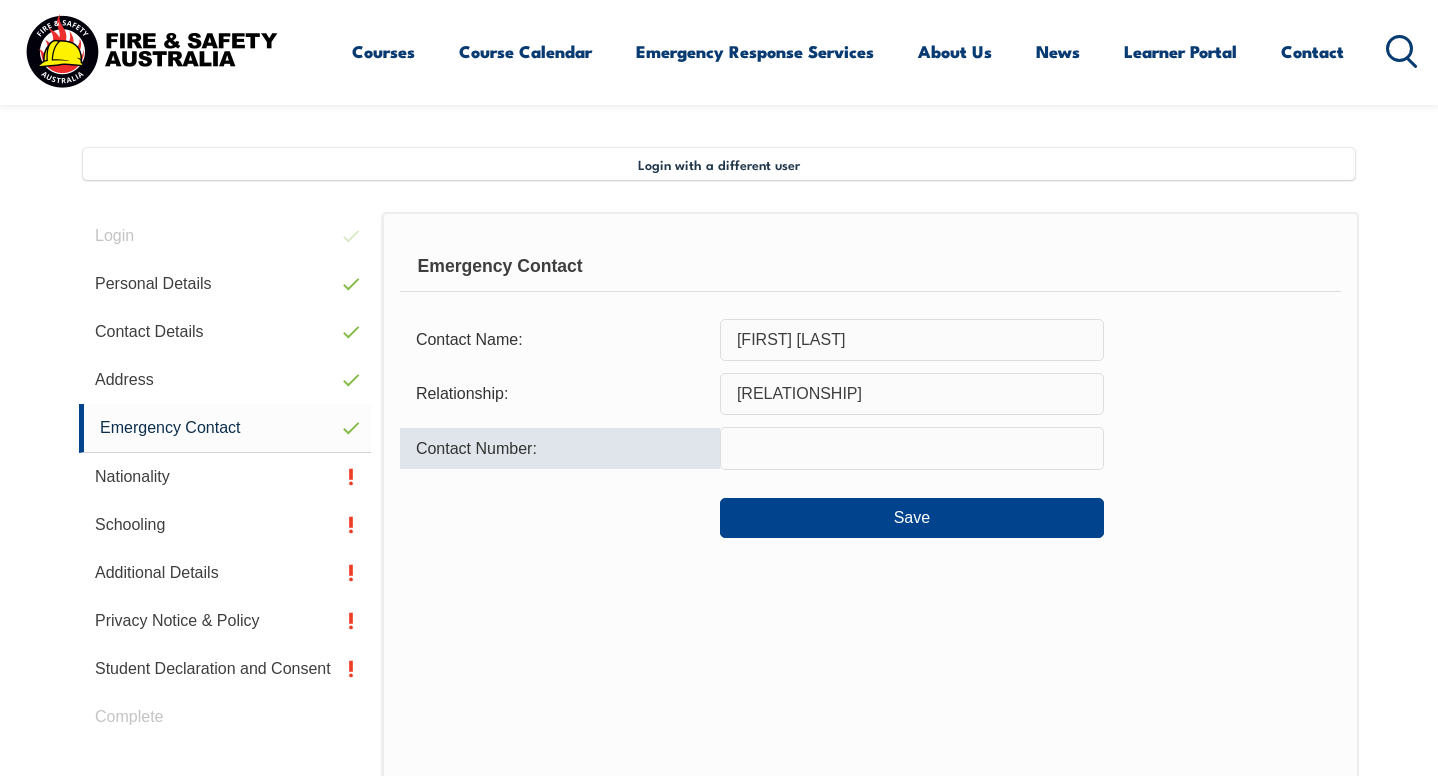click at bounding box center [912, 448] 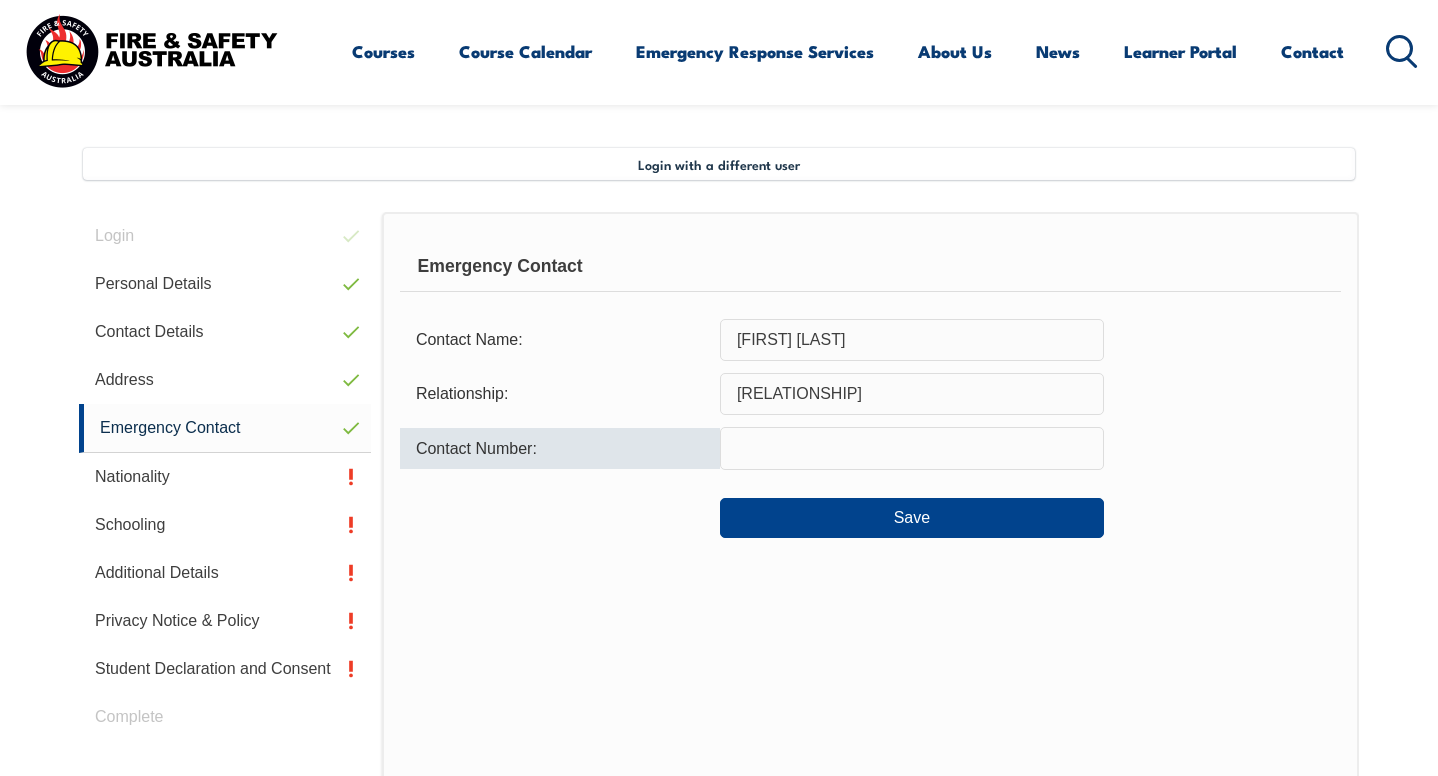 type on "0432422706" 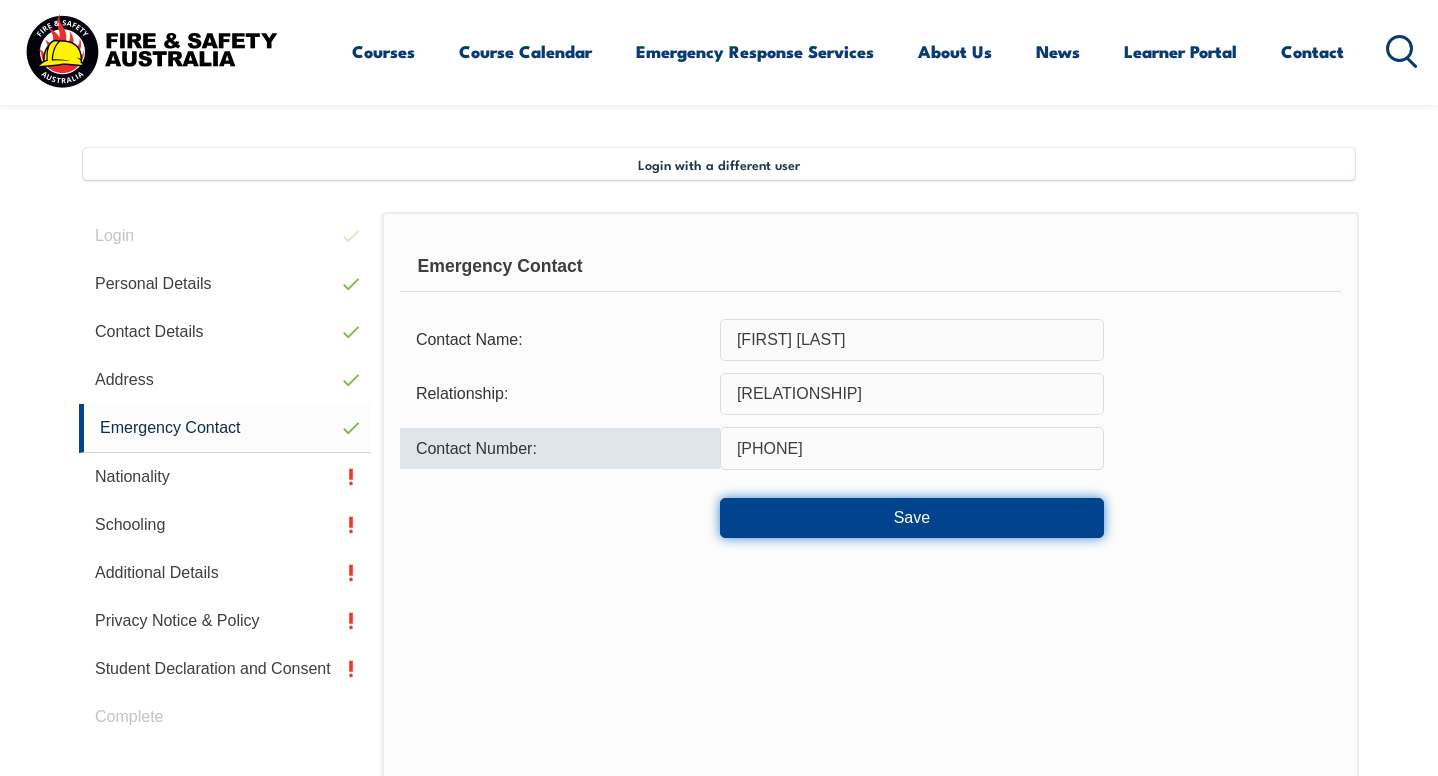 click on "Save" at bounding box center (912, 518) 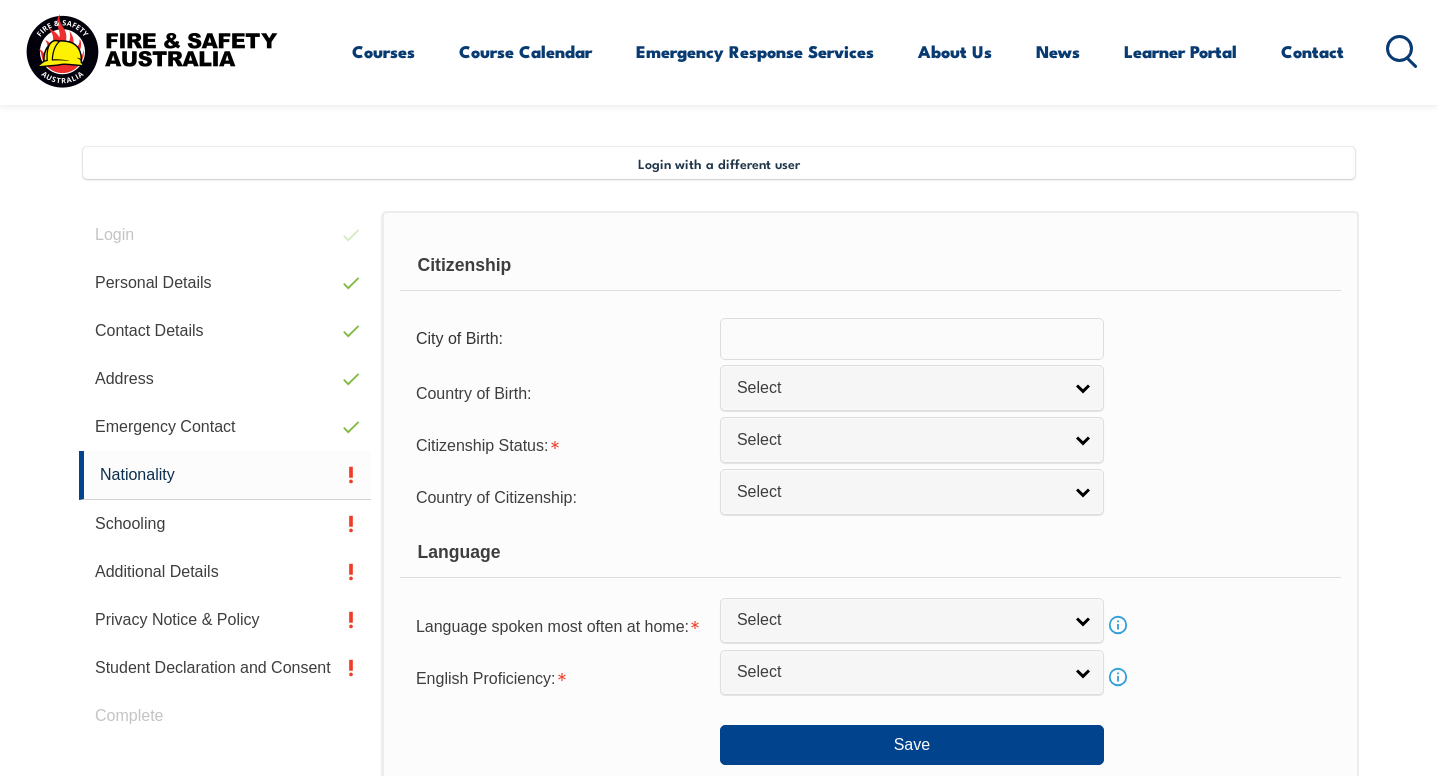 scroll, scrollTop: 545, scrollLeft: 0, axis: vertical 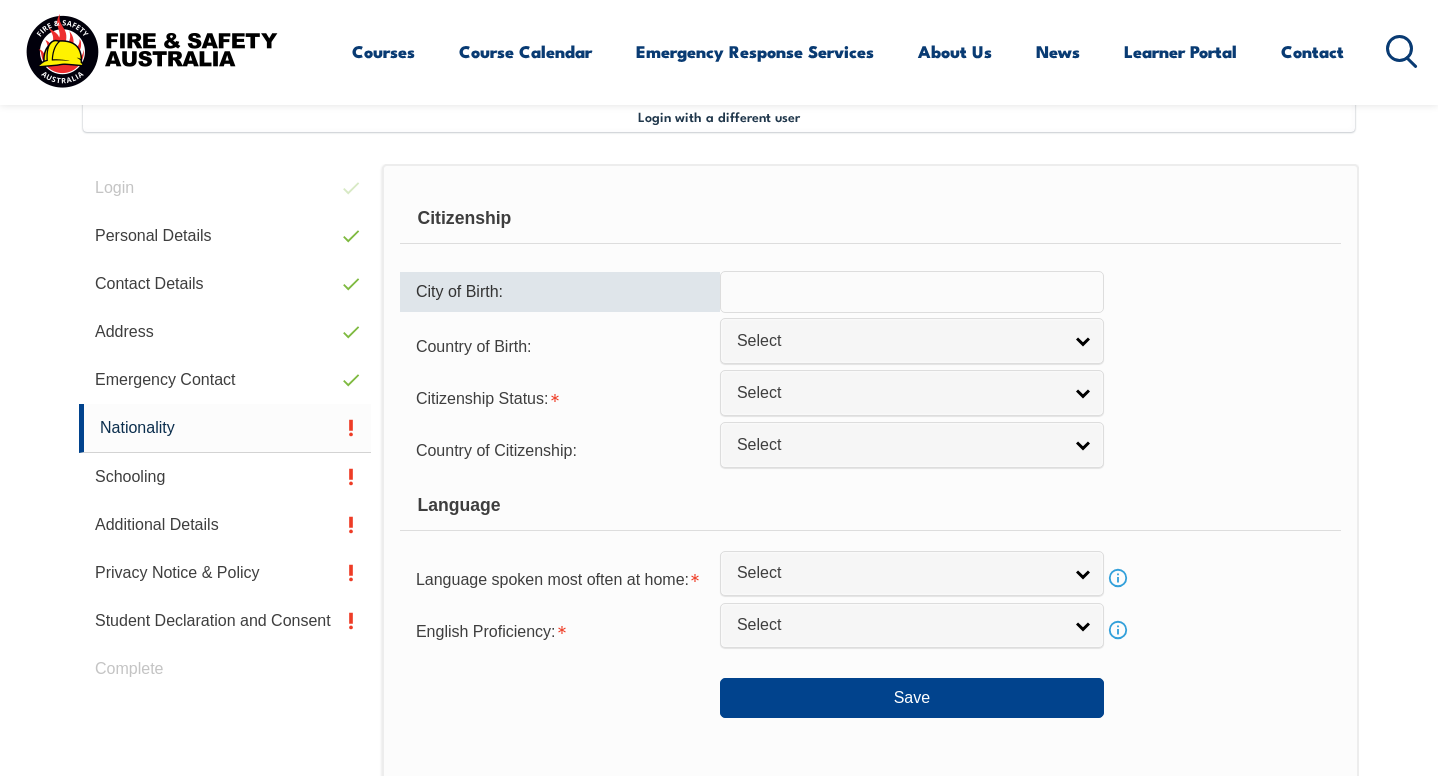 click at bounding box center (912, 292) 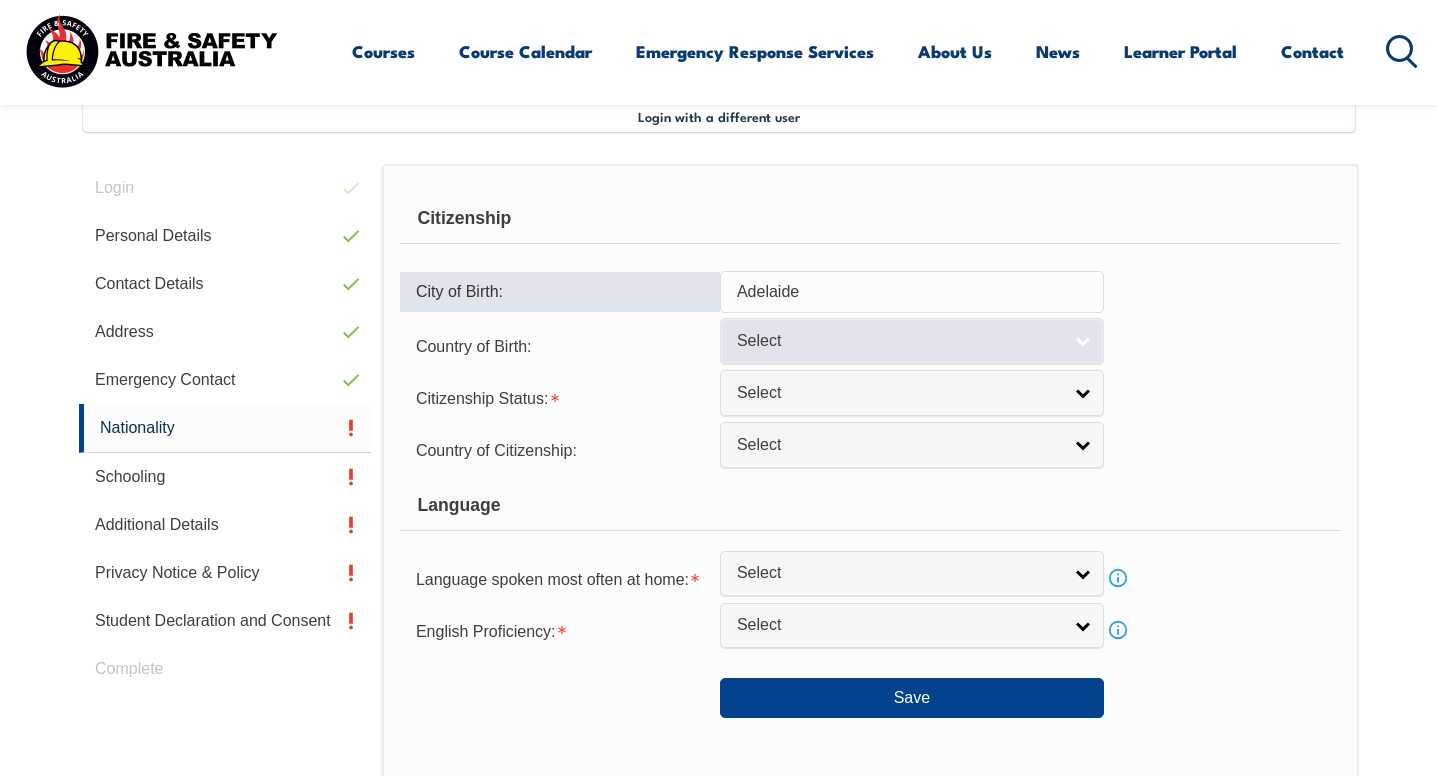 type on "Adelaide" 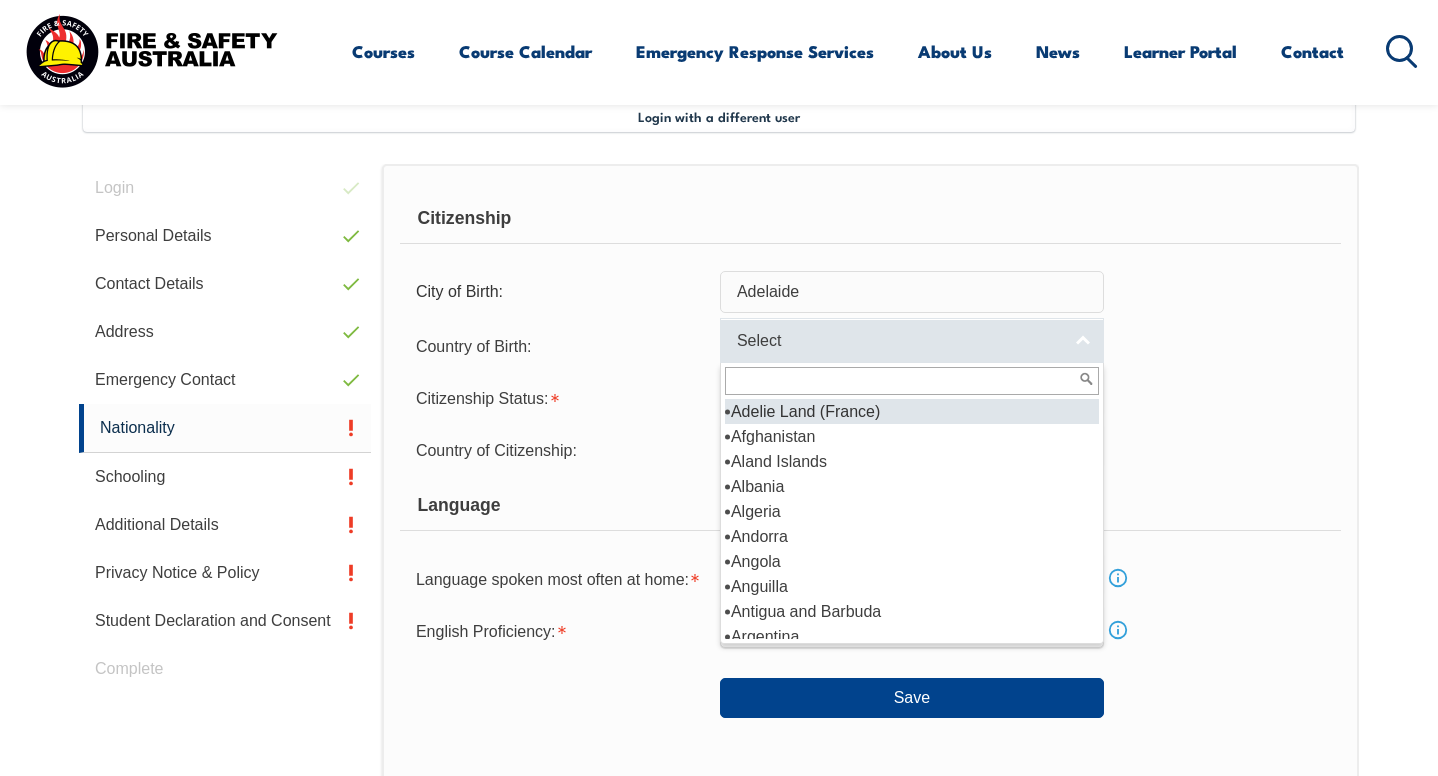 click on "Select" at bounding box center (899, 341) 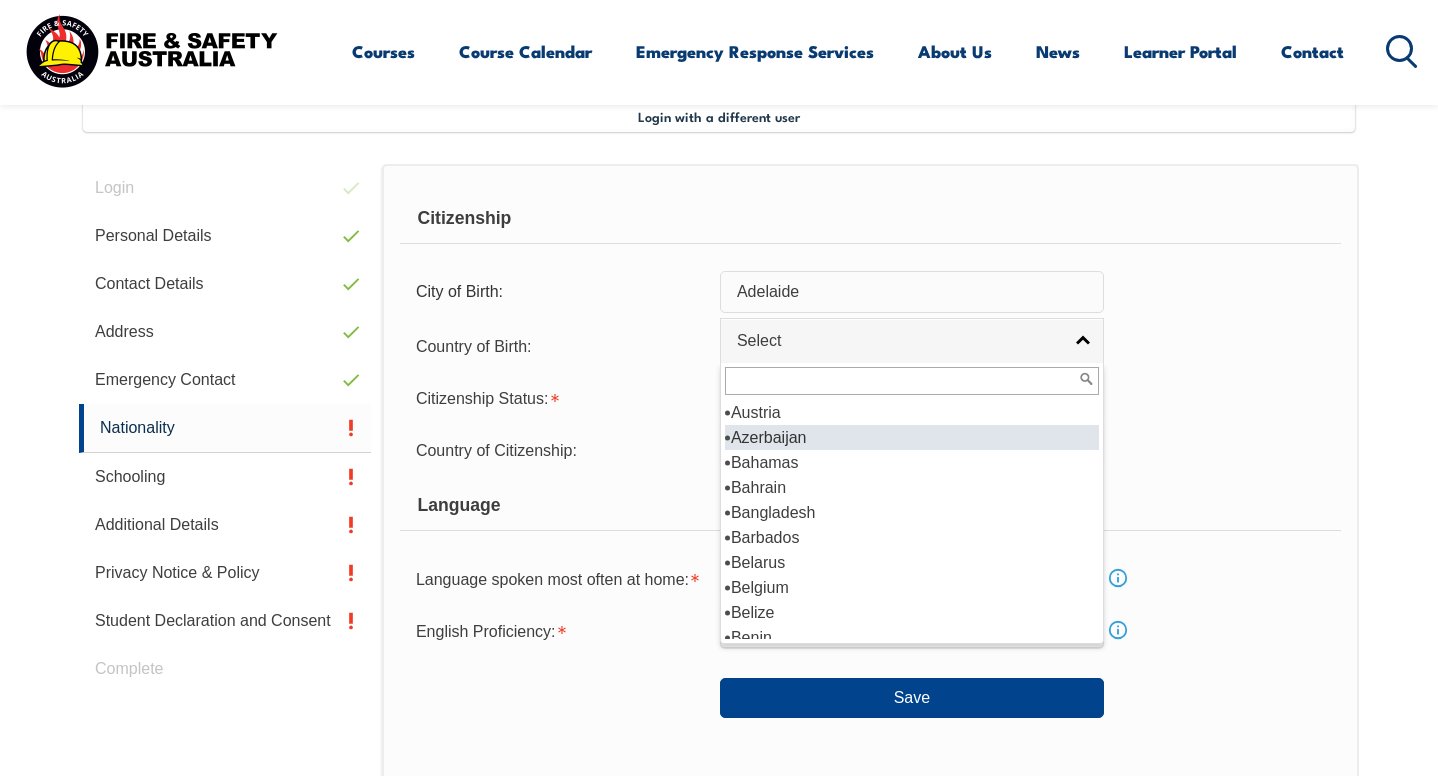 scroll, scrollTop: 300, scrollLeft: 0, axis: vertical 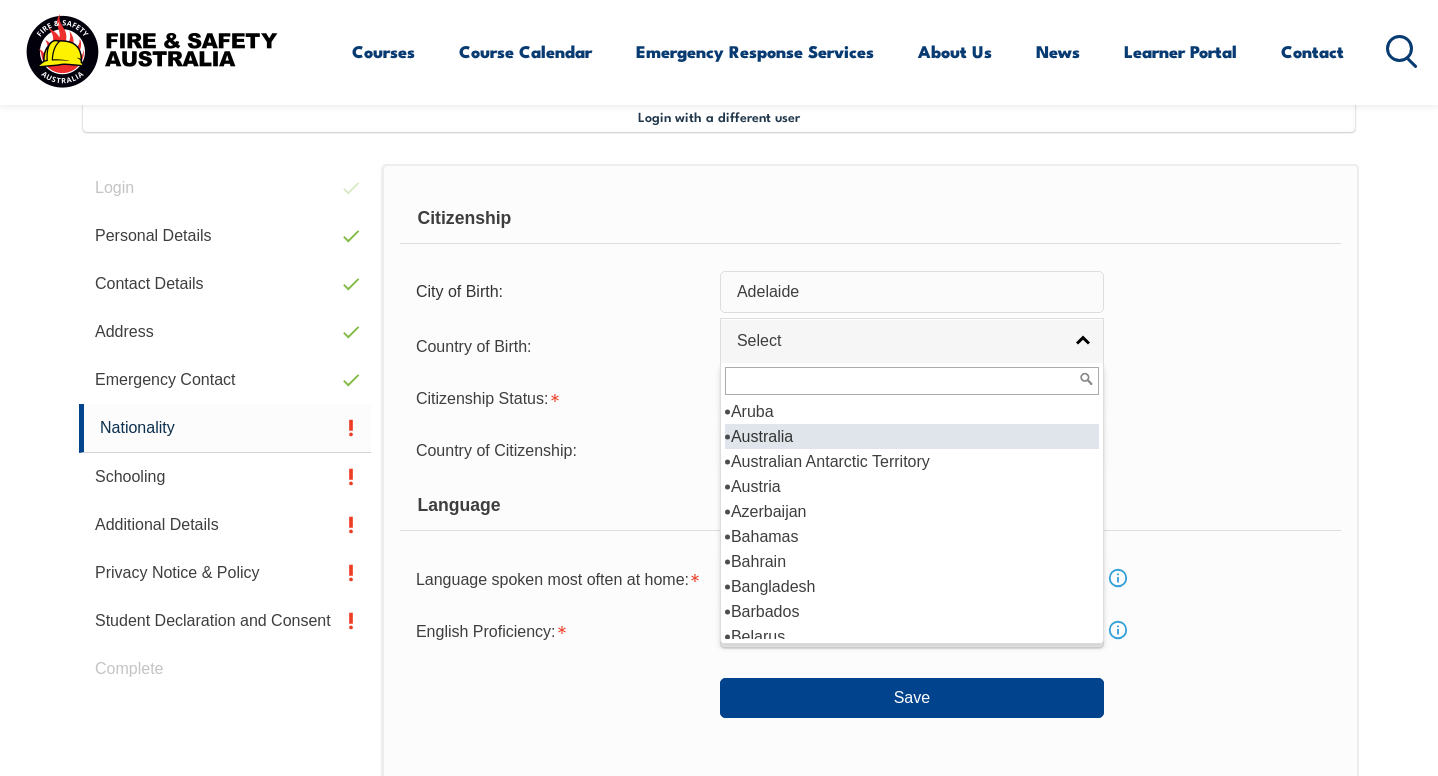 click on "Australia" at bounding box center [912, 436] 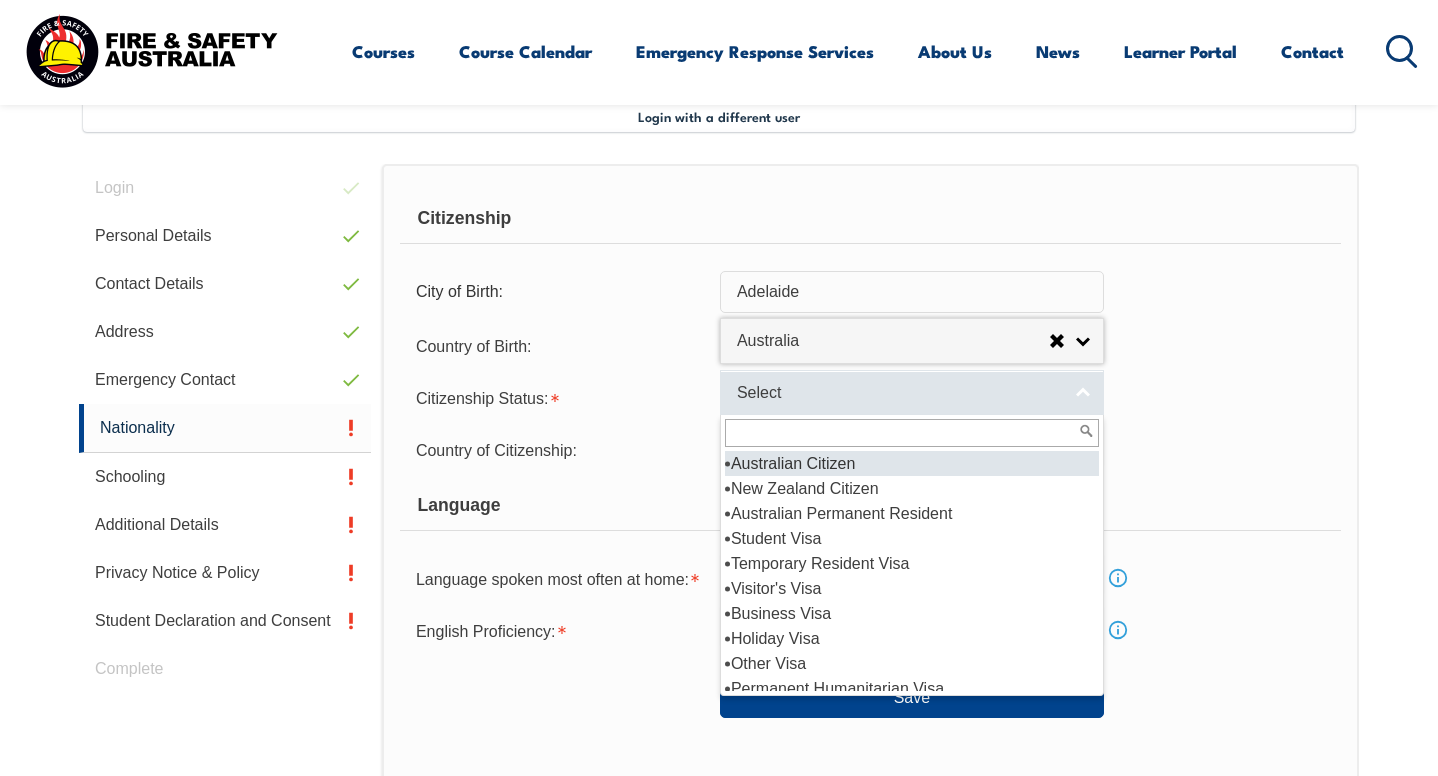 click on "Select" at bounding box center [899, 393] 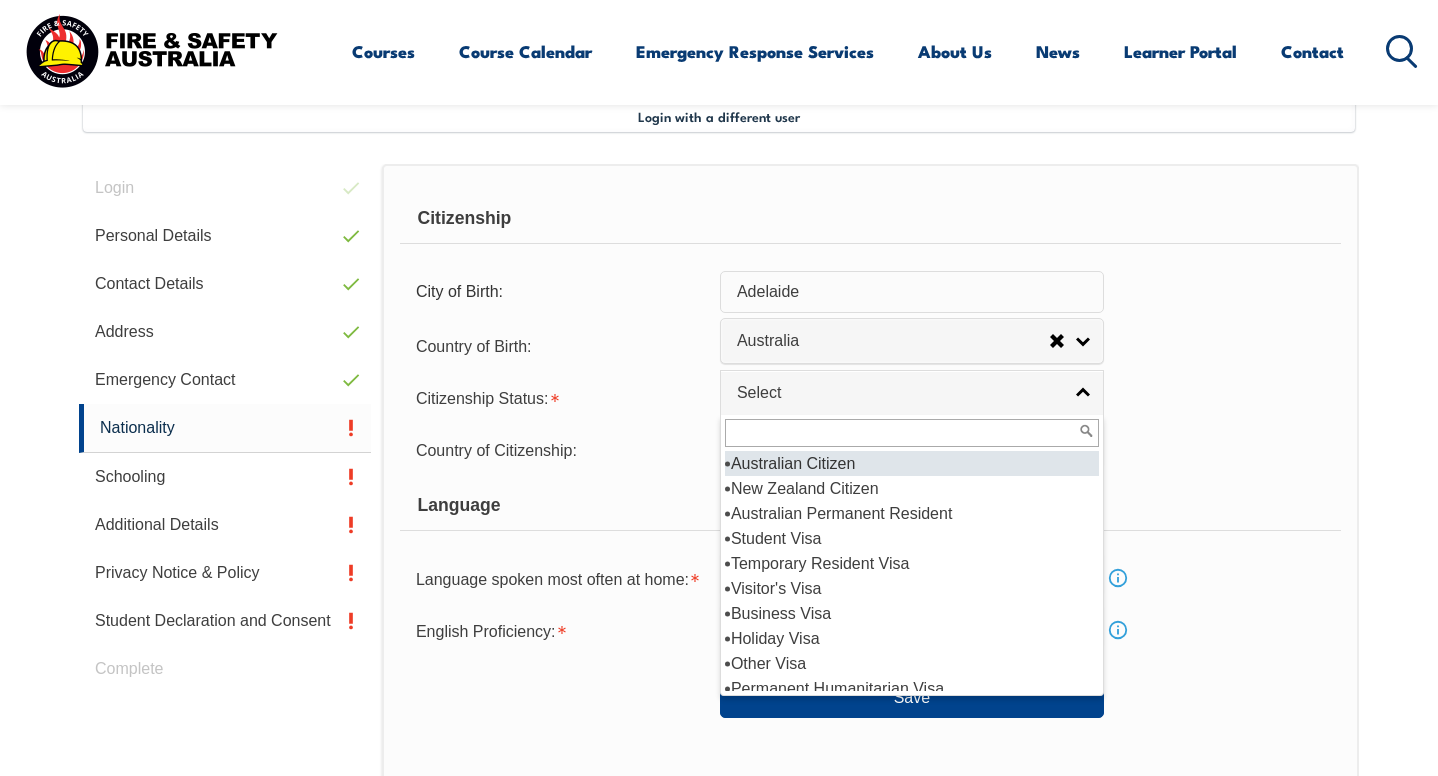 click on "Australian Citizen" at bounding box center (912, 463) 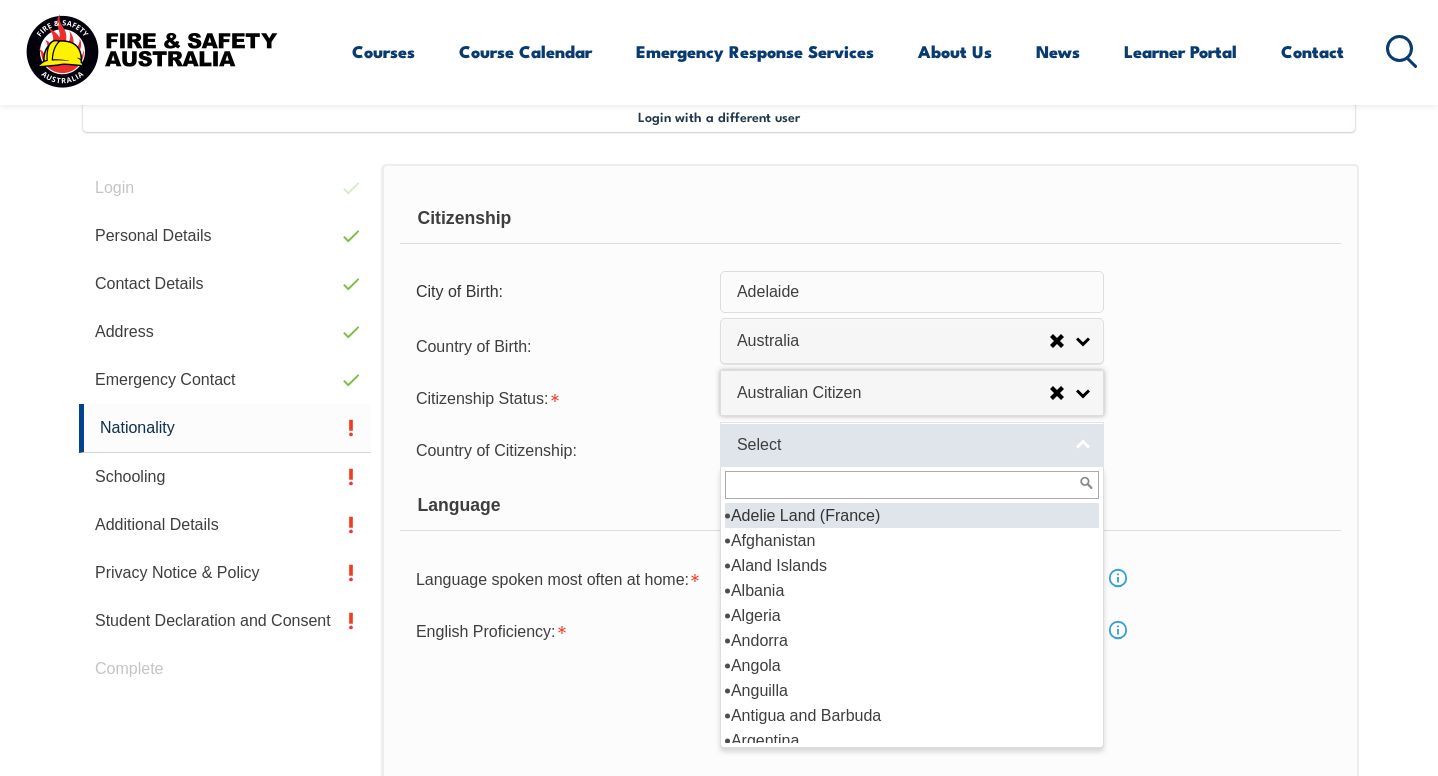 click on "Select" at bounding box center (912, 444) 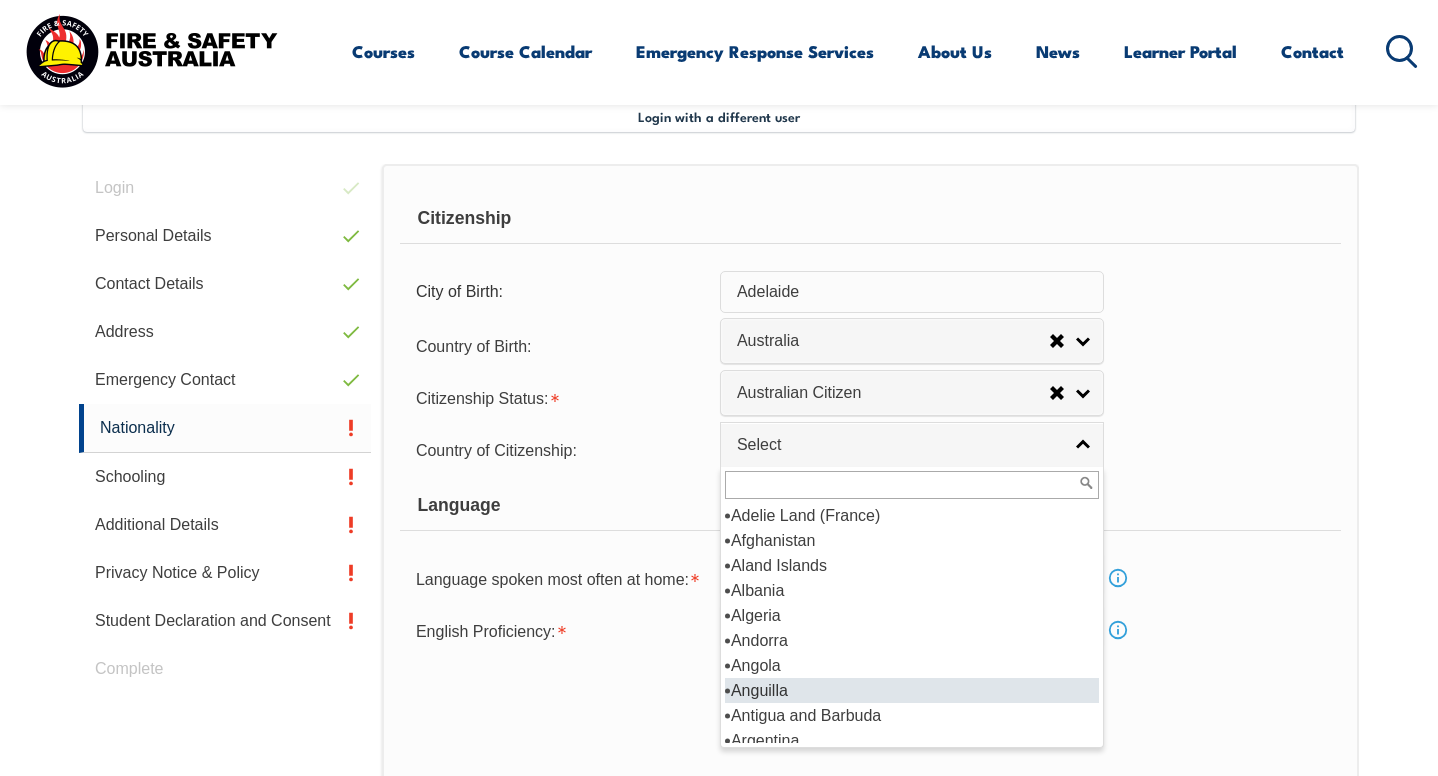scroll, scrollTop: 226, scrollLeft: 0, axis: vertical 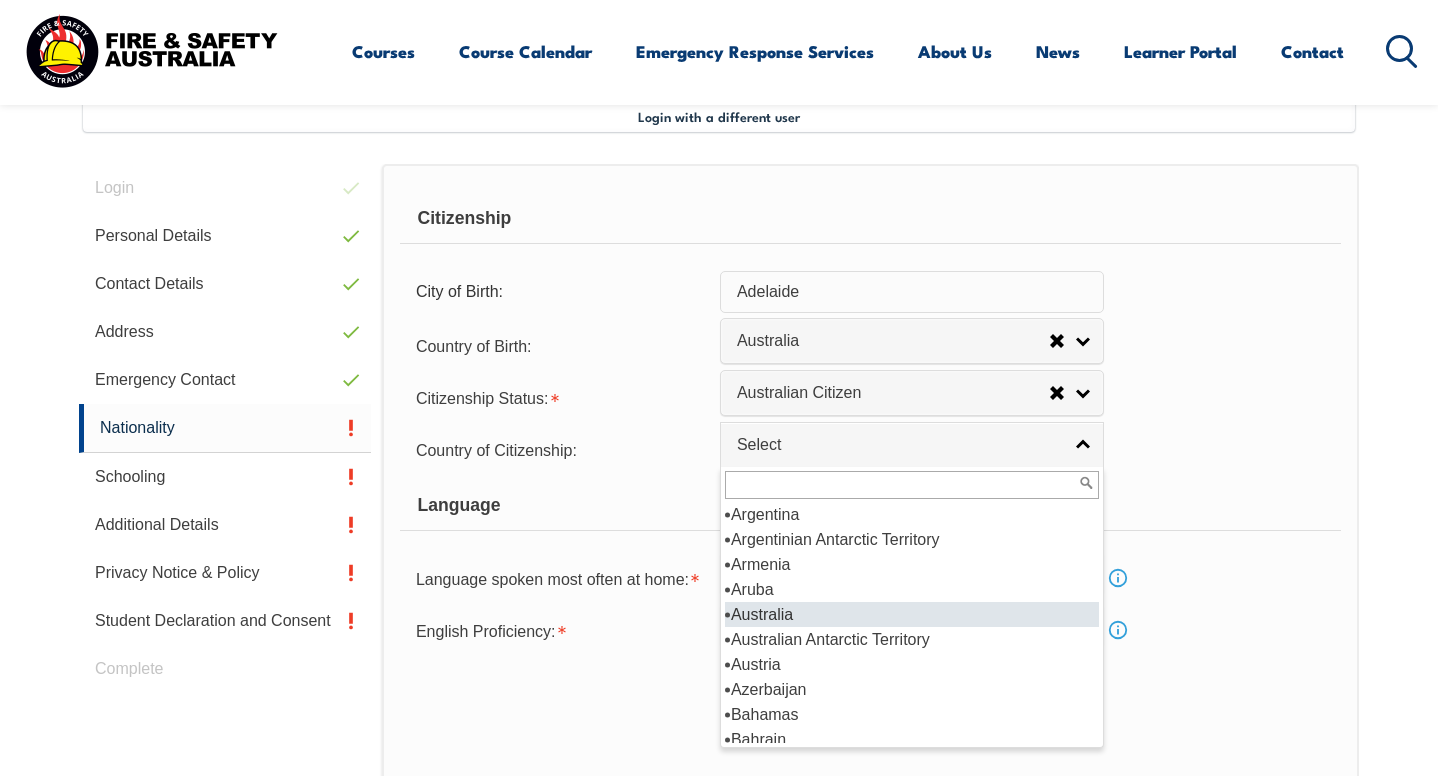 click on "Australia" at bounding box center (912, 614) 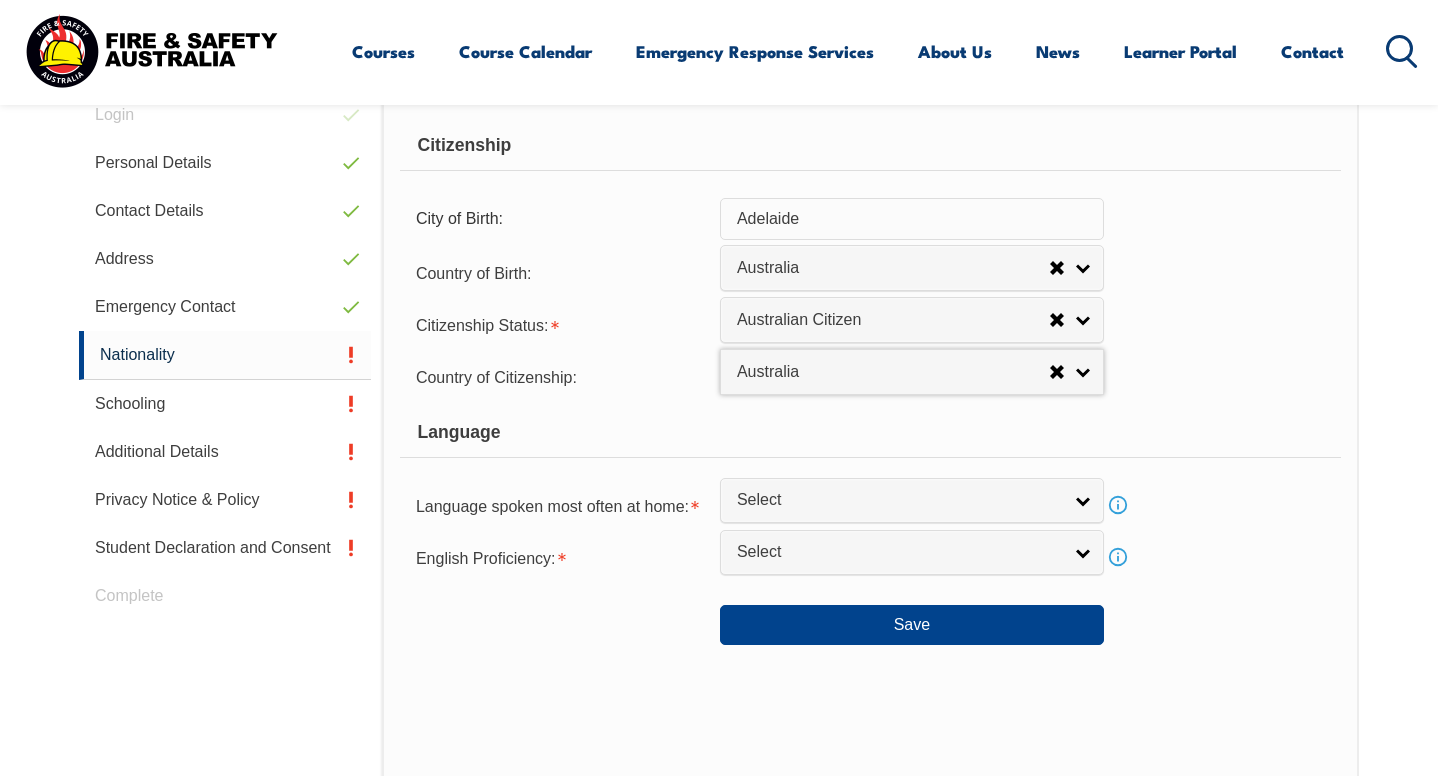 scroll, scrollTop: 682, scrollLeft: 0, axis: vertical 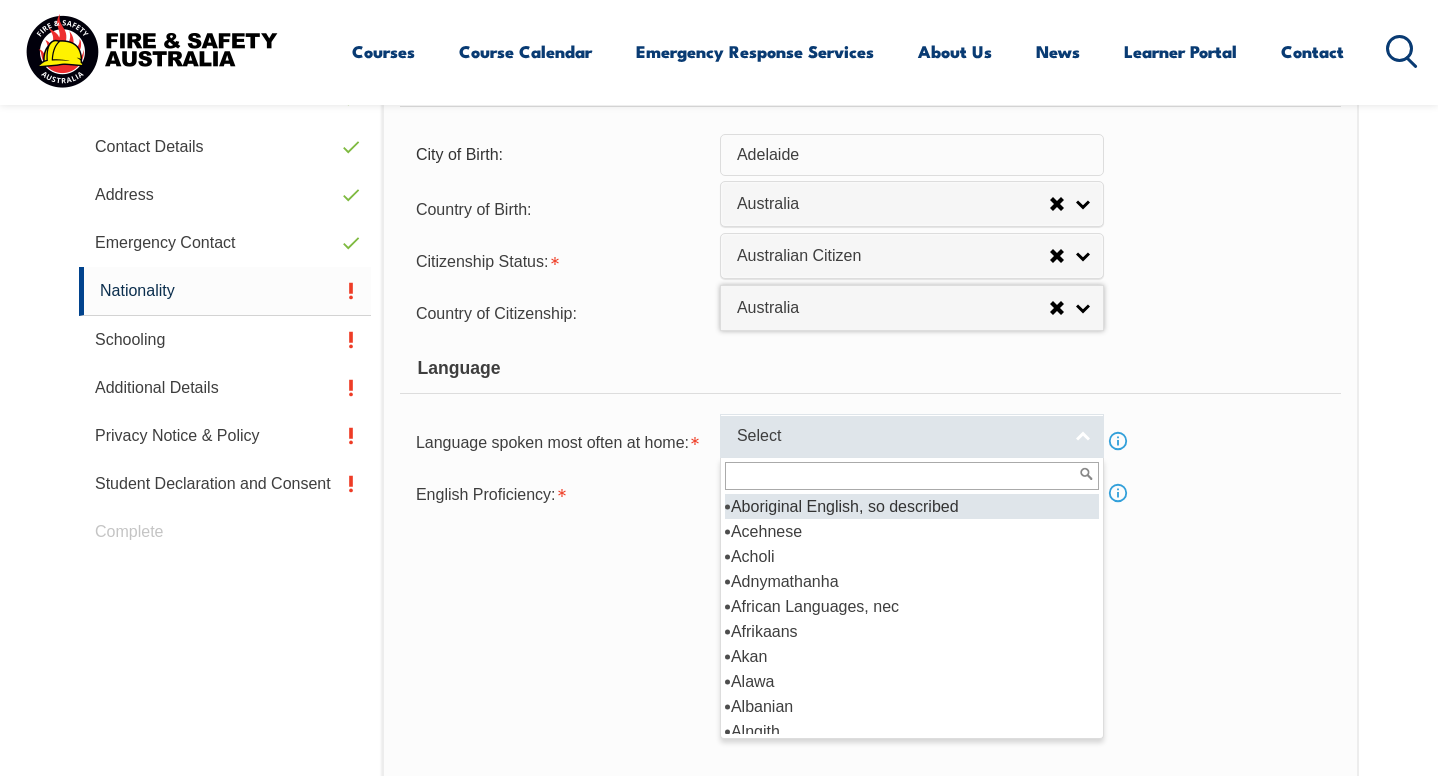 click on "Select" at bounding box center [899, 436] 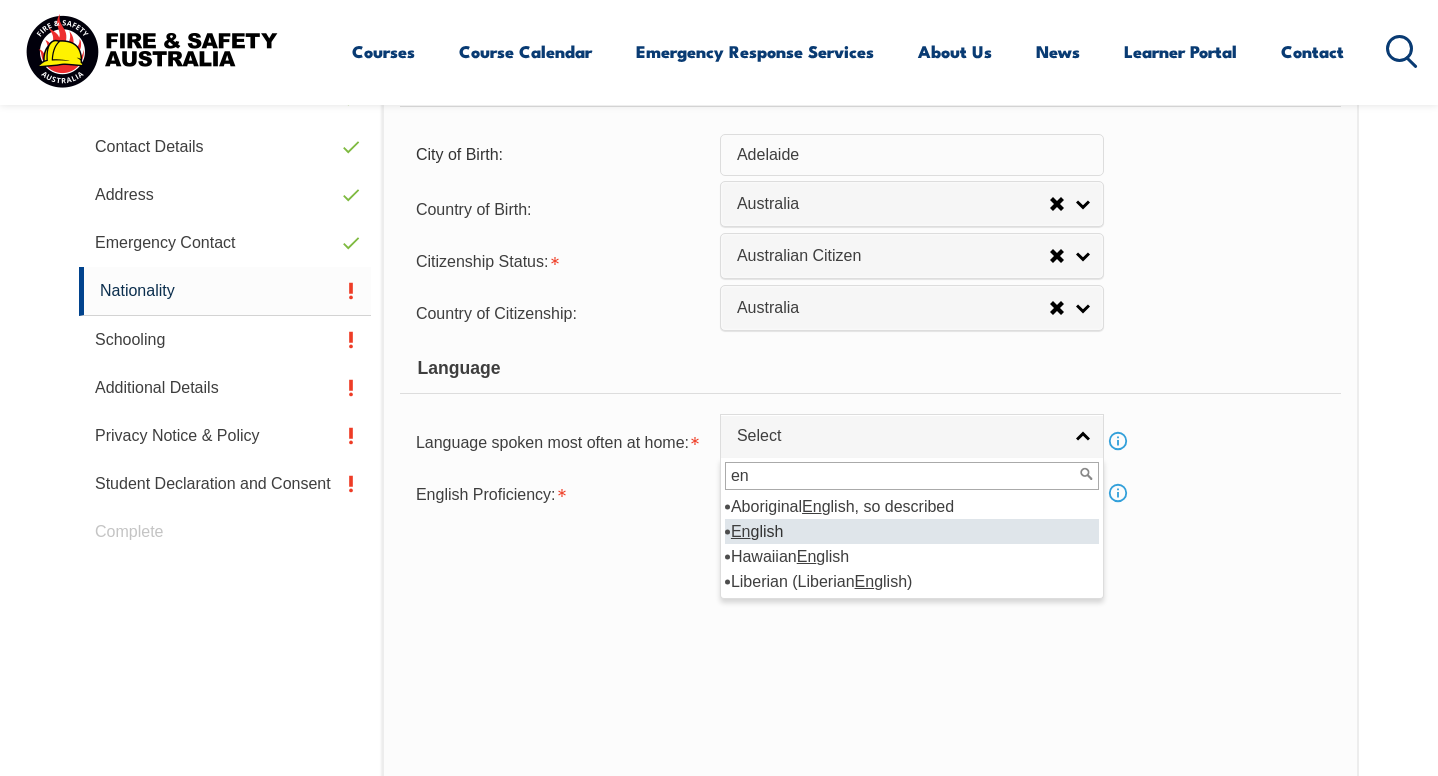 type on "en" 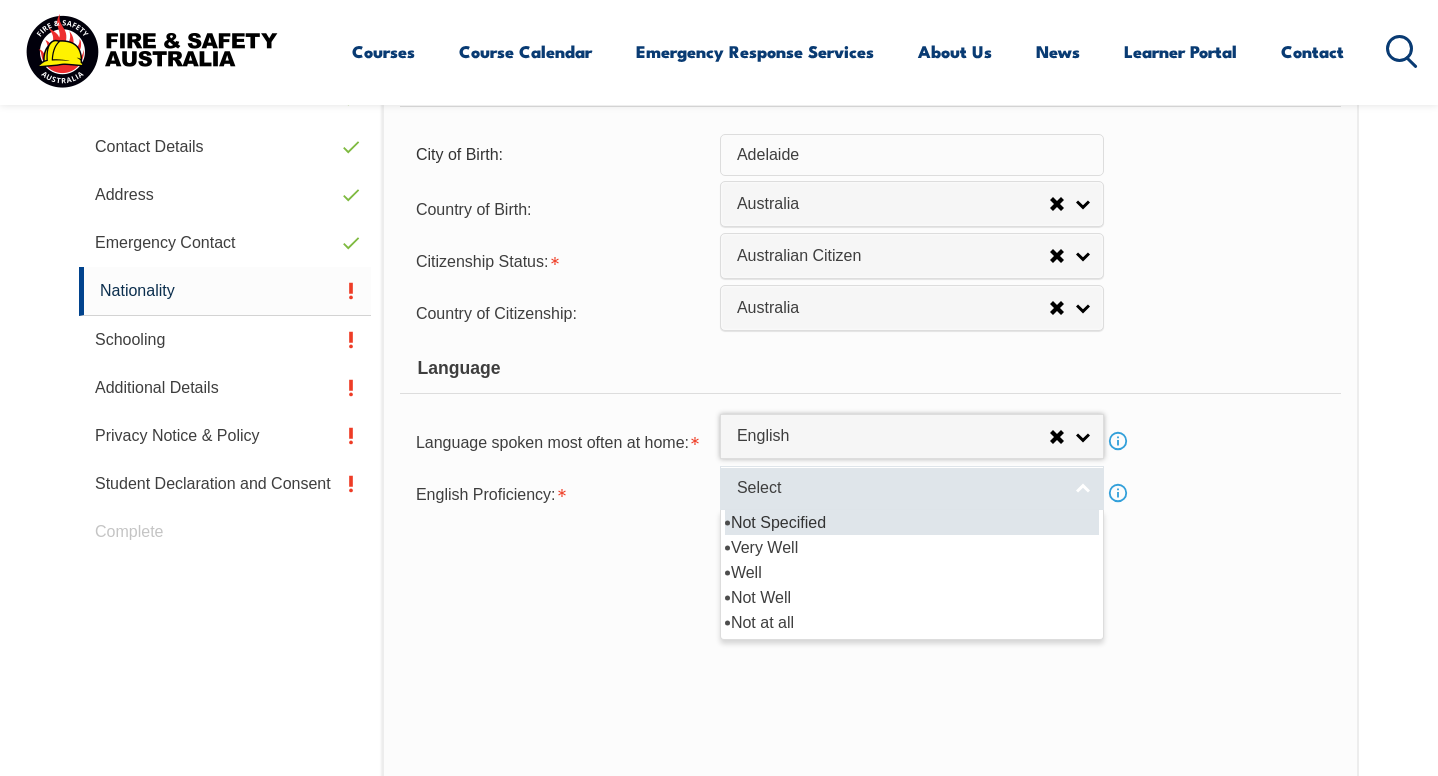 click on "Select" at bounding box center [912, 488] 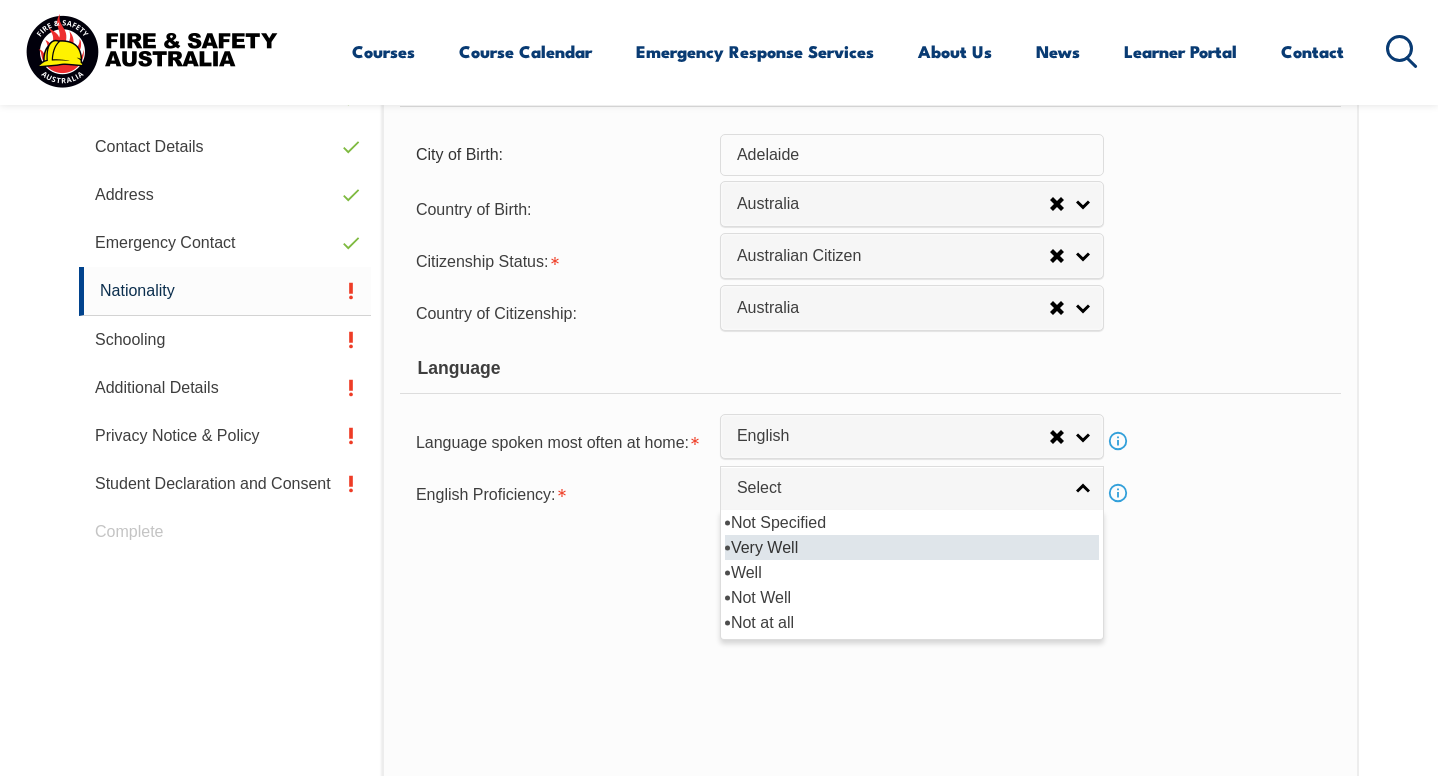 click on "Very Well" at bounding box center [912, 547] 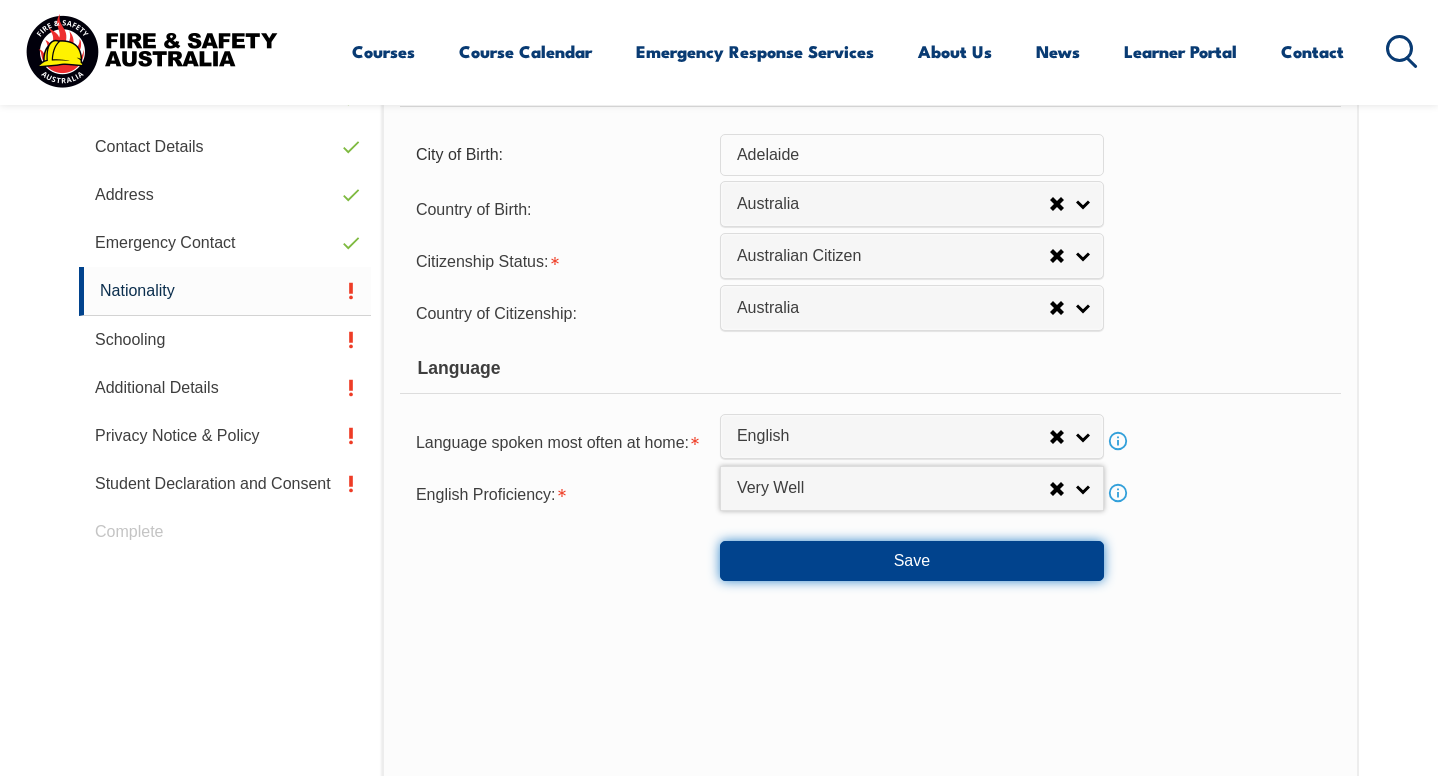 click on "Save" at bounding box center [912, 561] 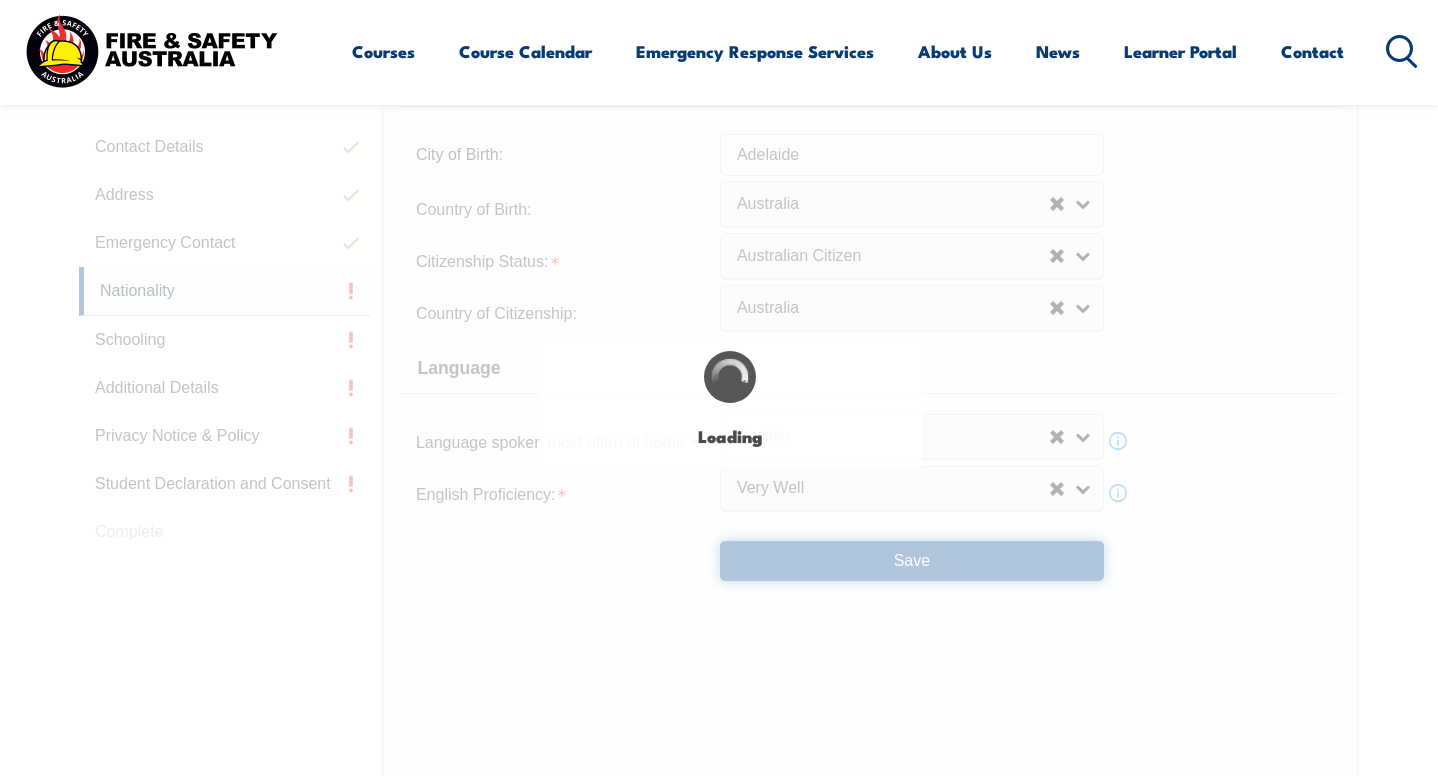 scroll, scrollTop: 0, scrollLeft: 0, axis: both 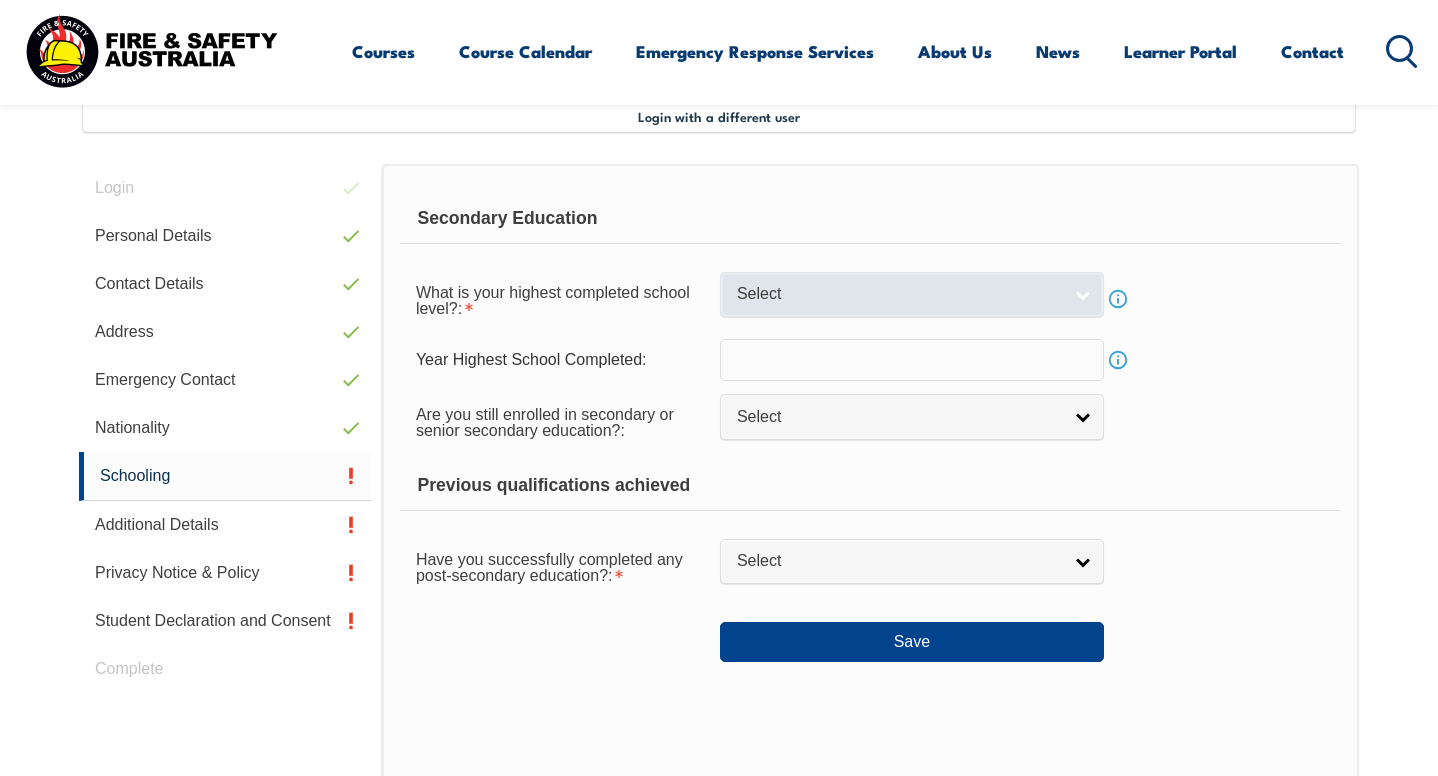 click on "Select" at bounding box center (899, 294) 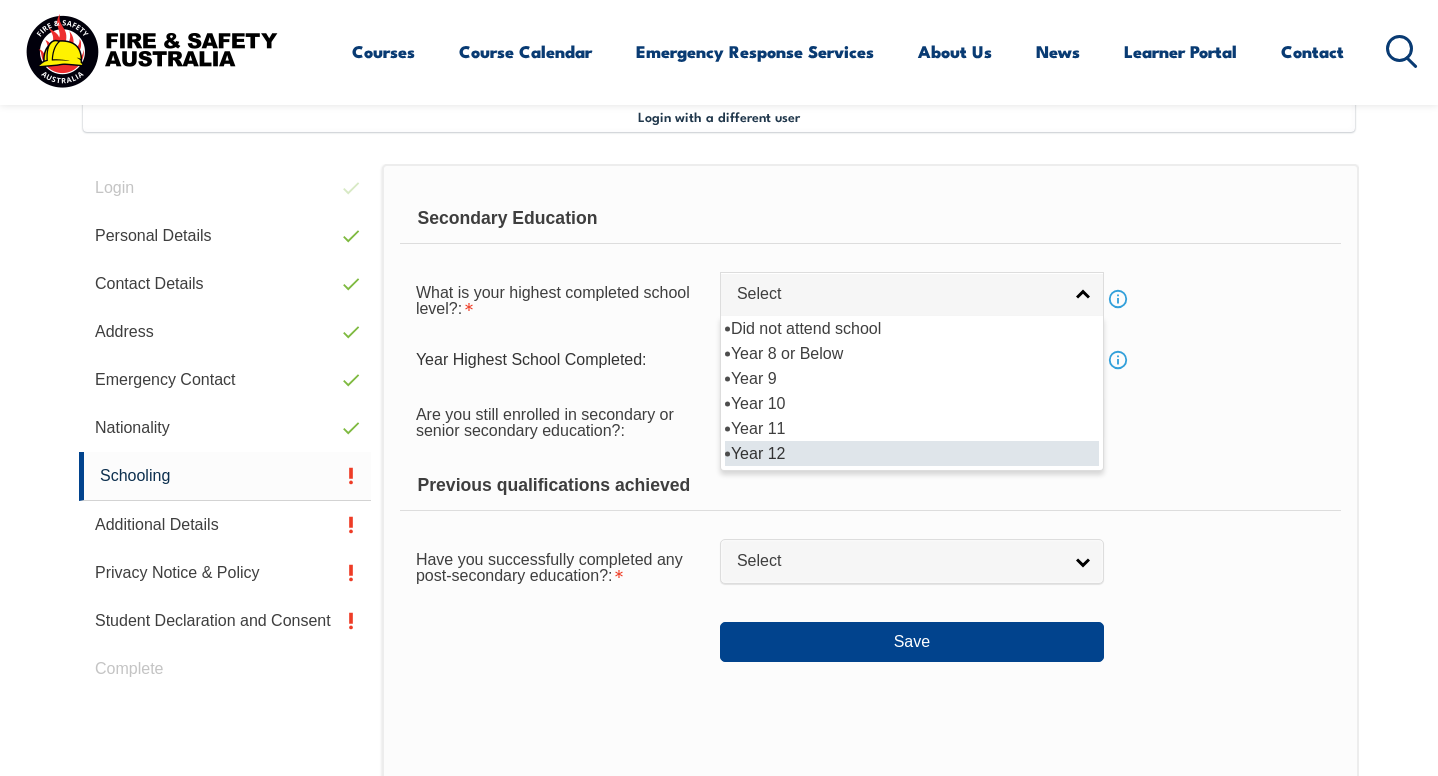 click on "Year 12" at bounding box center (912, 453) 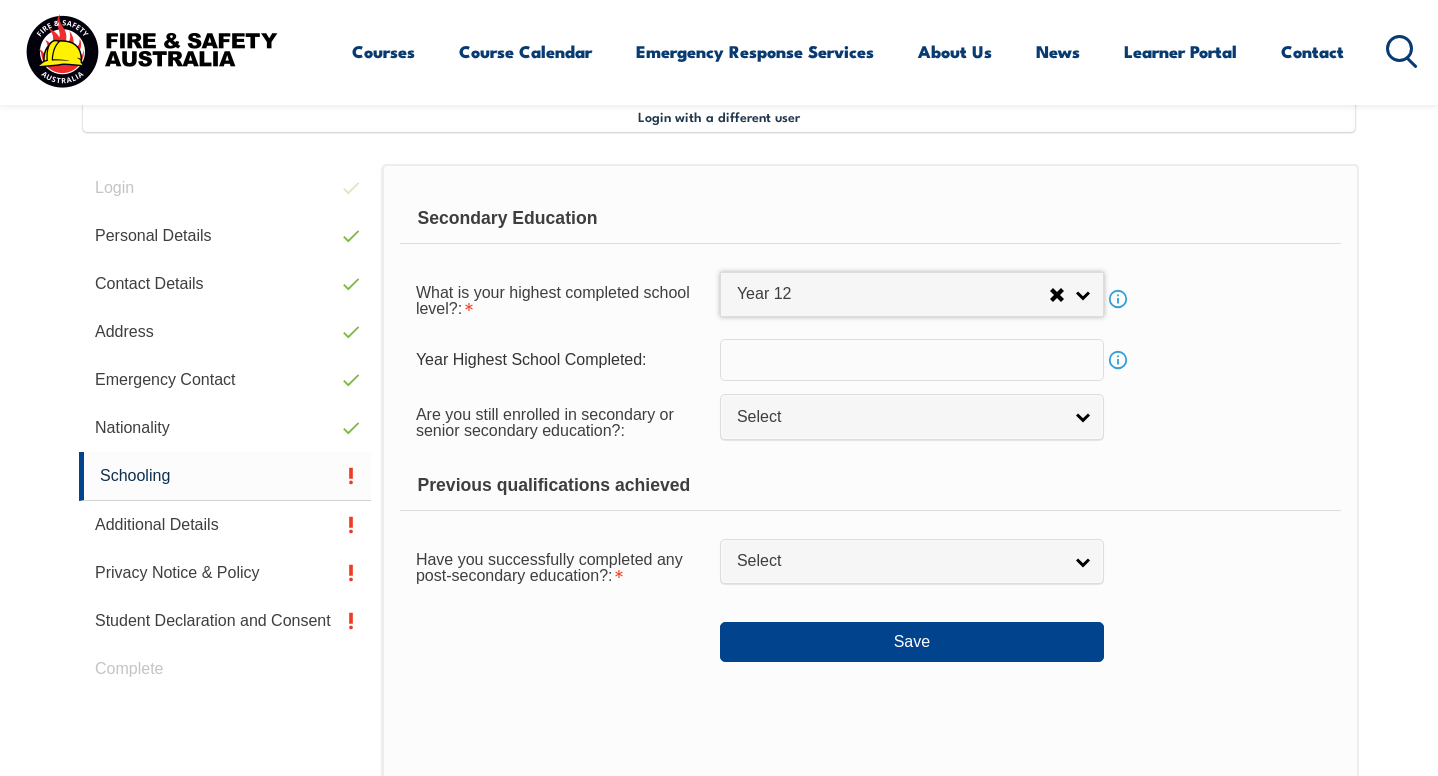 click on "Info" at bounding box center [1118, 360] 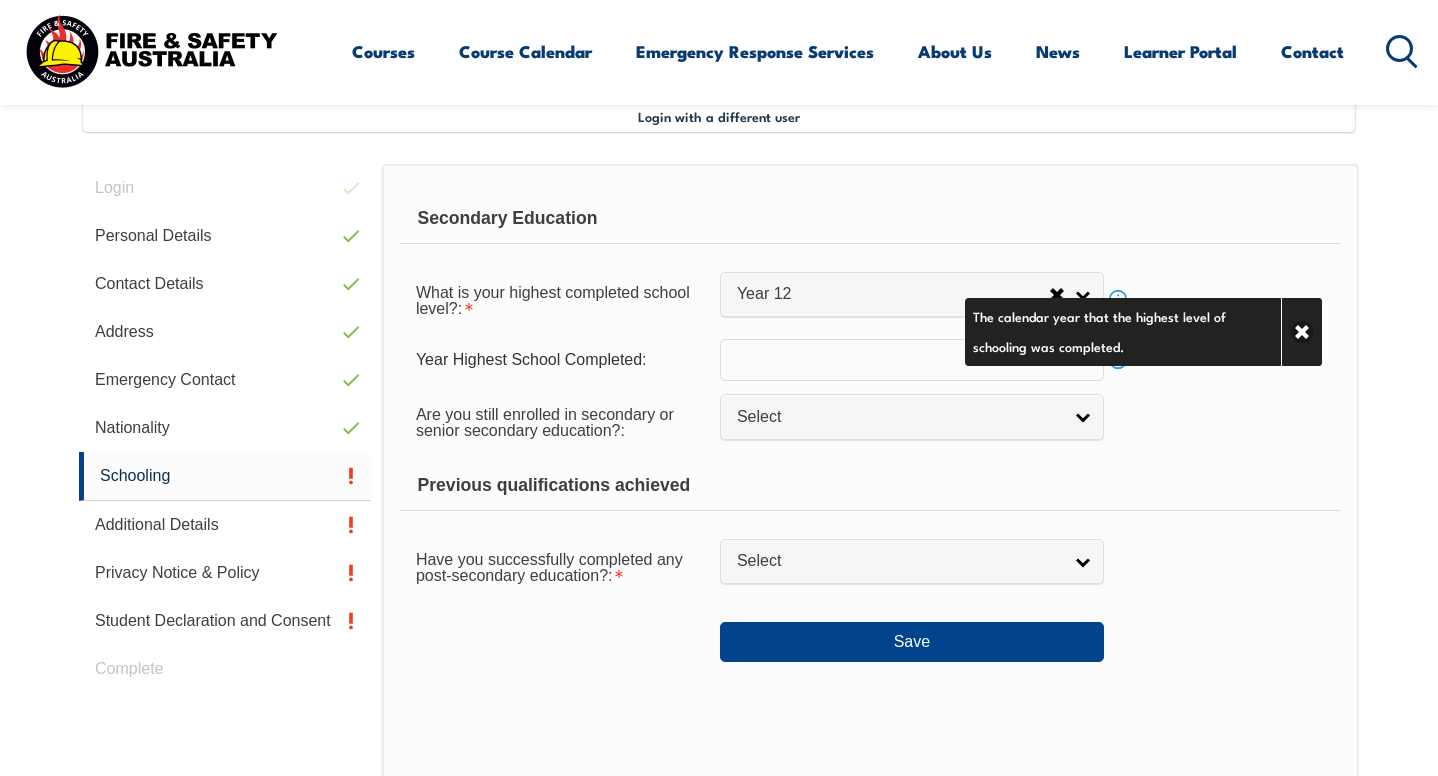 click at bounding box center [912, 360] 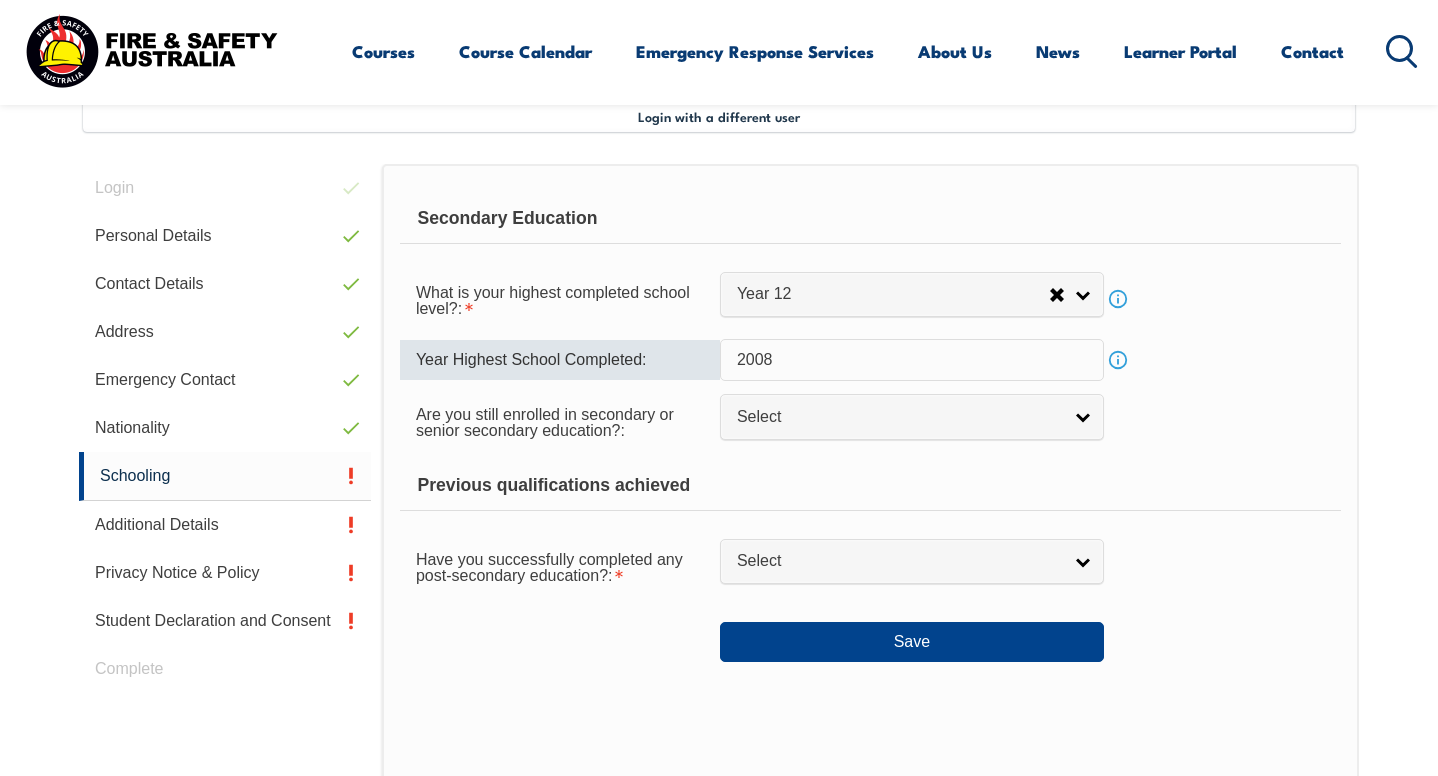 type on "2008" 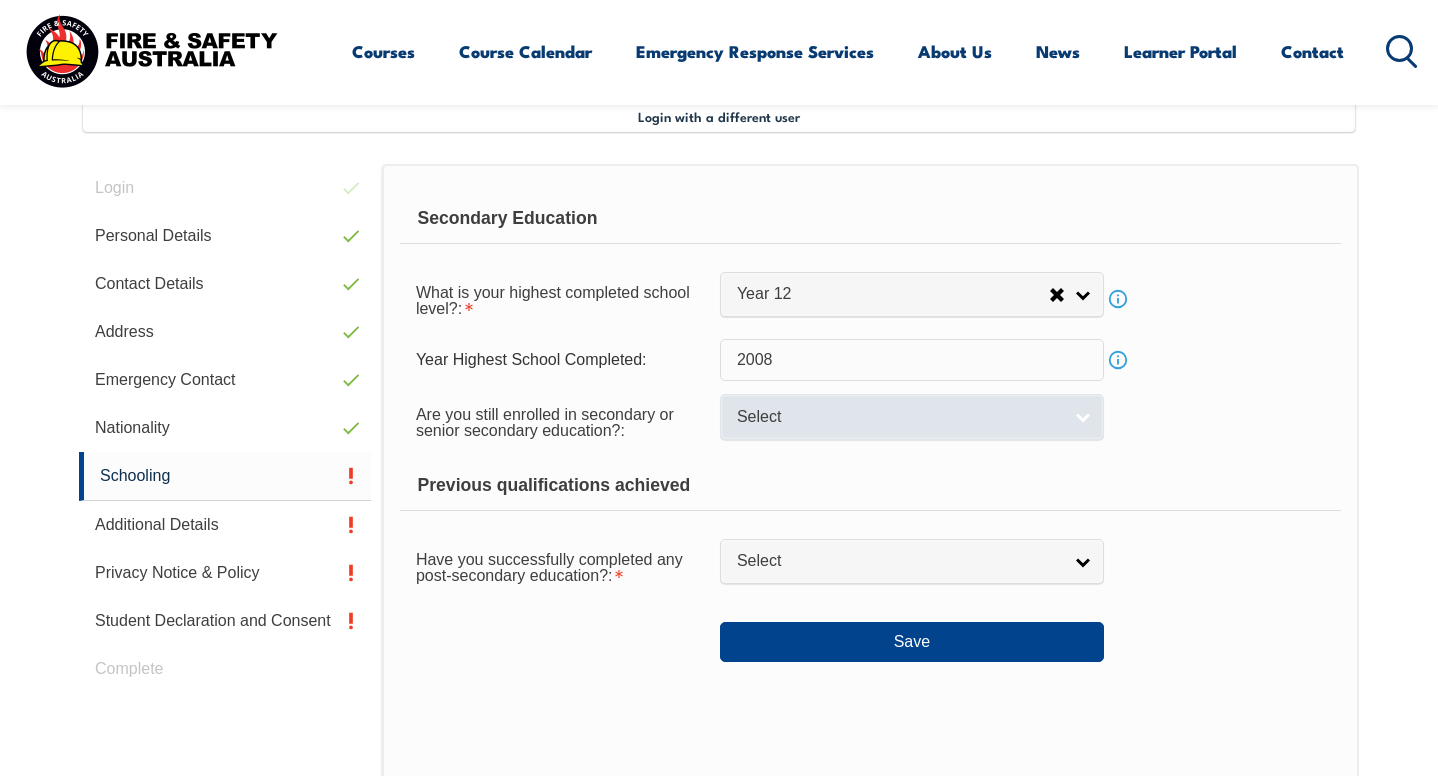 click on "Select" at bounding box center (899, 417) 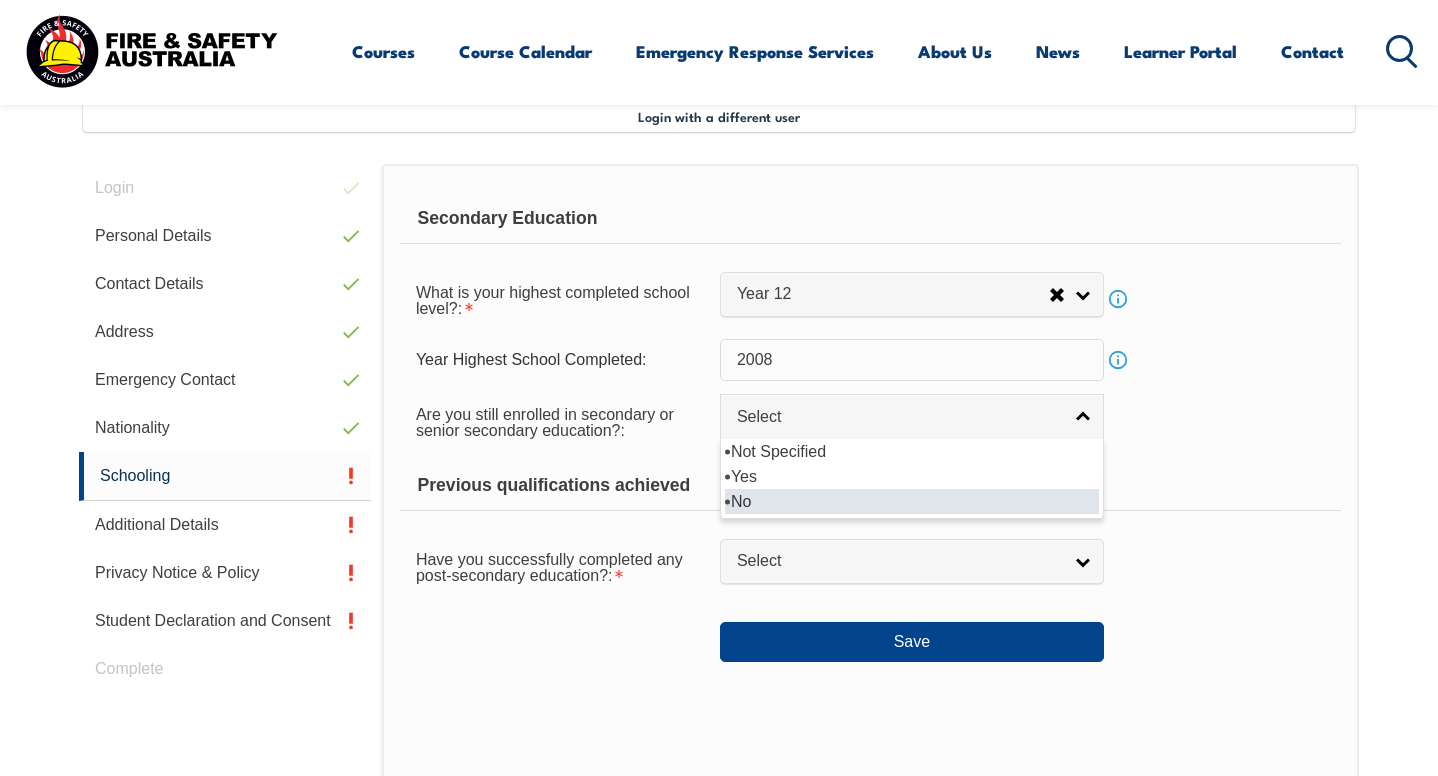 click on "No" at bounding box center (912, 501) 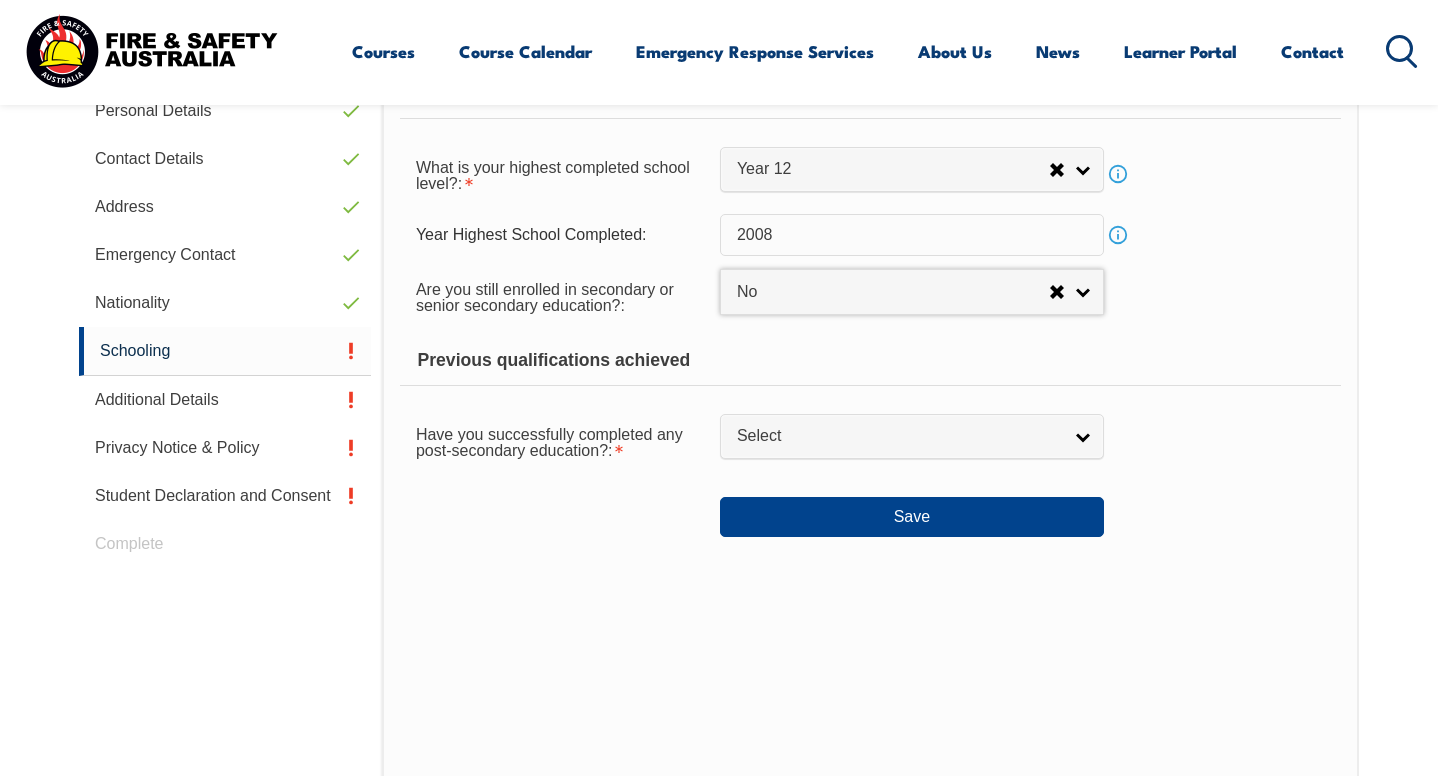 scroll, scrollTop: 674, scrollLeft: 0, axis: vertical 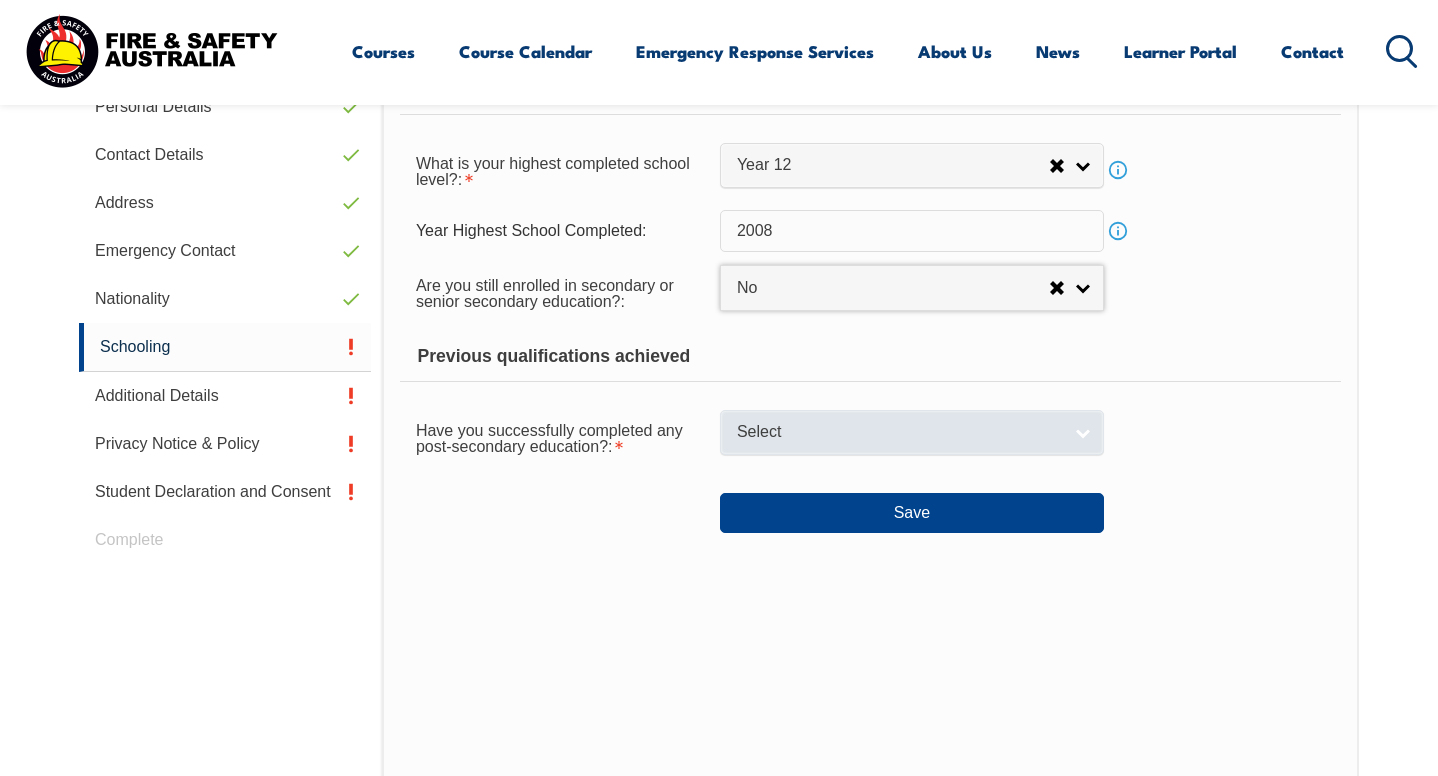 click on "Select" at bounding box center [899, 432] 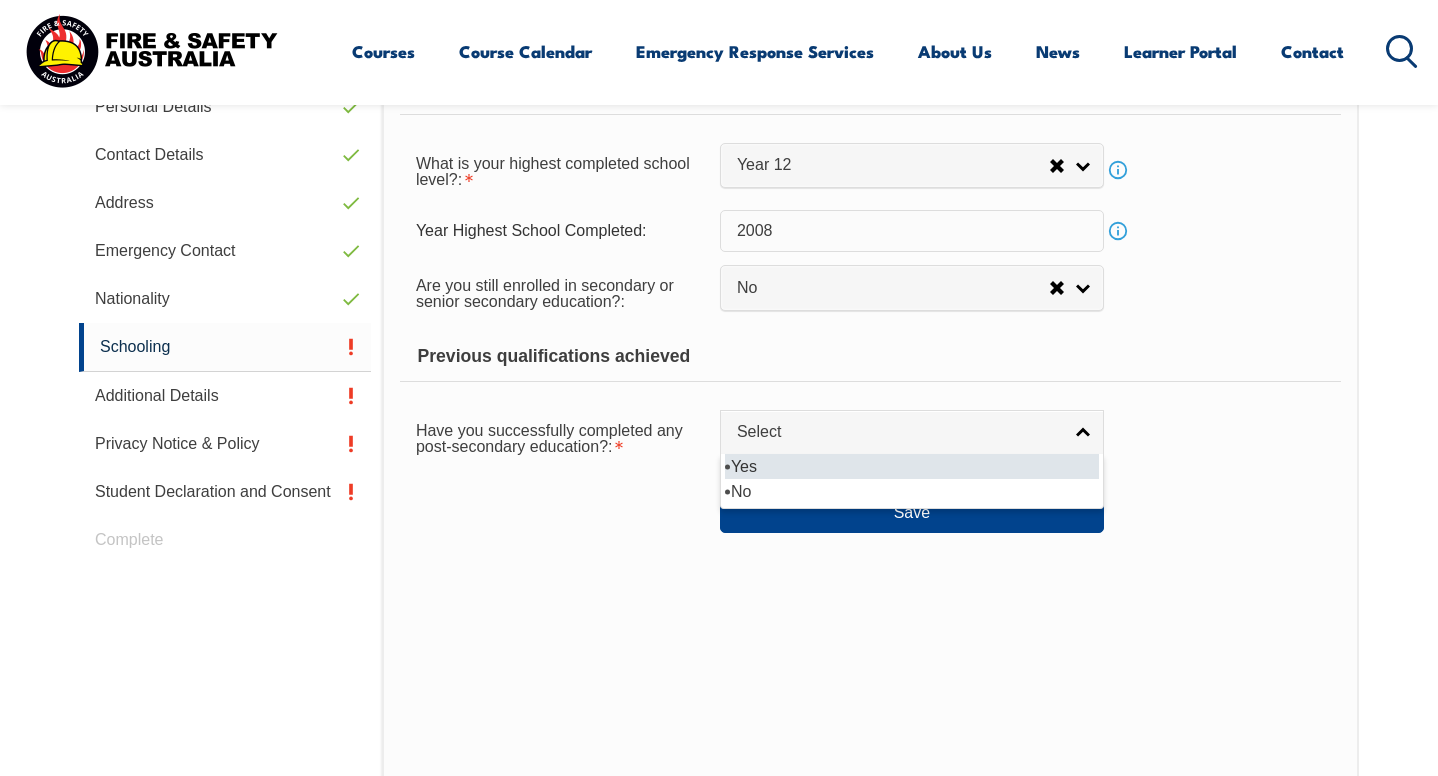 click on "Yes" at bounding box center (912, 466) 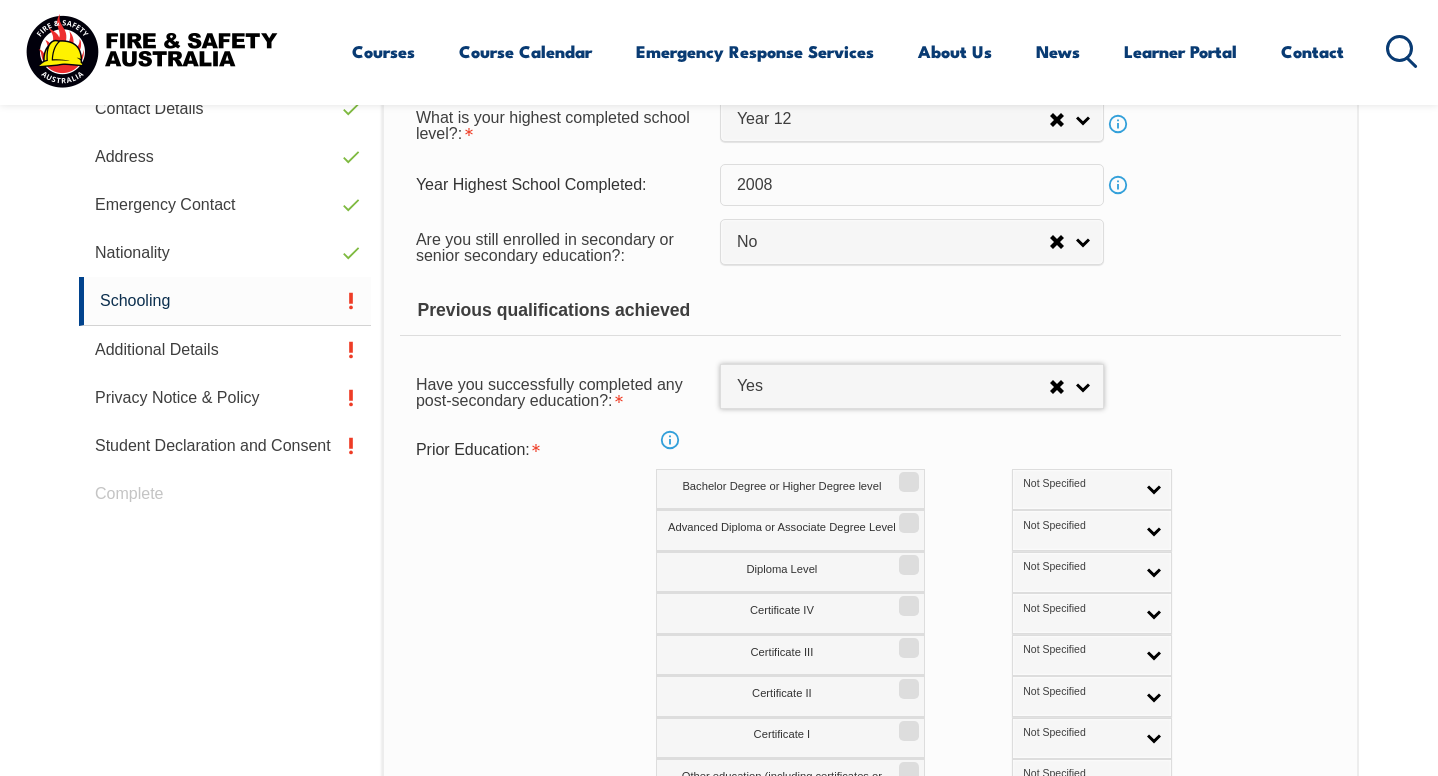 scroll, scrollTop: 728, scrollLeft: 0, axis: vertical 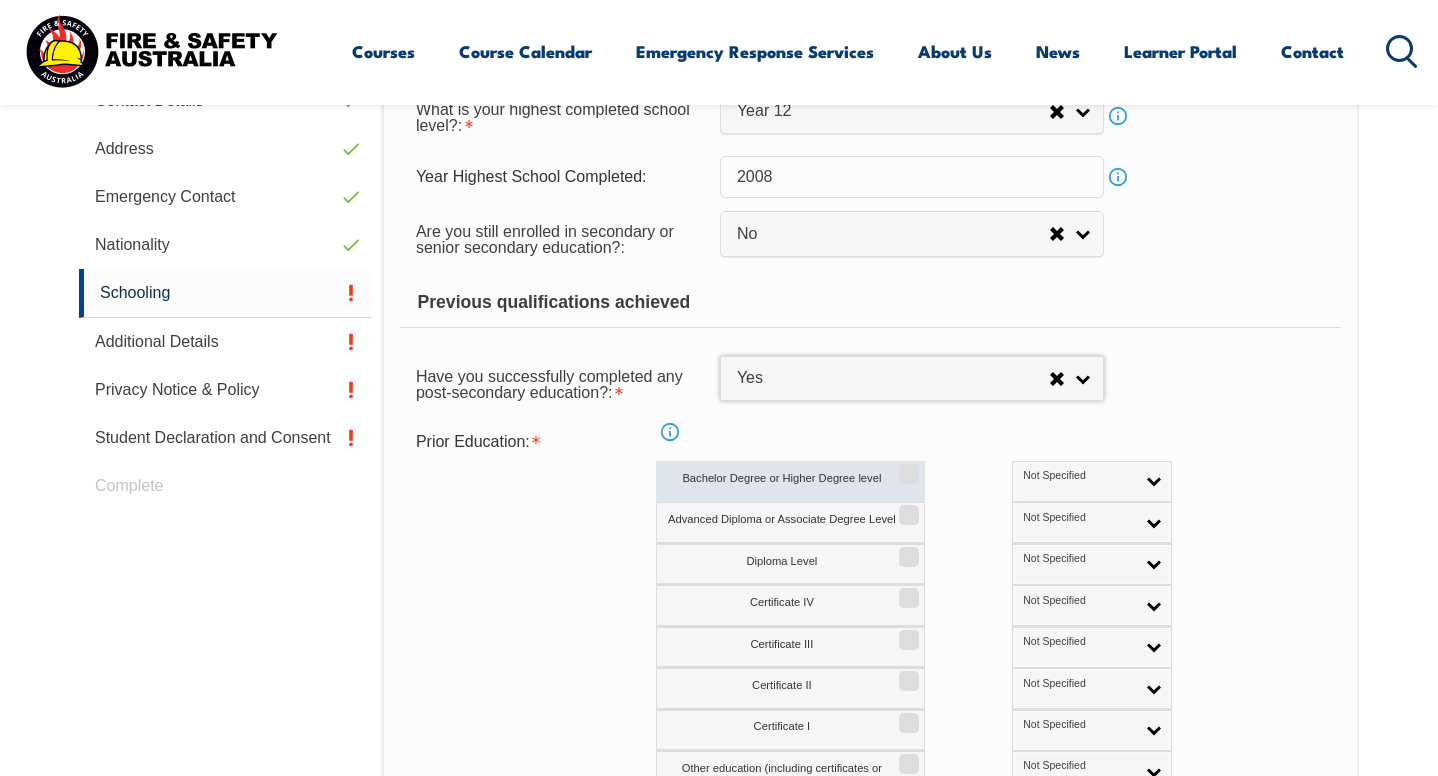 click on "Bachelor Degree or Higher Degree level" at bounding box center [906, 467] 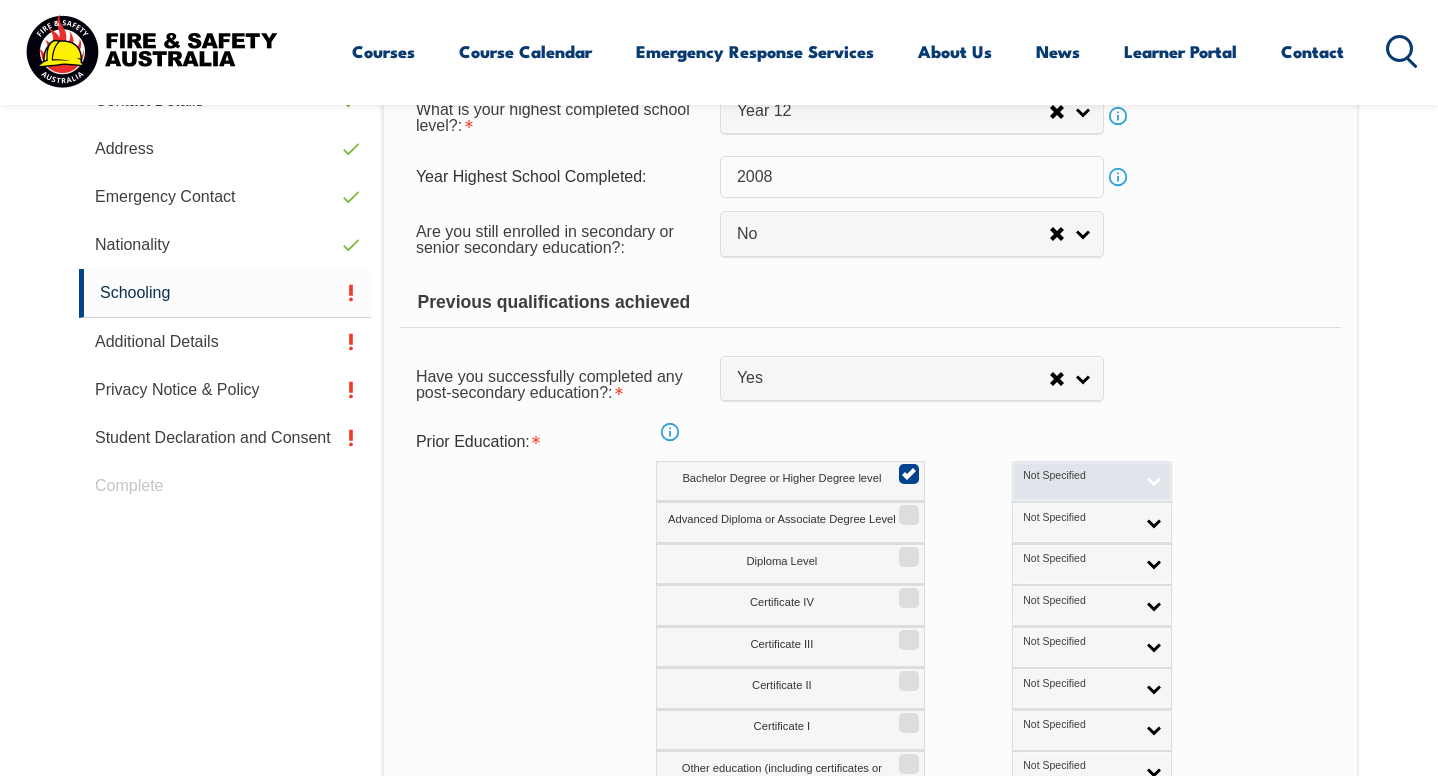 click on "Not Specified" at bounding box center (1092, 481) 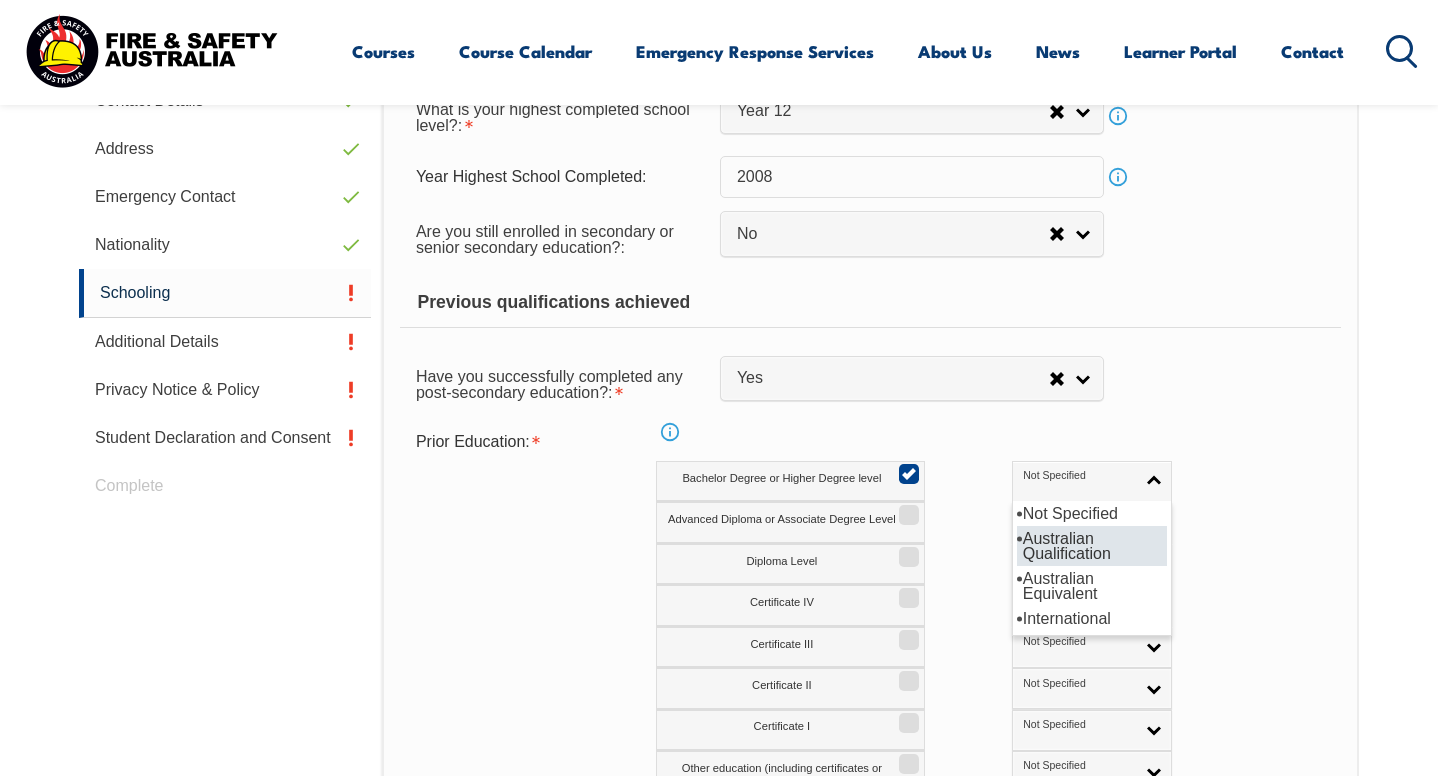 click on "Australian Qualification" at bounding box center [1092, 546] 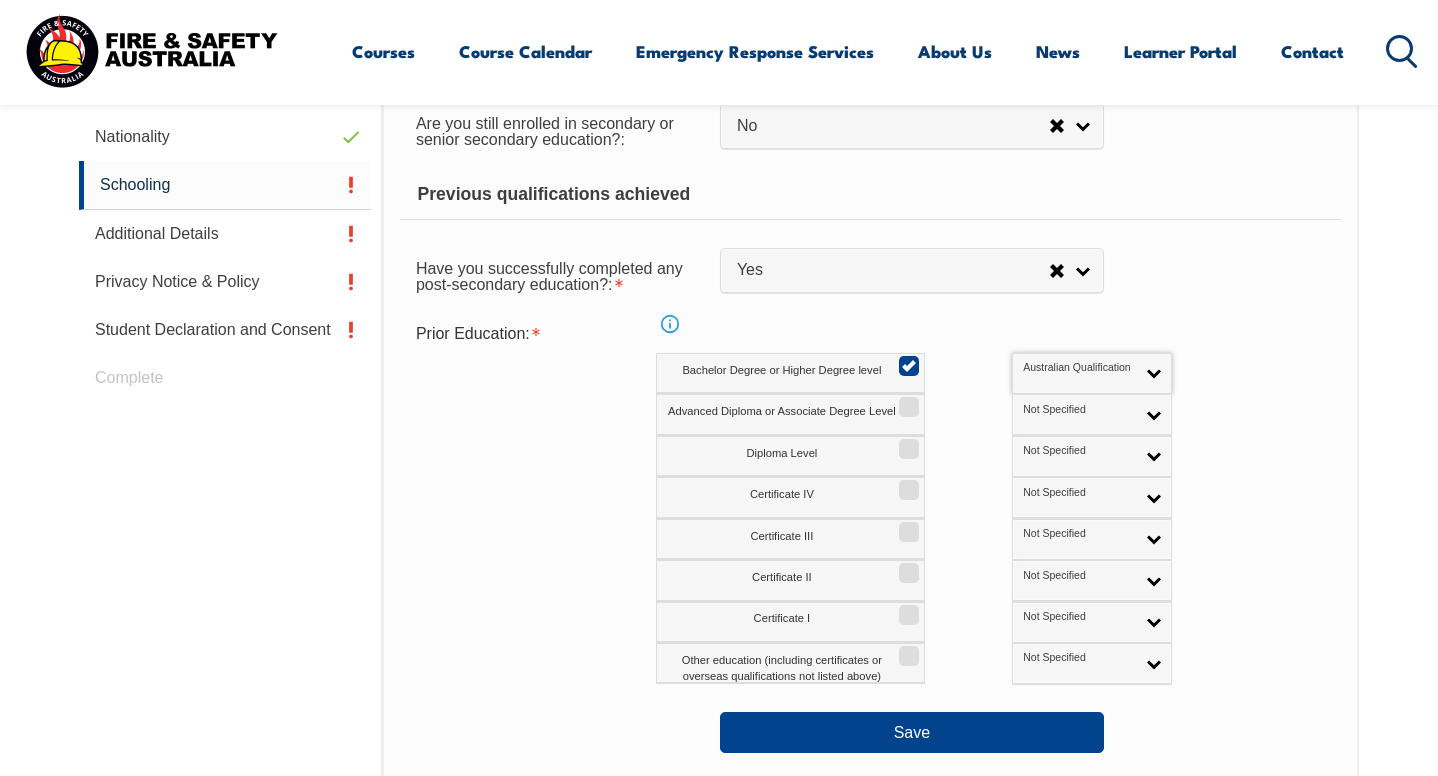 scroll, scrollTop: 874, scrollLeft: 0, axis: vertical 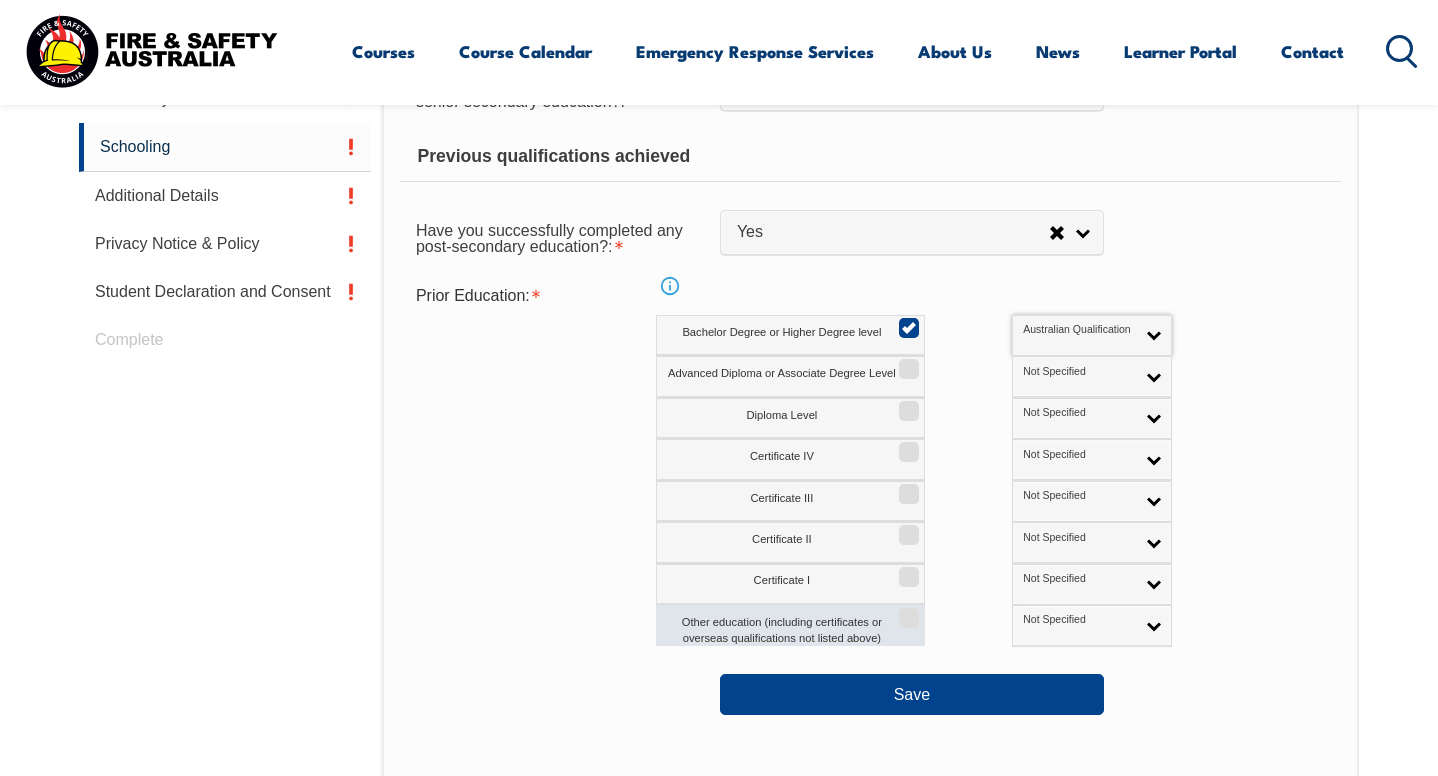 click on "Other education (including certificates or overseas qualifications not listed above)" at bounding box center (906, 611) 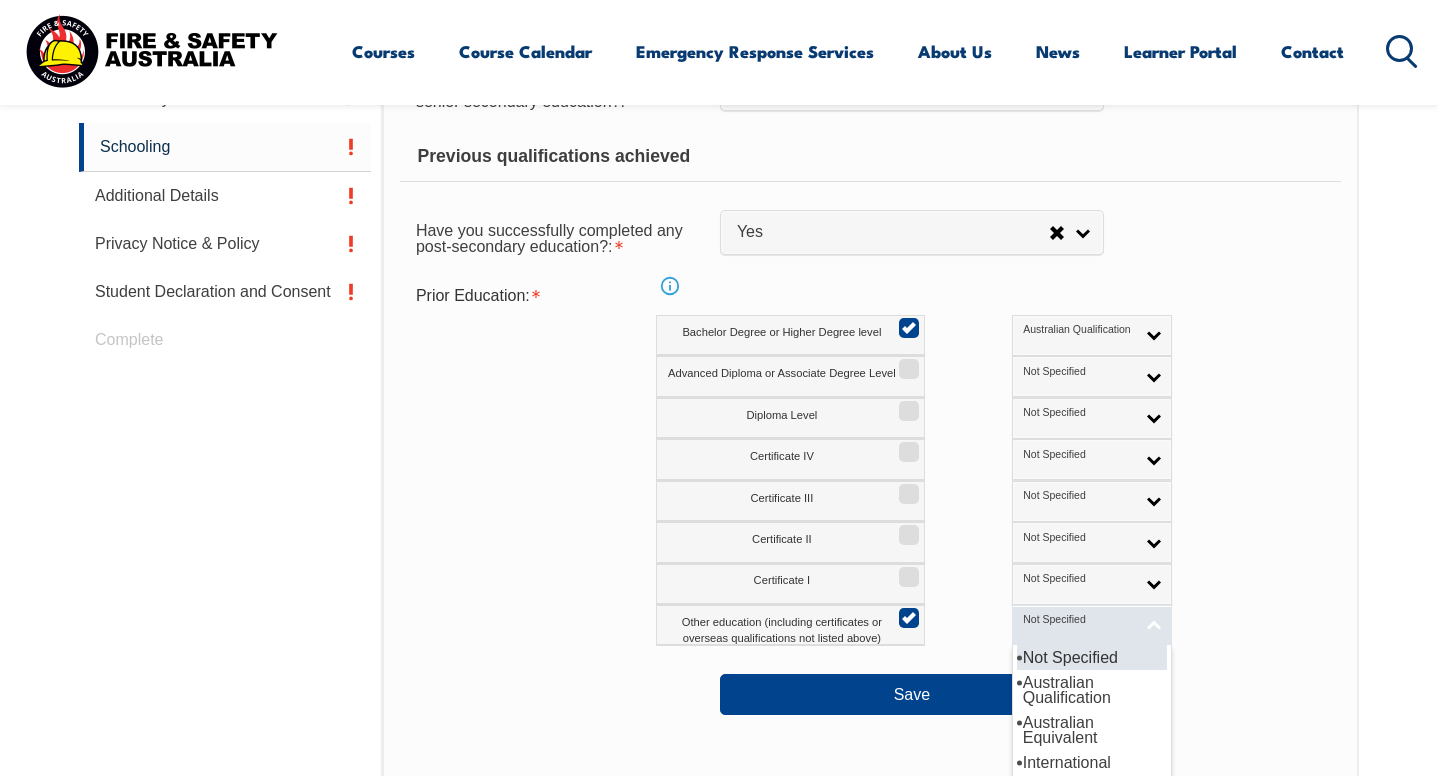 click on "Not Specified" at bounding box center (1078, 620) 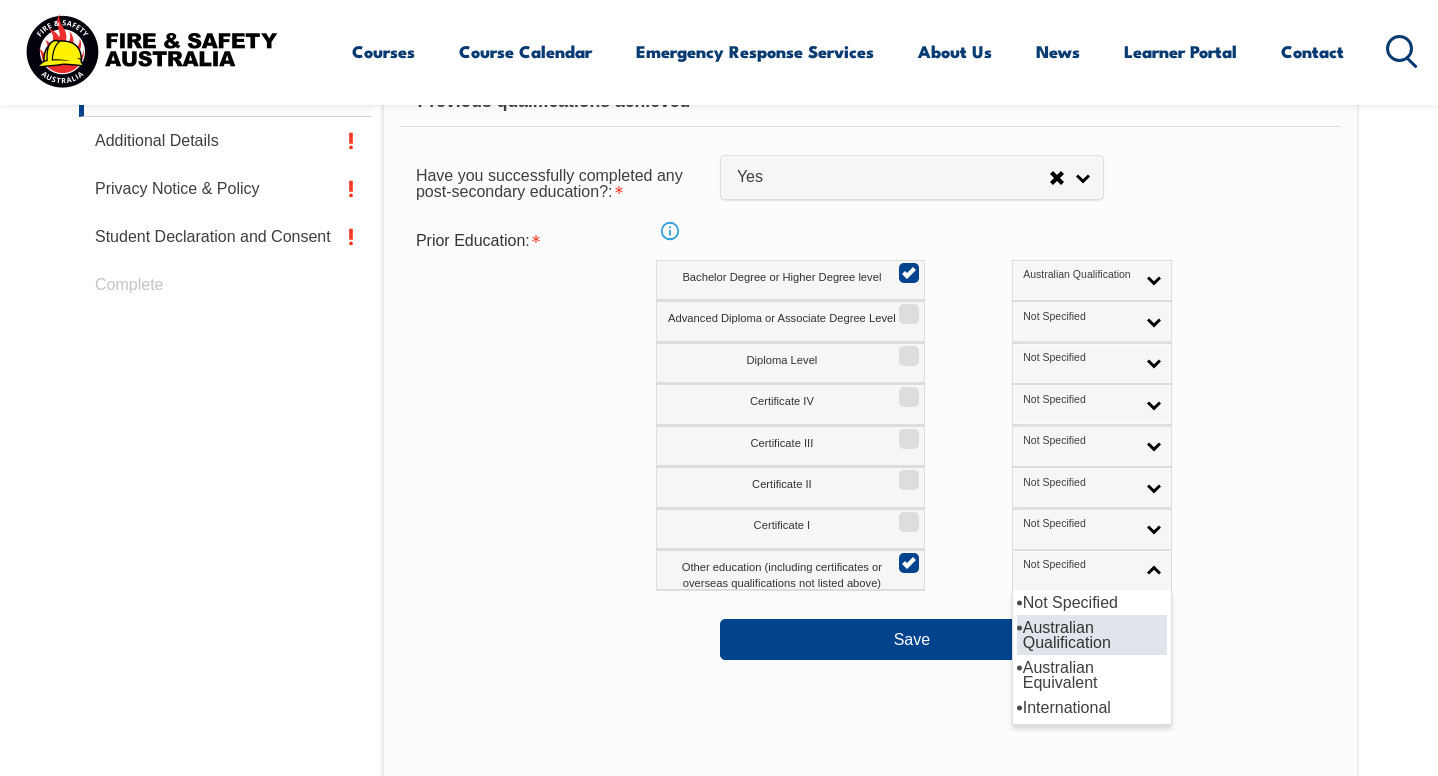 click on "Australian Qualification" at bounding box center (1092, 635) 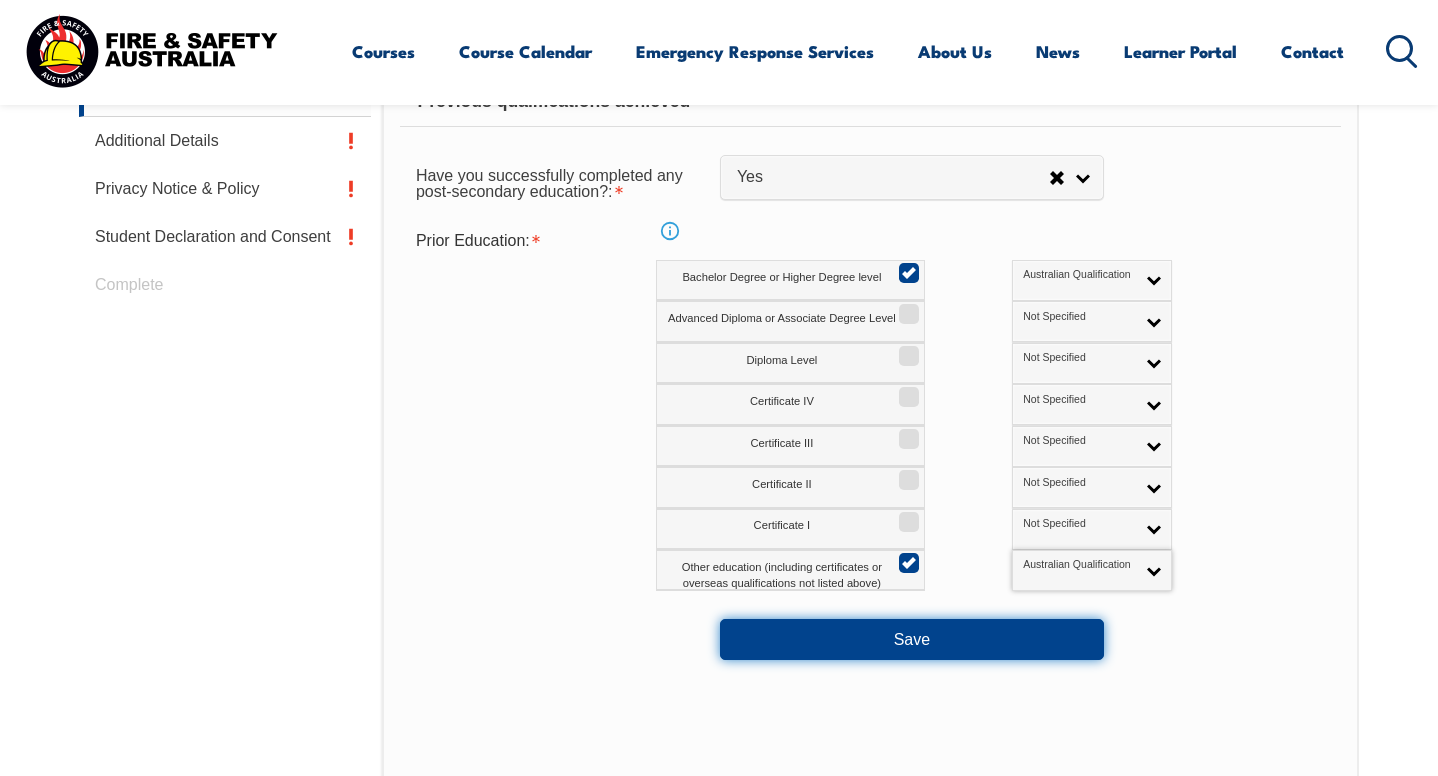 click on "Save" at bounding box center (912, 639) 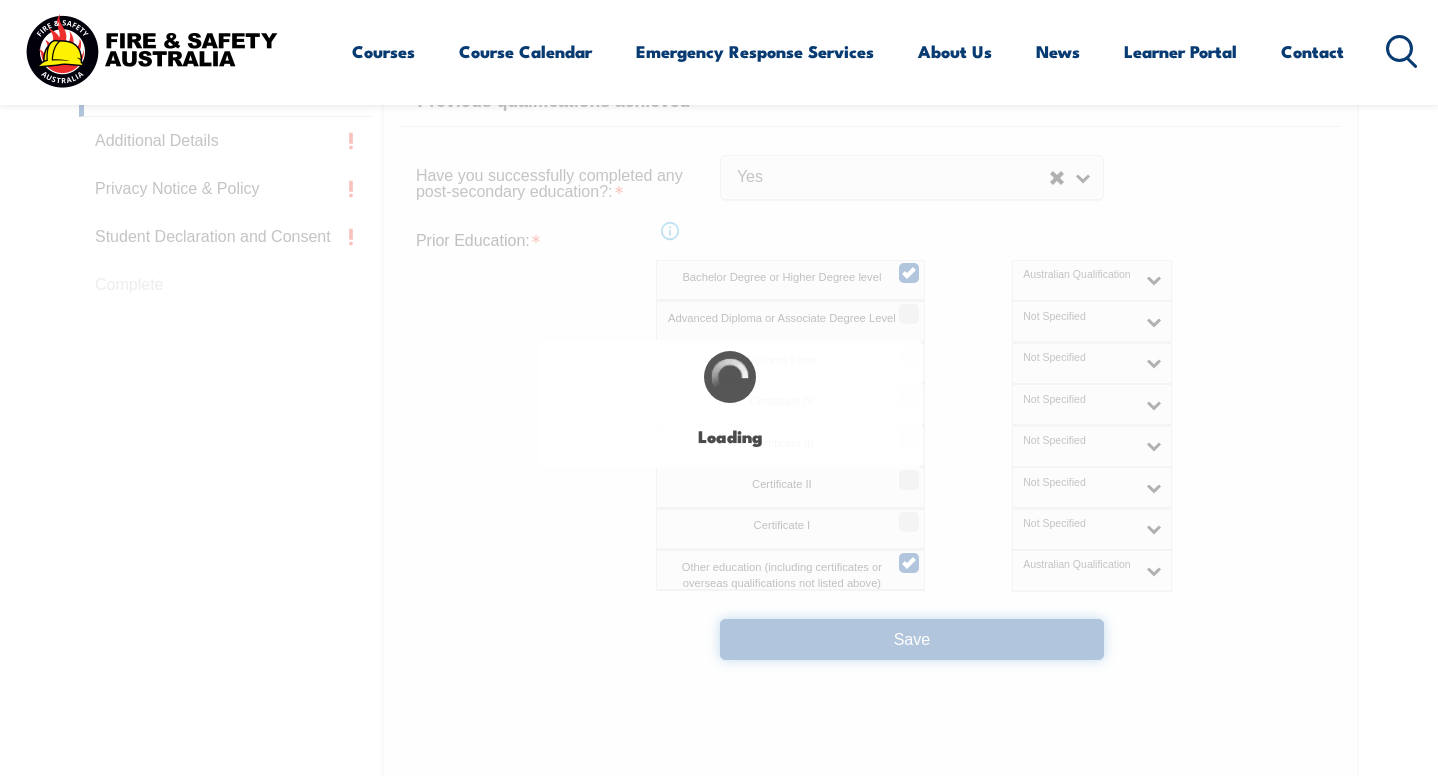 select 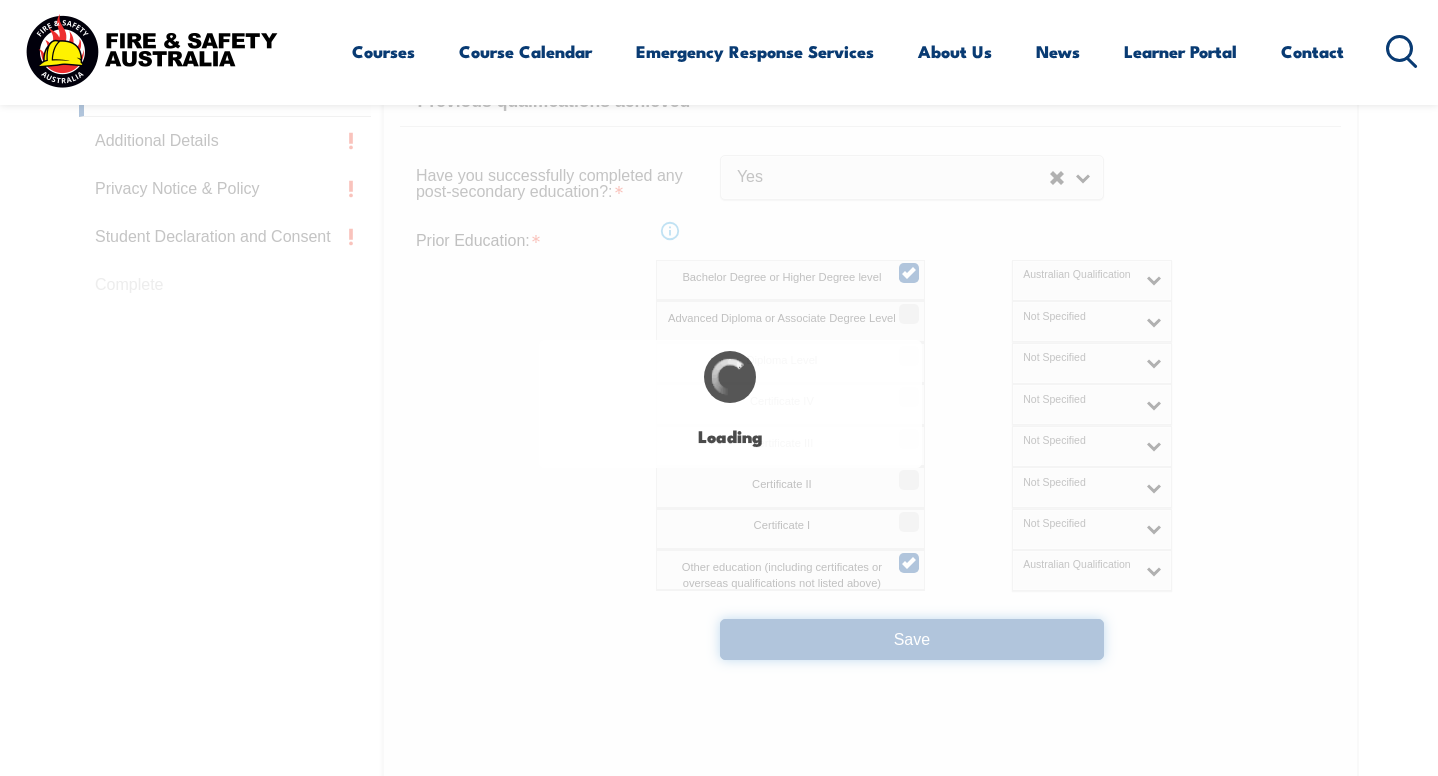 select on "false" 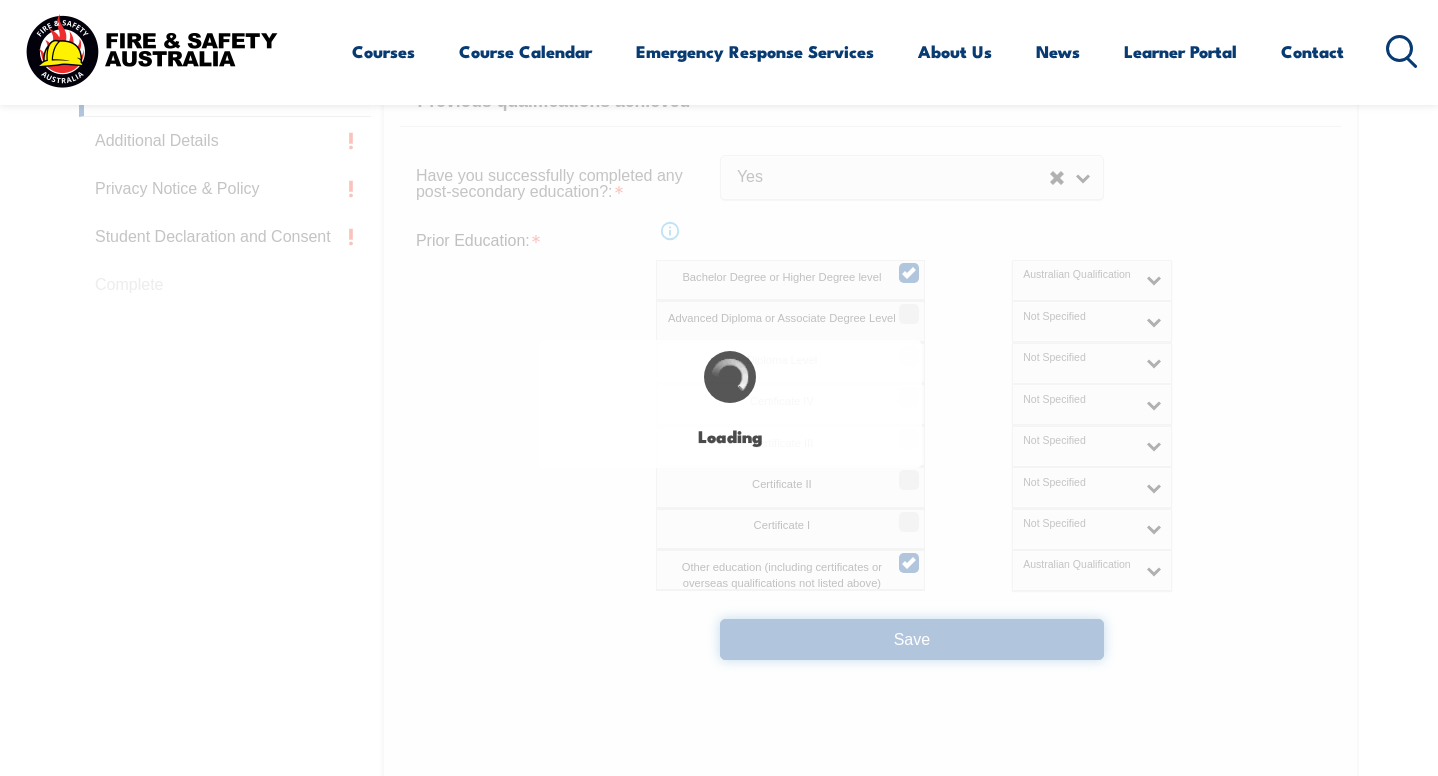select on "true" 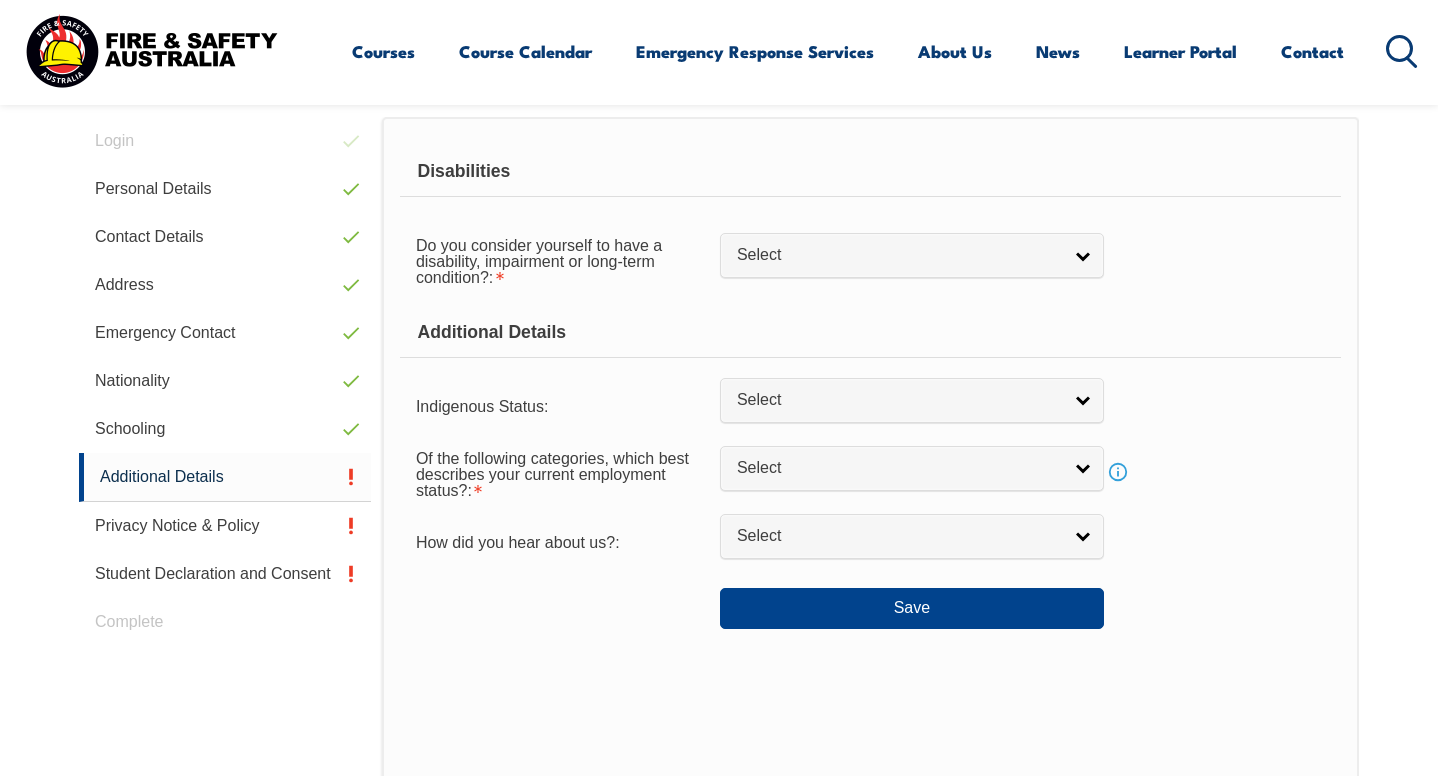 scroll, scrollTop: 545, scrollLeft: 0, axis: vertical 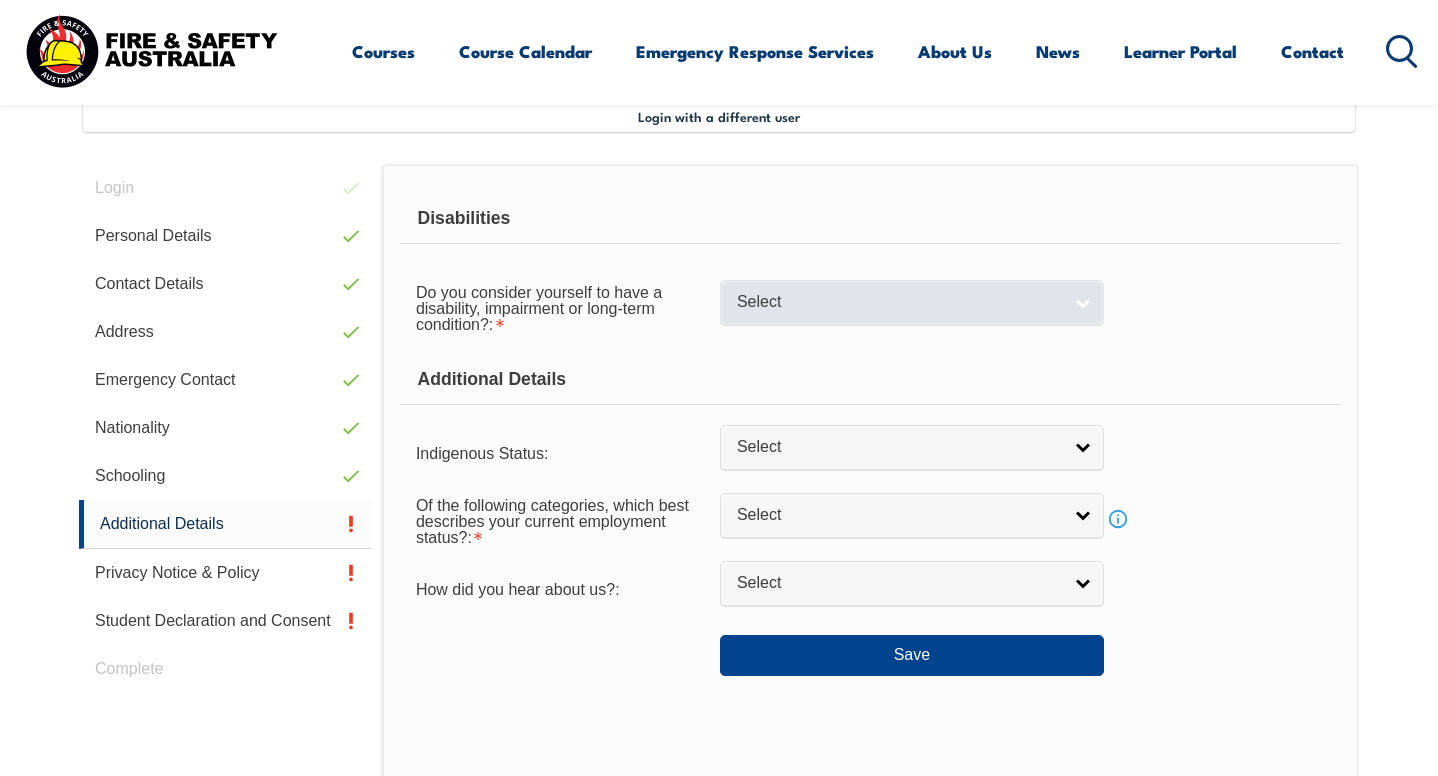 click on "Select" at bounding box center (912, 302) 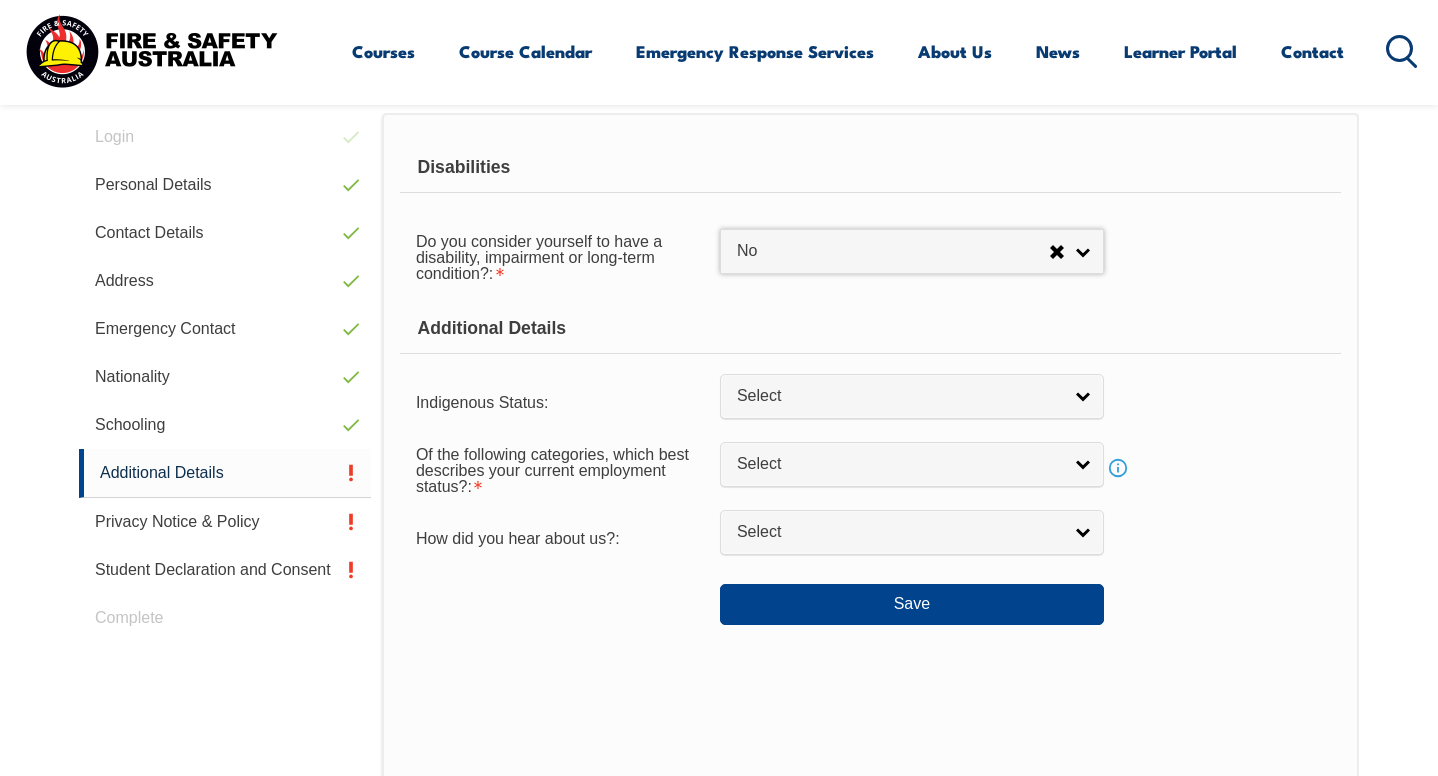 scroll, scrollTop: 598, scrollLeft: 0, axis: vertical 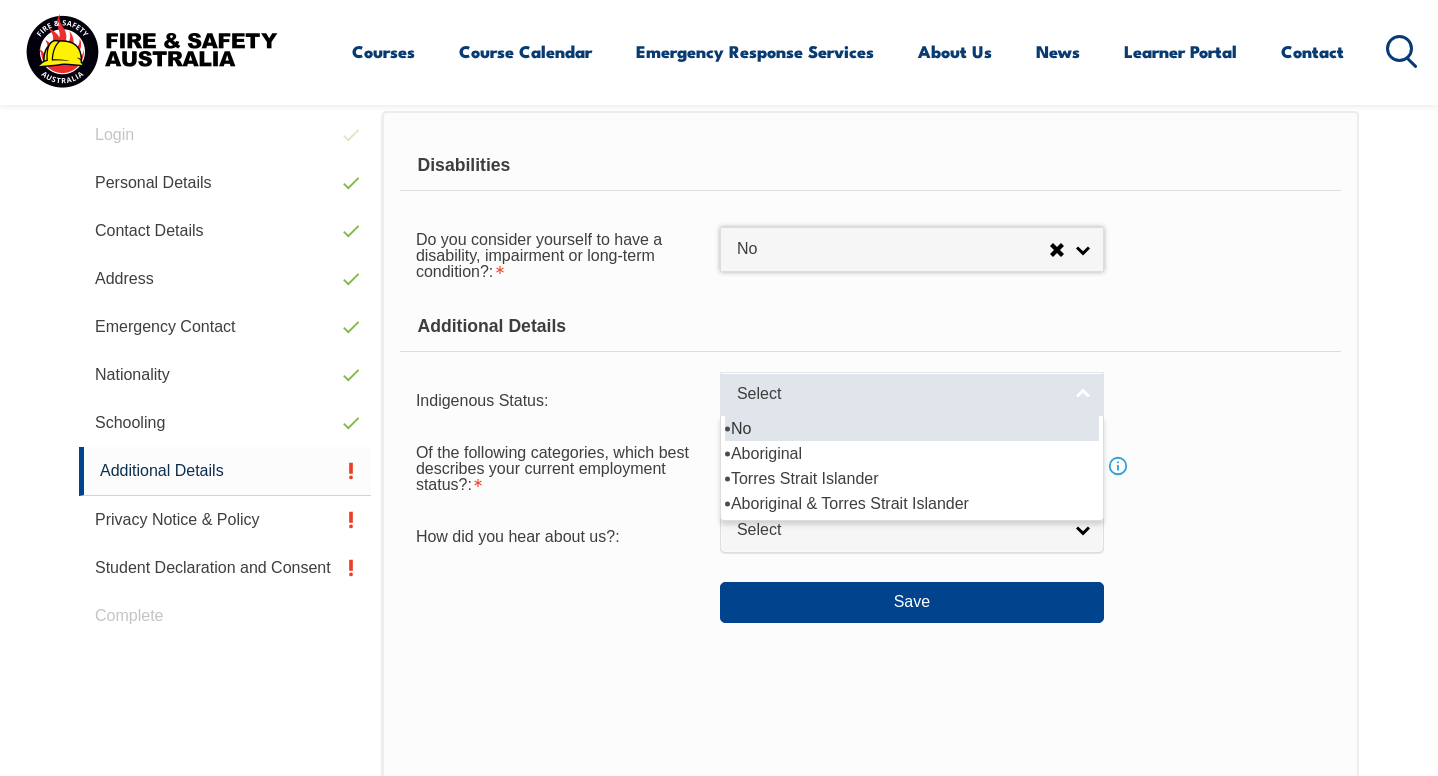 click on "Select" at bounding box center [912, 394] 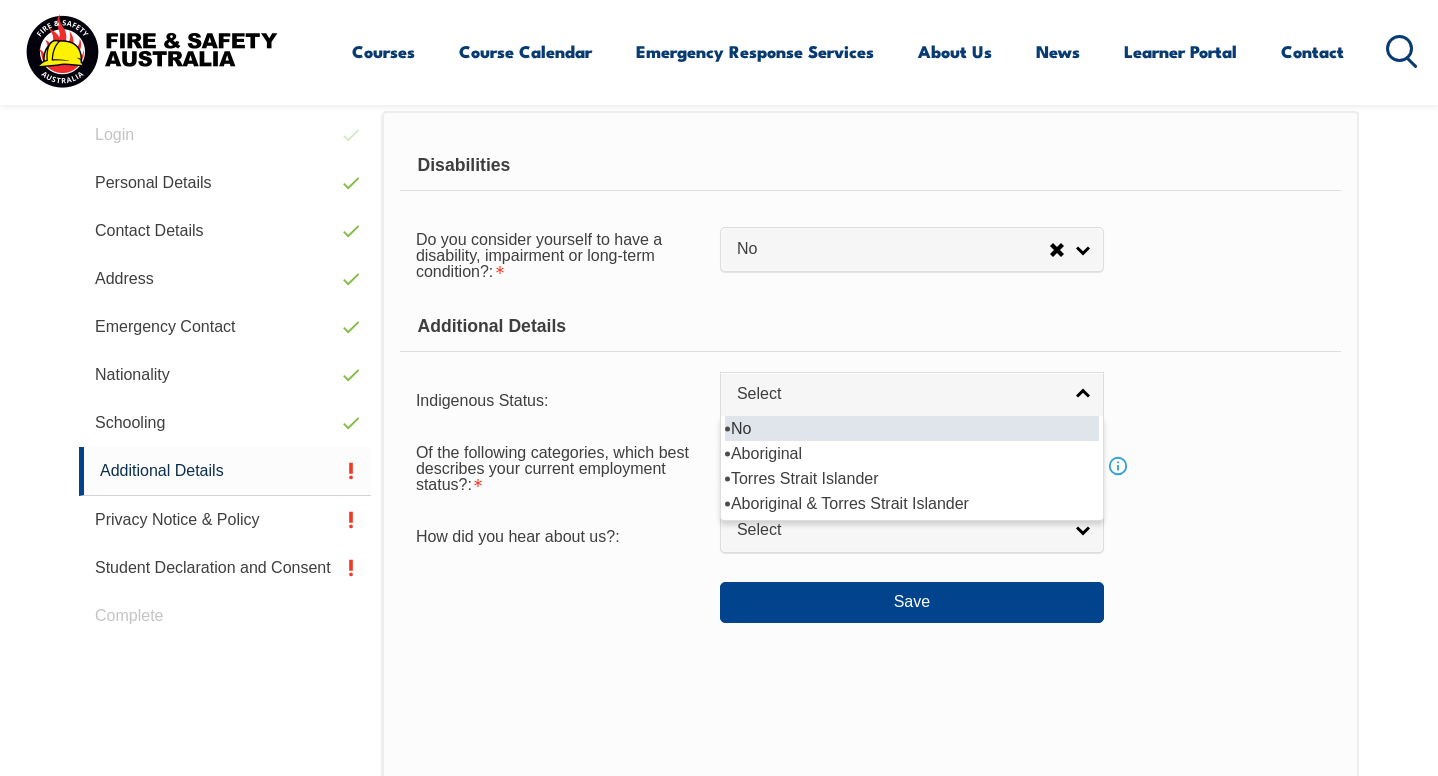 click on "No" at bounding box center (912, 428) 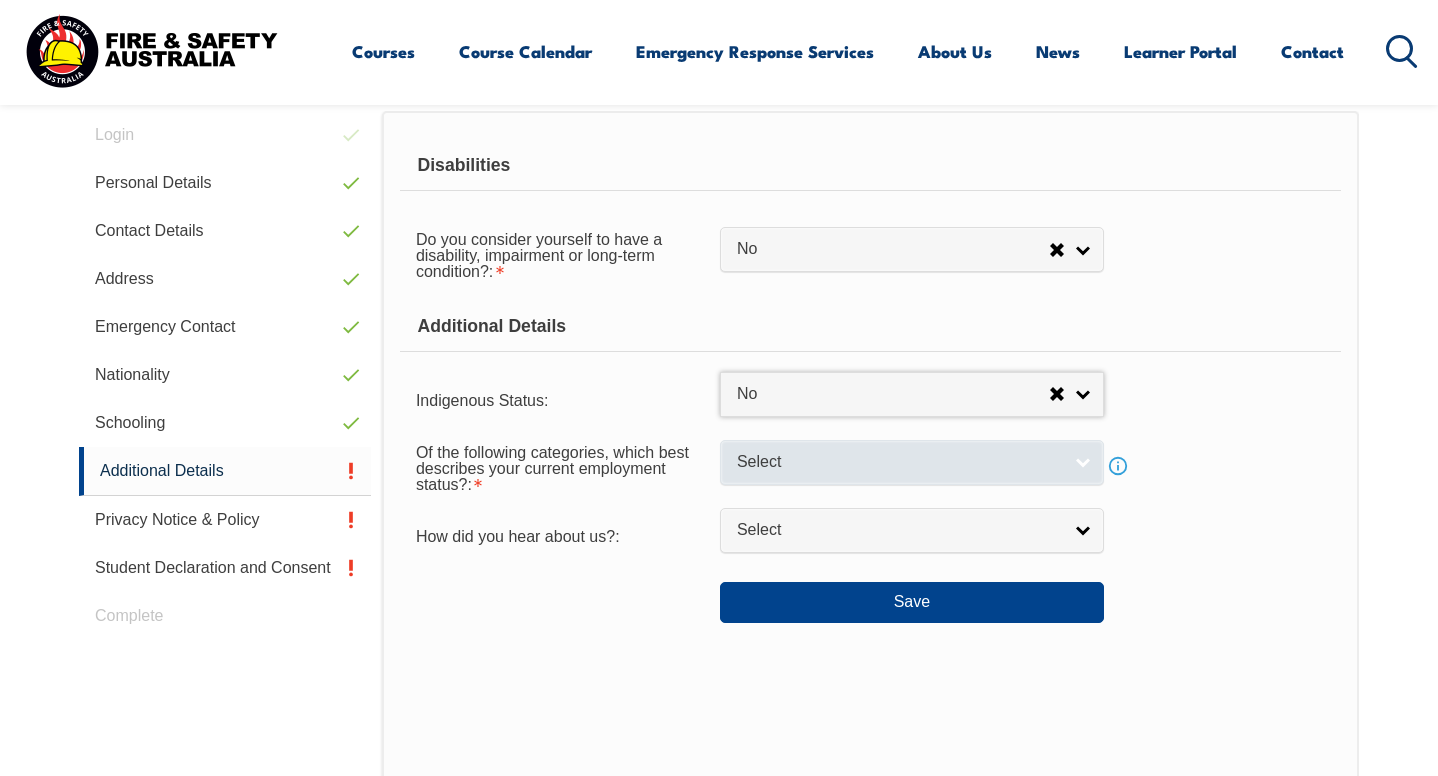 click on "Select" at bounding box center [912, 462] 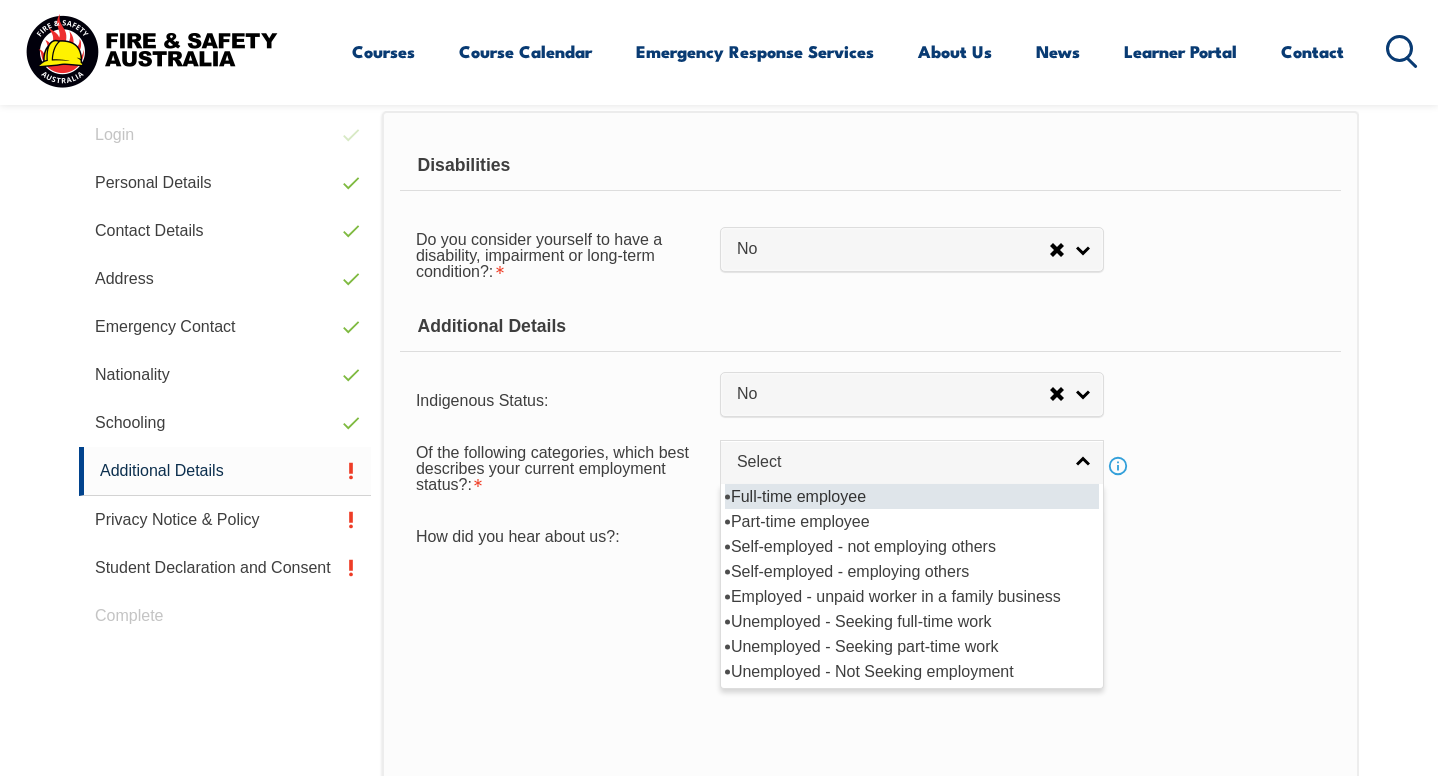 click on "Full-time employee" at bounding box center (912, 496) 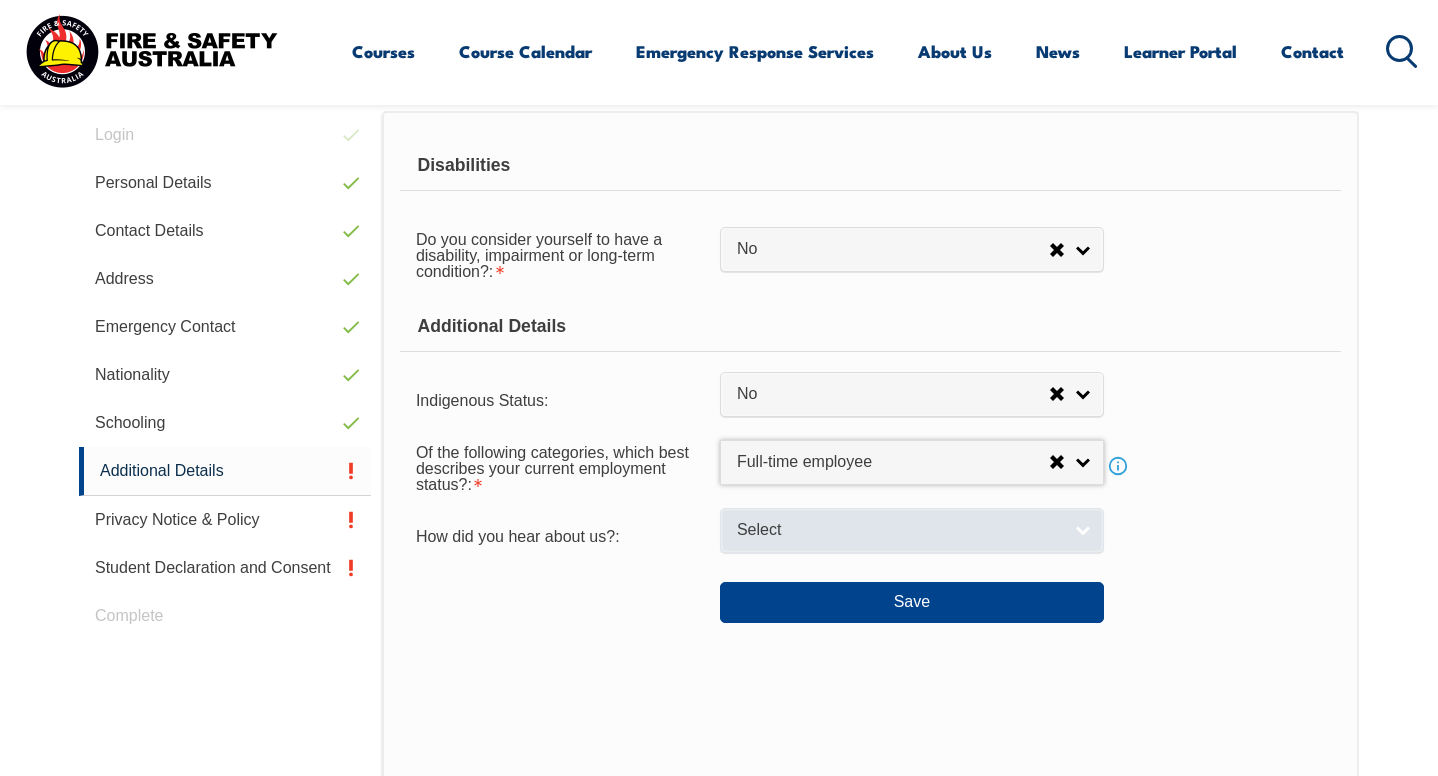 click on "Select" at bounding box center [912, 530] 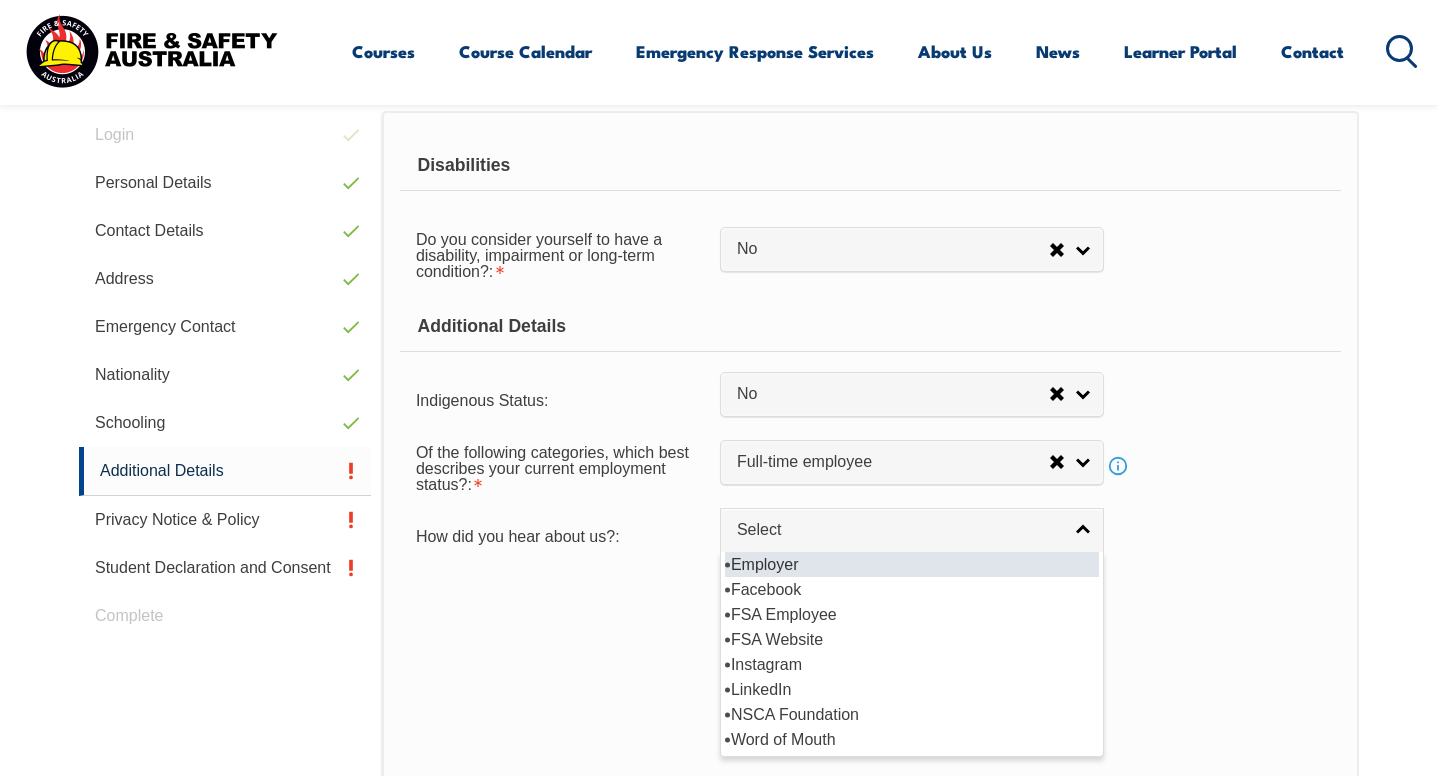 click on "Employer" at bounding box center [912, 564] 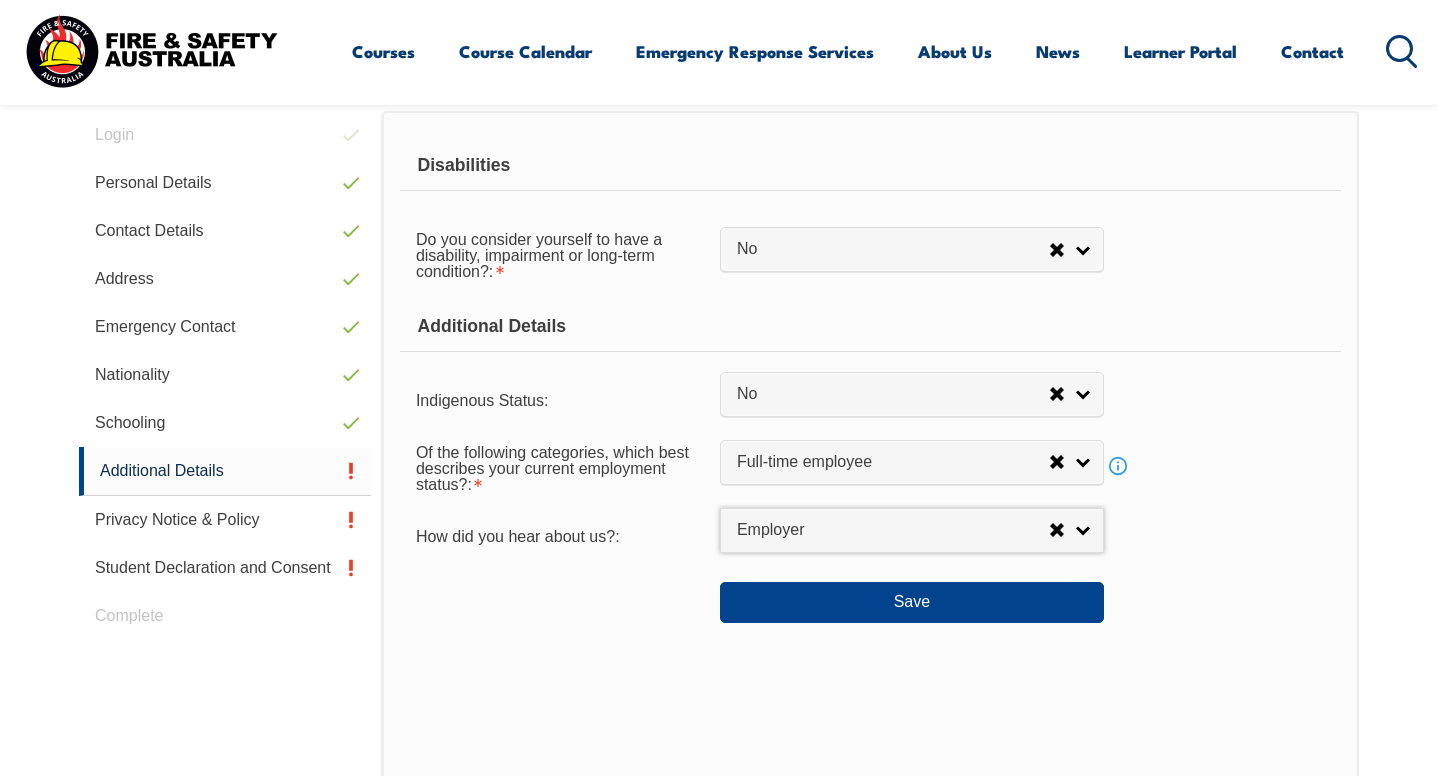 scroll, scrollTop: 652, scrollLeft: 0, axis: vertical 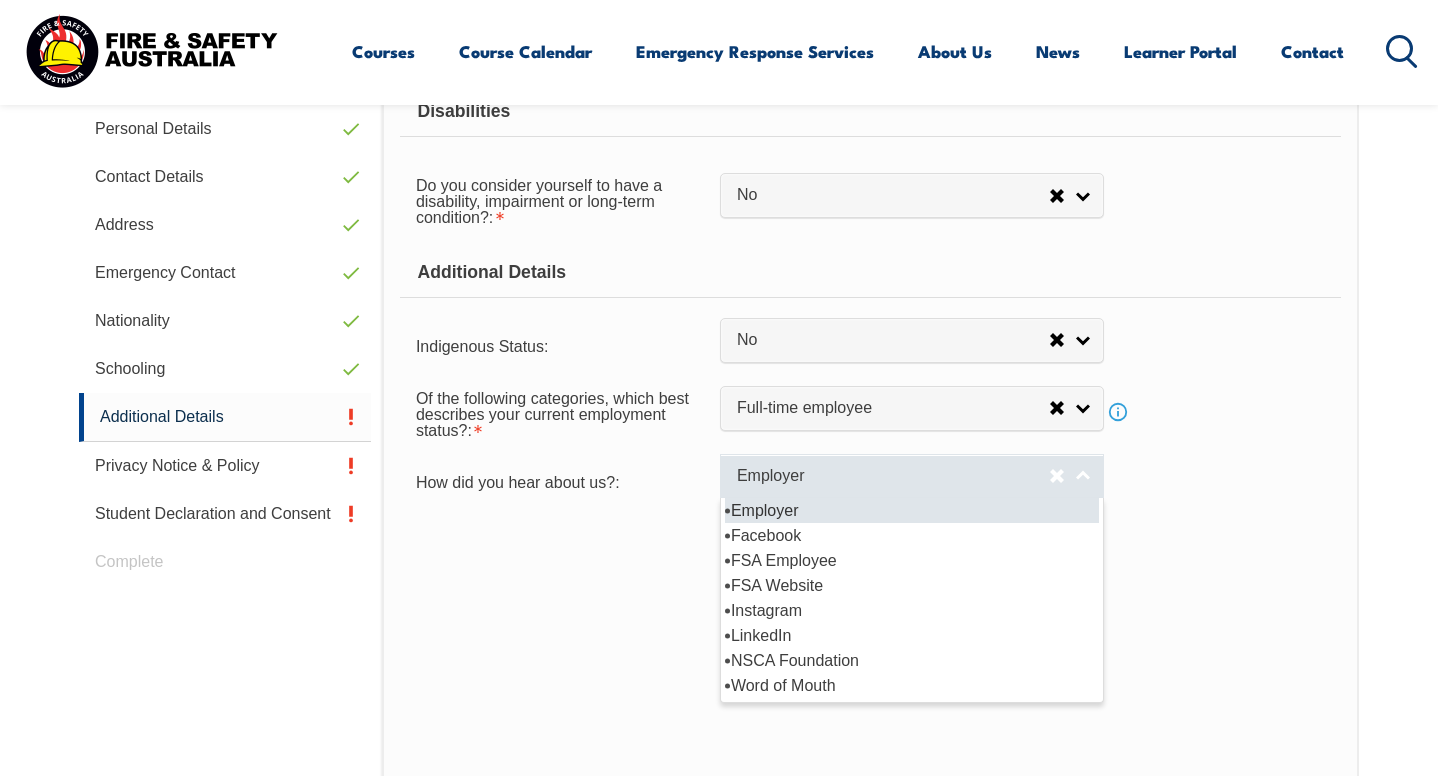 click on "Employer" at bounding box center [912, 476] 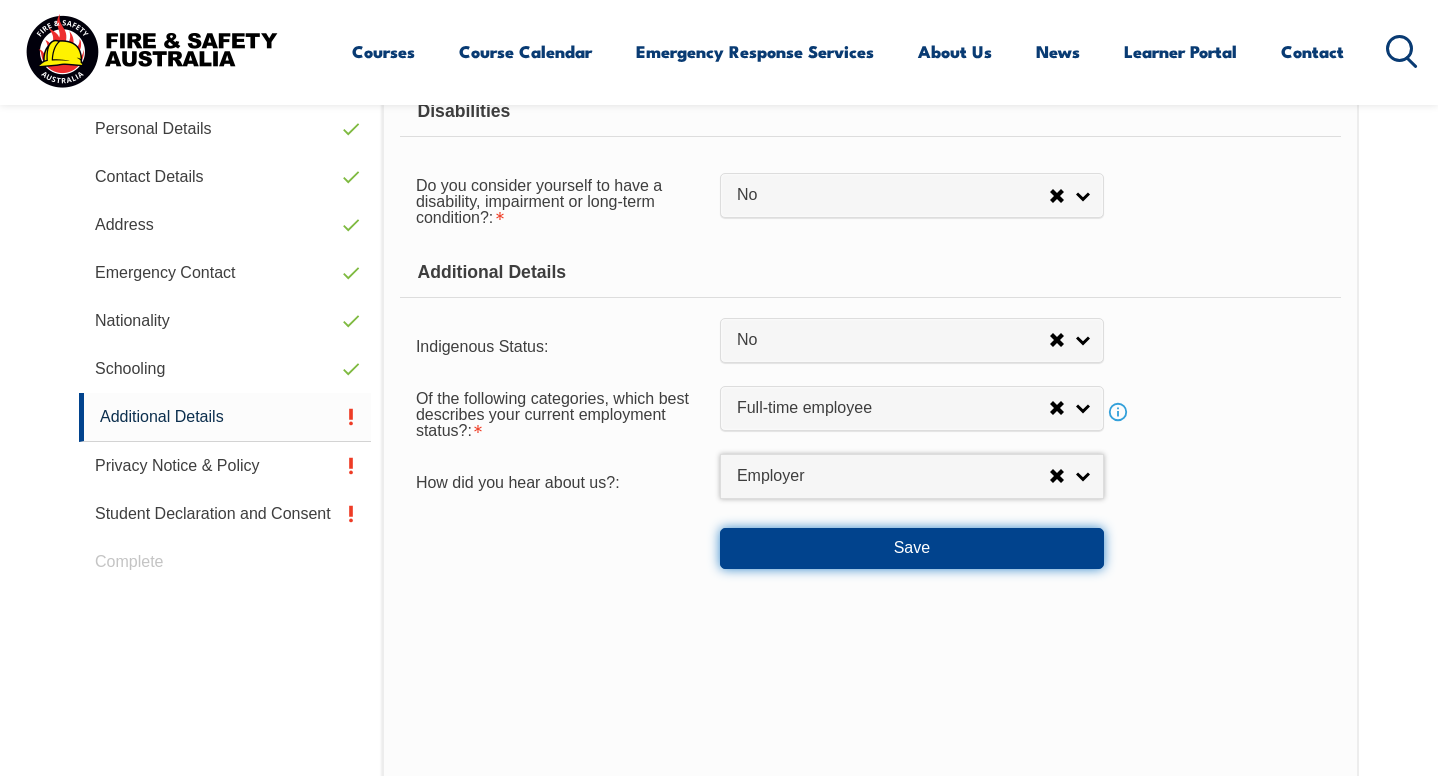 click on "Save" at bounding box center [912, 548] 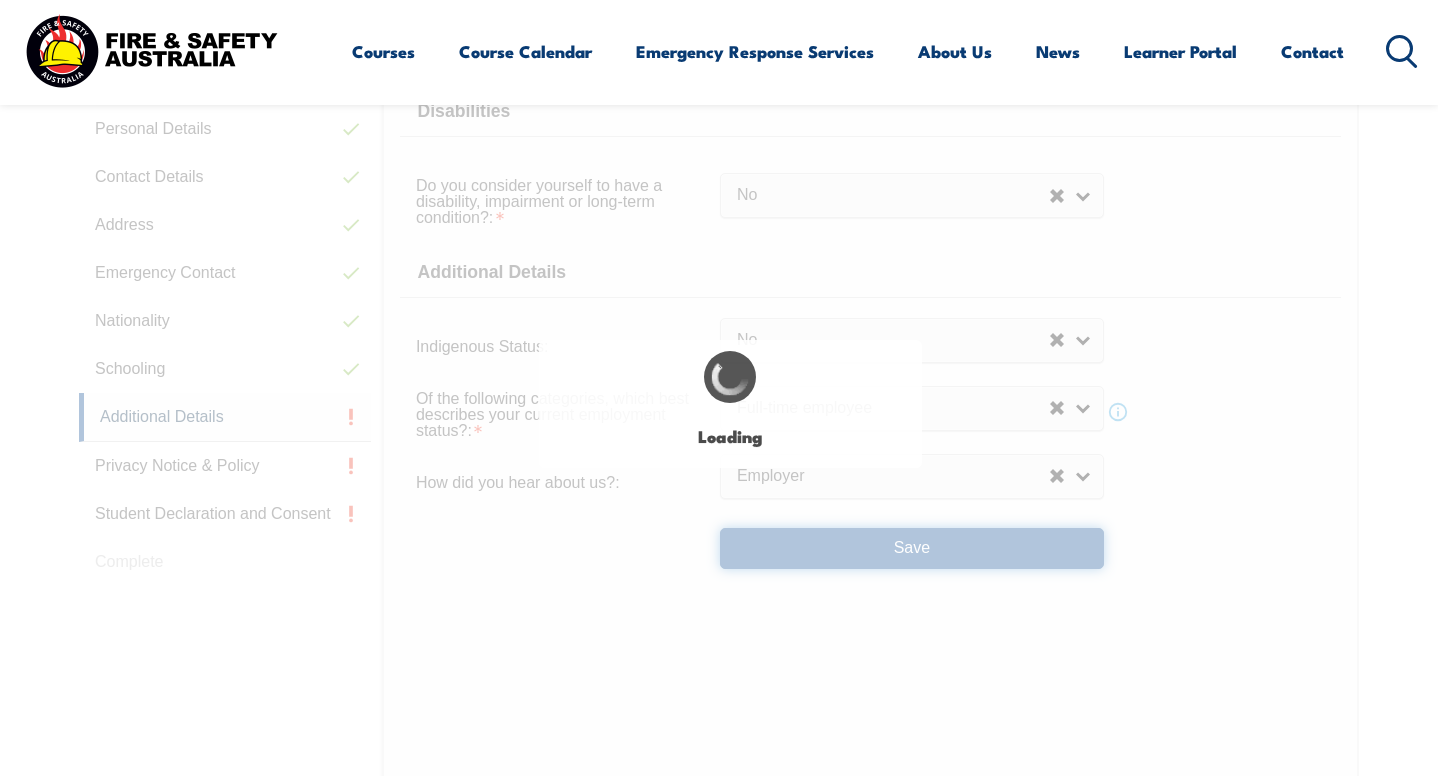 select on "false" 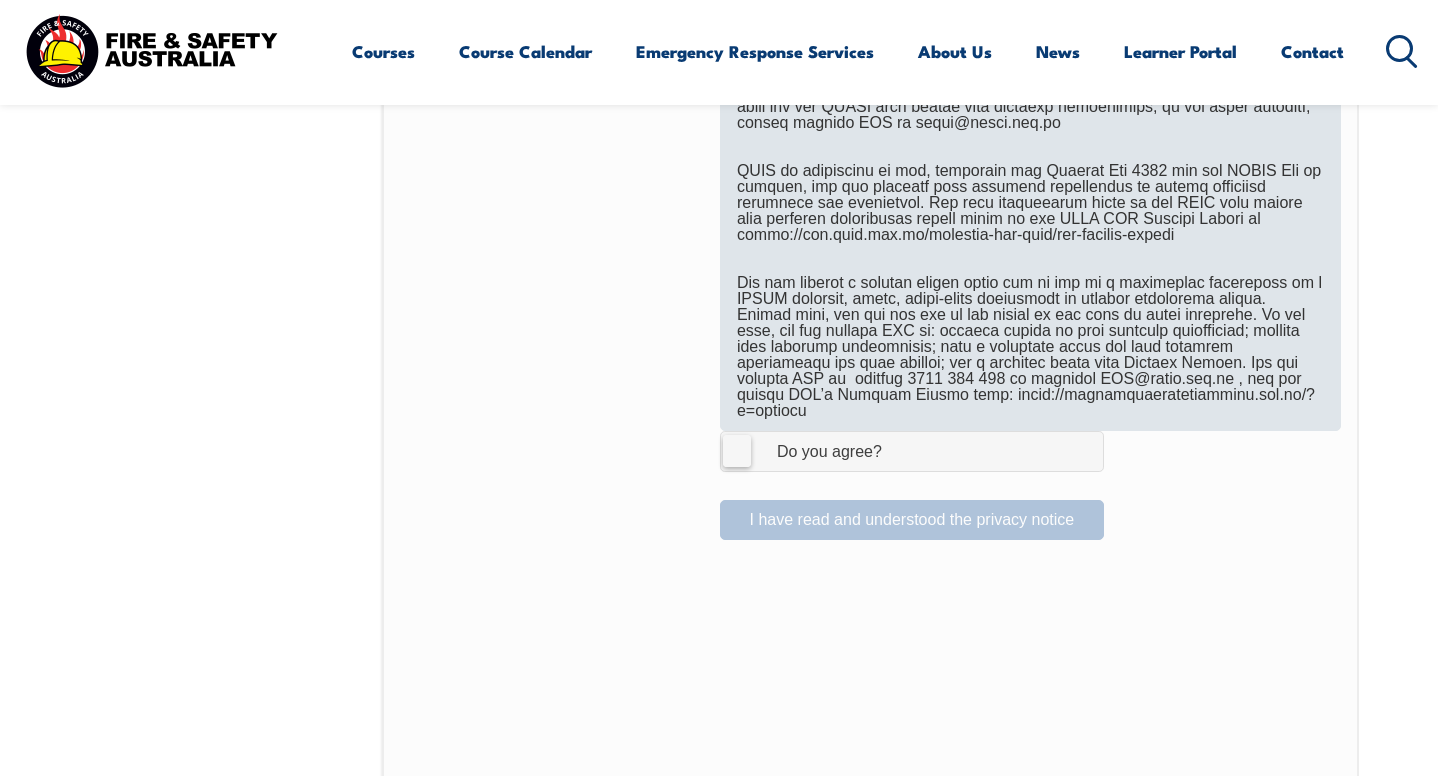 scroll, scrollTop: 1303, scrollLeft: 0, axis: vertical 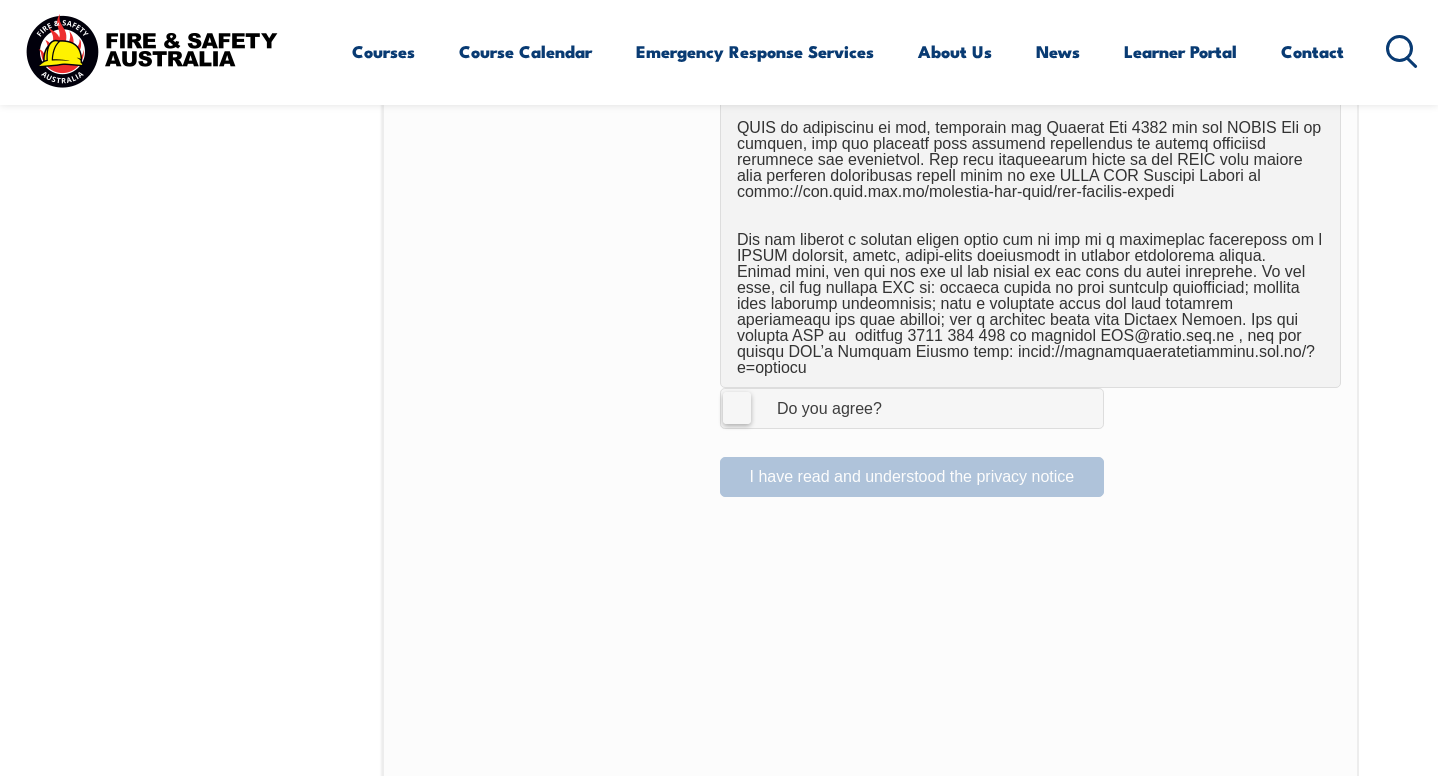 click on "I Agree Do you agree?" at bounding box center (912, 408) 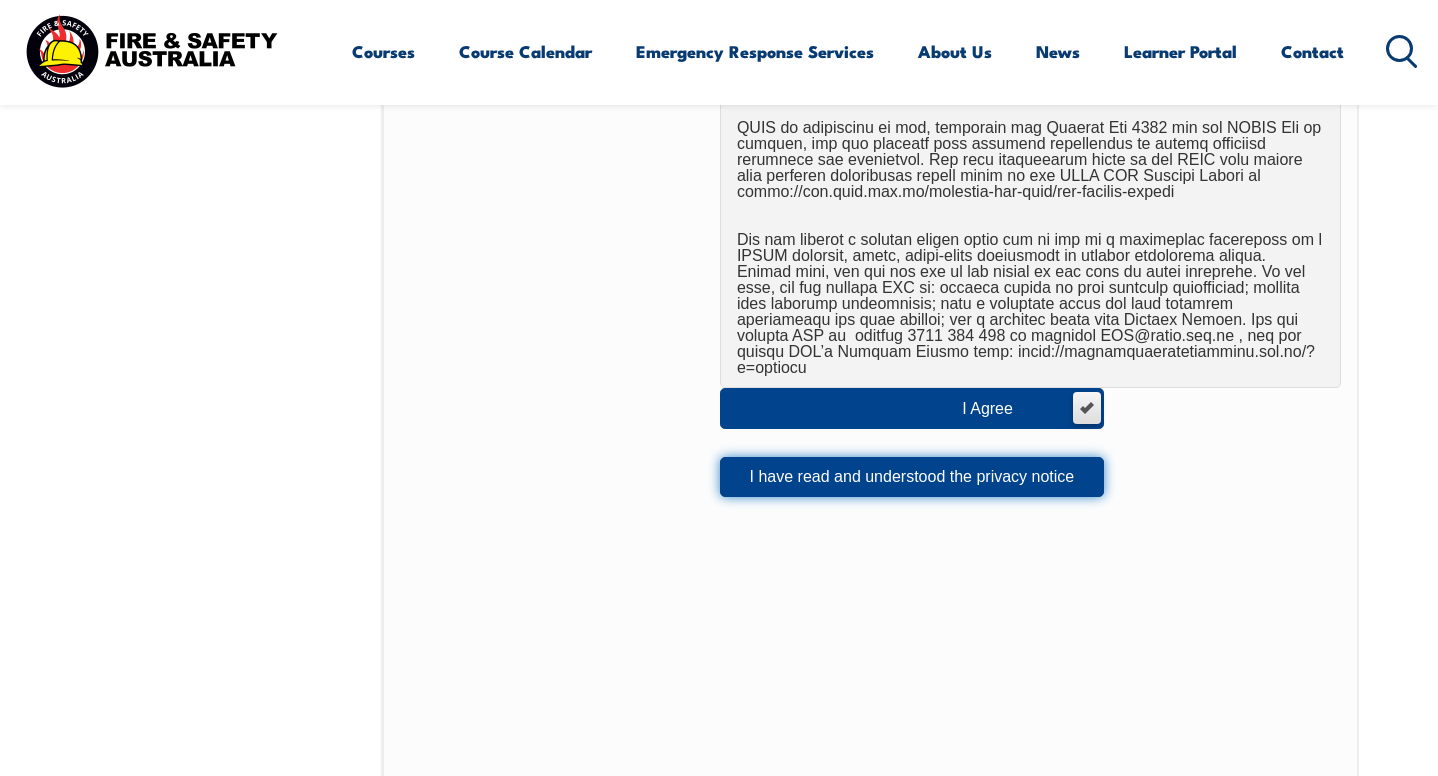 click on "I have read and understood the privacy notice" at bounding box center (912, 477) 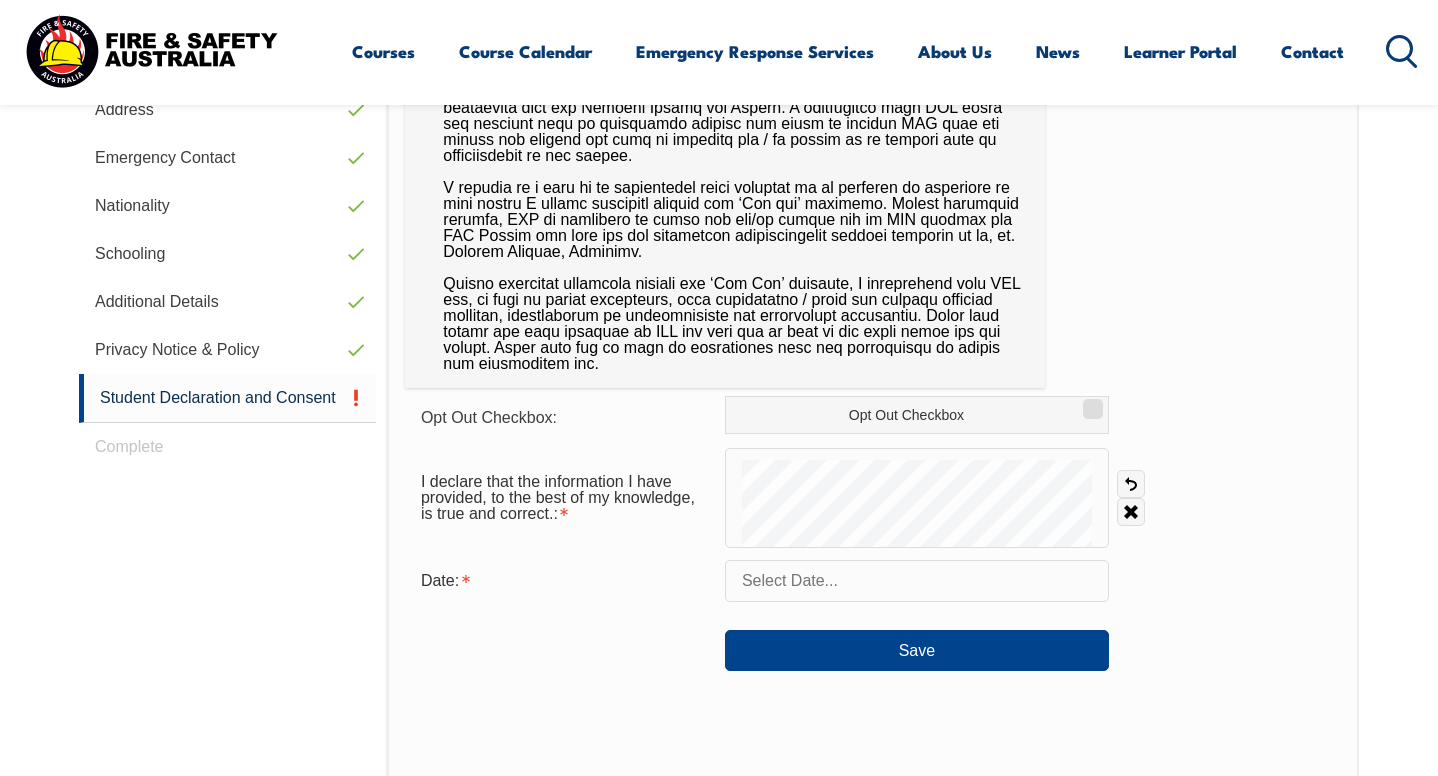 scroll, scrollTop: 782, scrollLeft: 0, axis: vertical 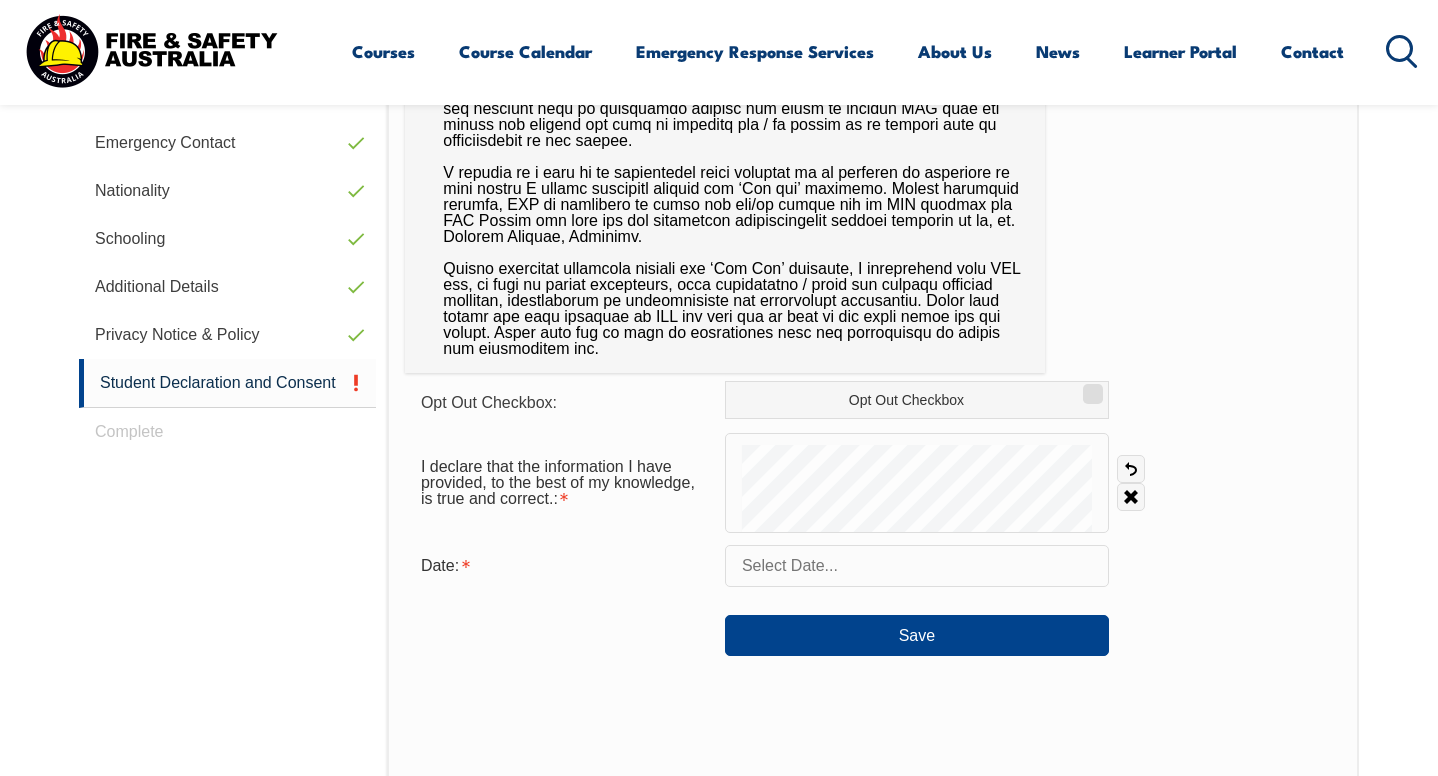 click on "Opt Out Checkbox: Opt Out Checkbox I declare that the information I have provided, to the best of my knowledge, is true and correct.: Undo Clear Date: Save" at bounding box center (873, 518) 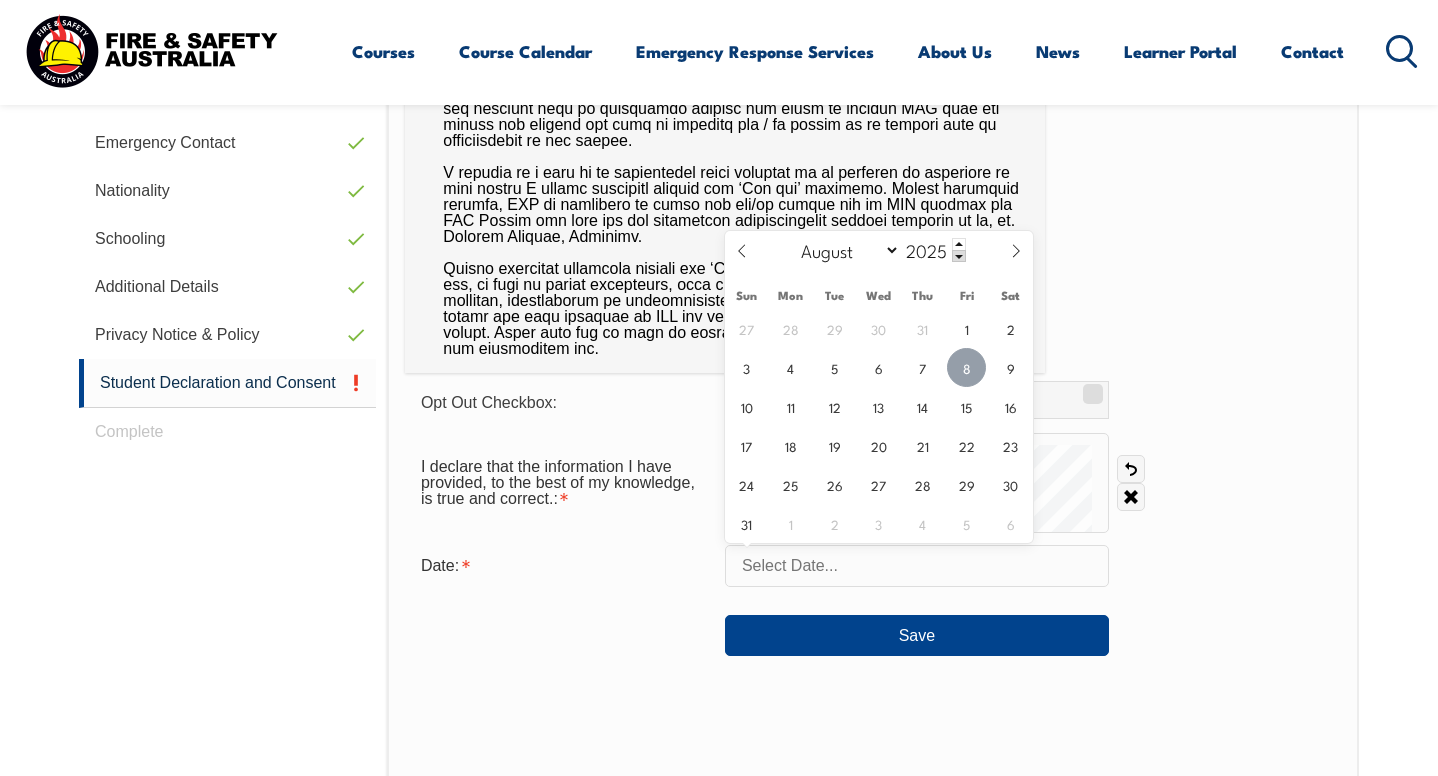 click on "8" at bounding box center (966, 367) 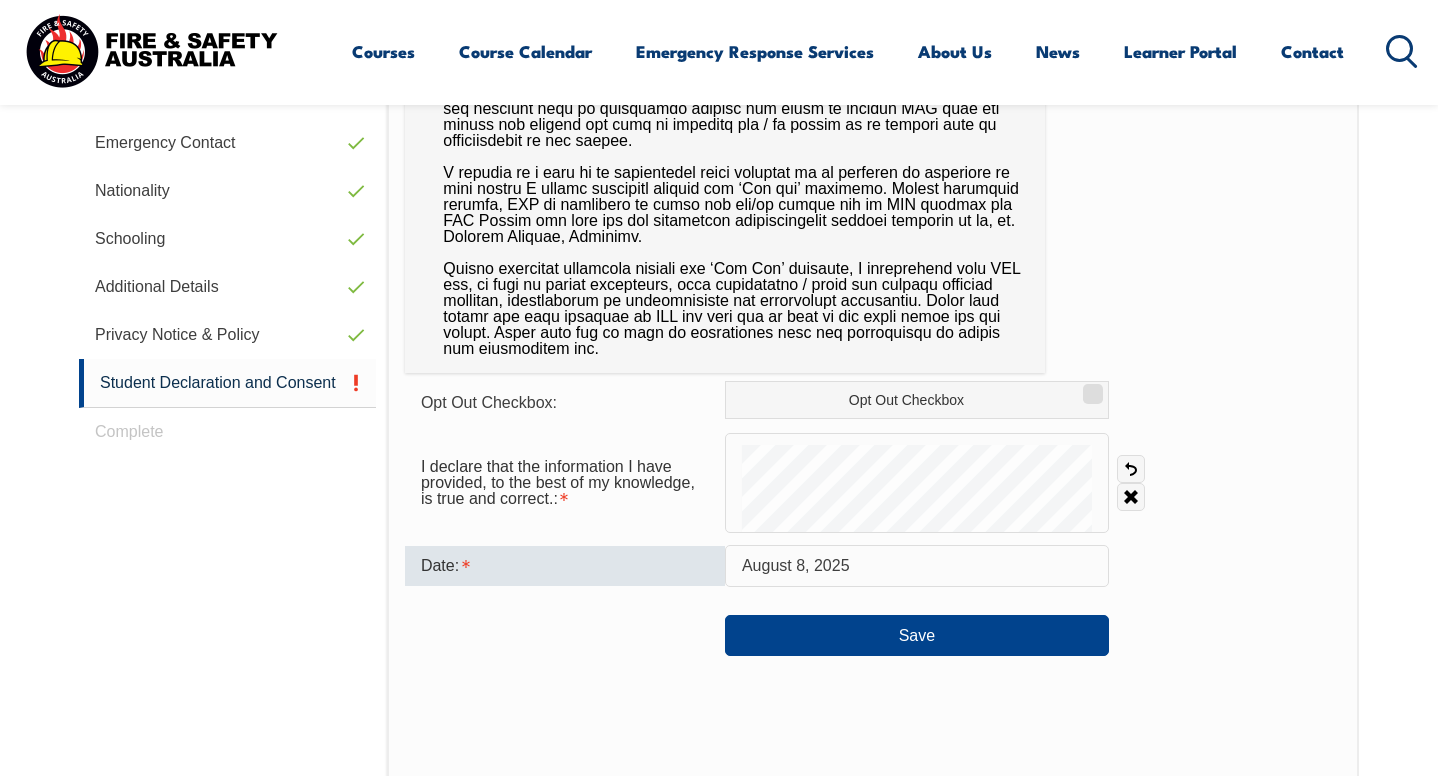 scroll, scrollTop: 889, scrollLeft: 0, axis: vertical 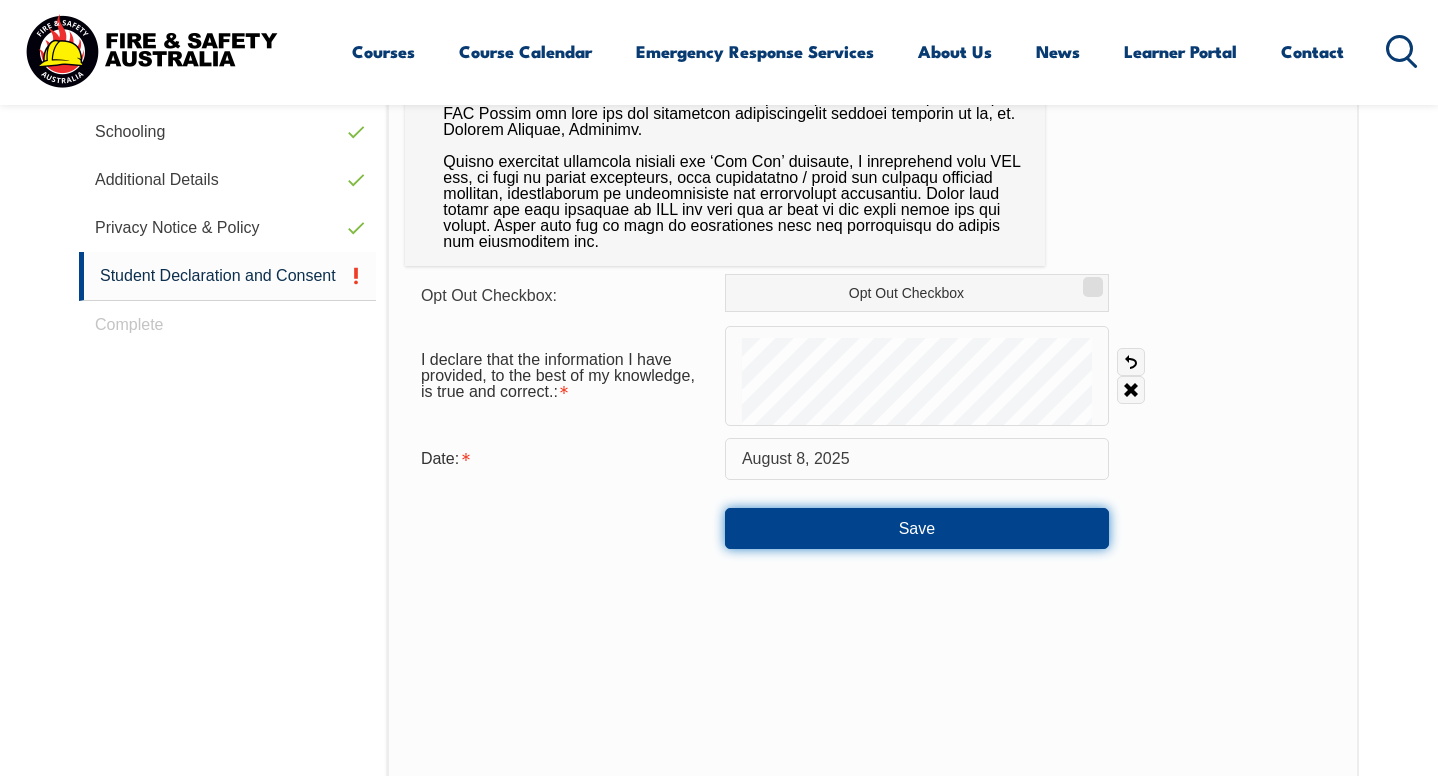 click on "Save" at bounding box center [917, 528] 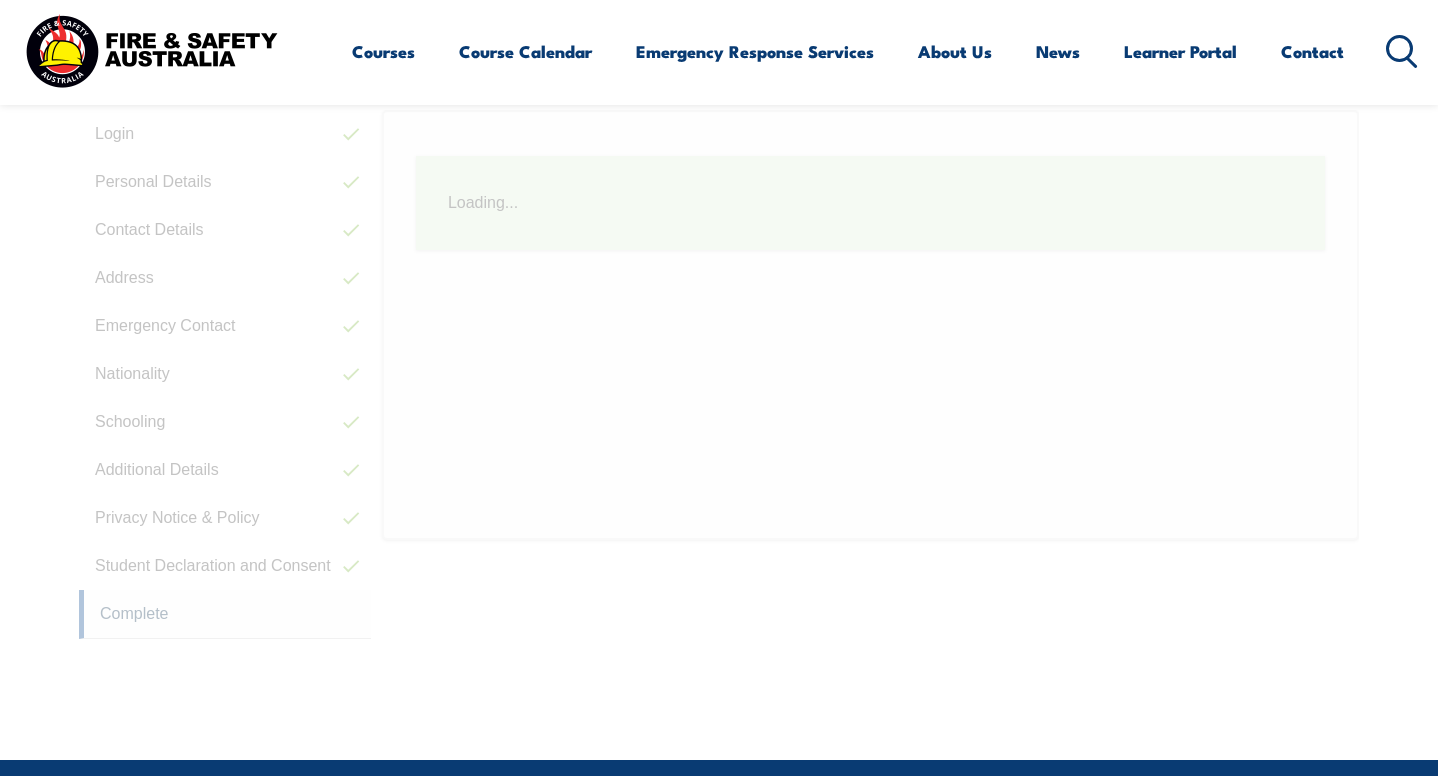 scroll, scrollTop: 545, scrollLeft: 0, axis: vertical 